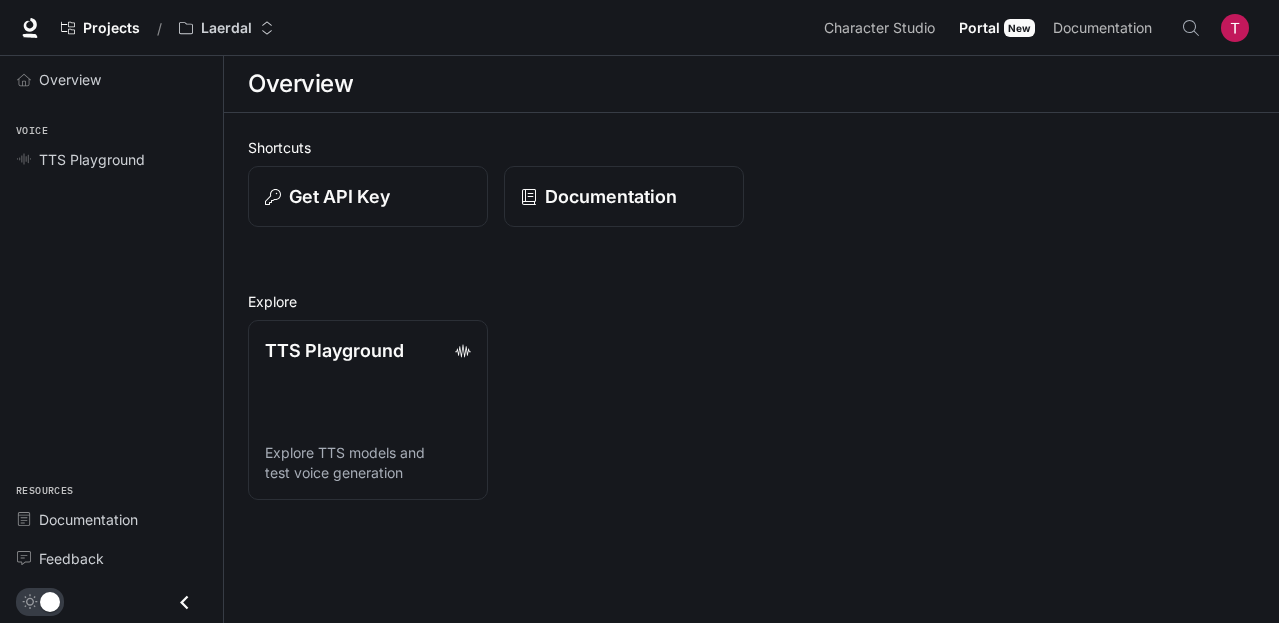 scroll, scrollTop: 0, scrollLeft: 0, axis: both 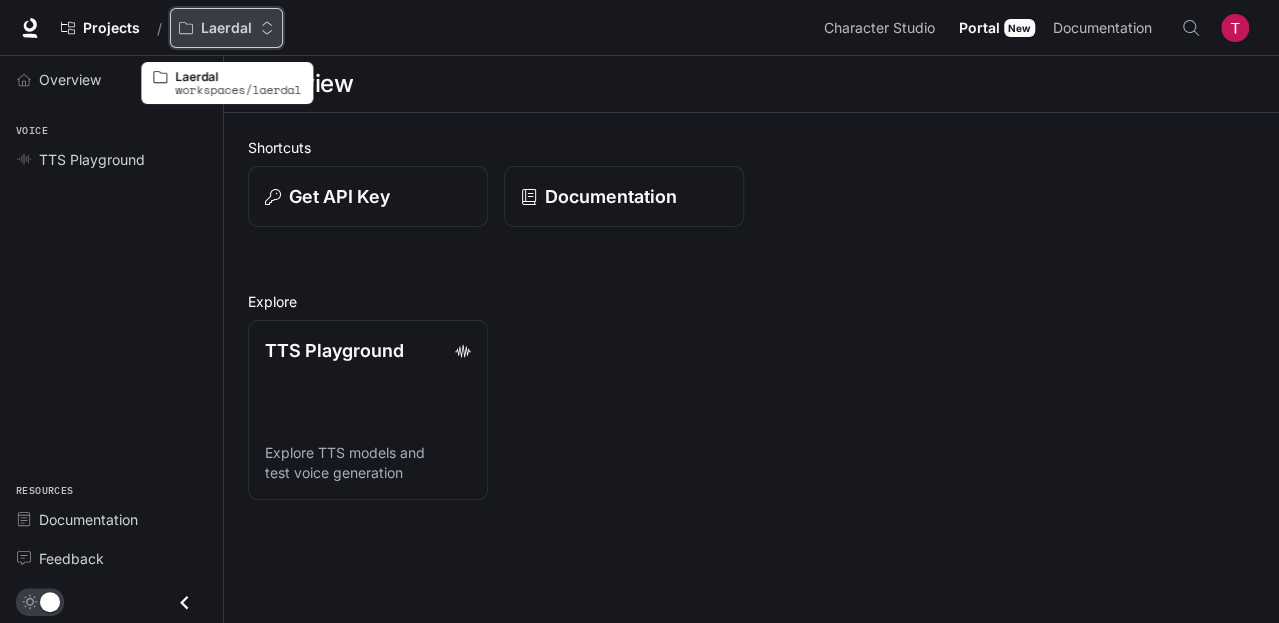 click 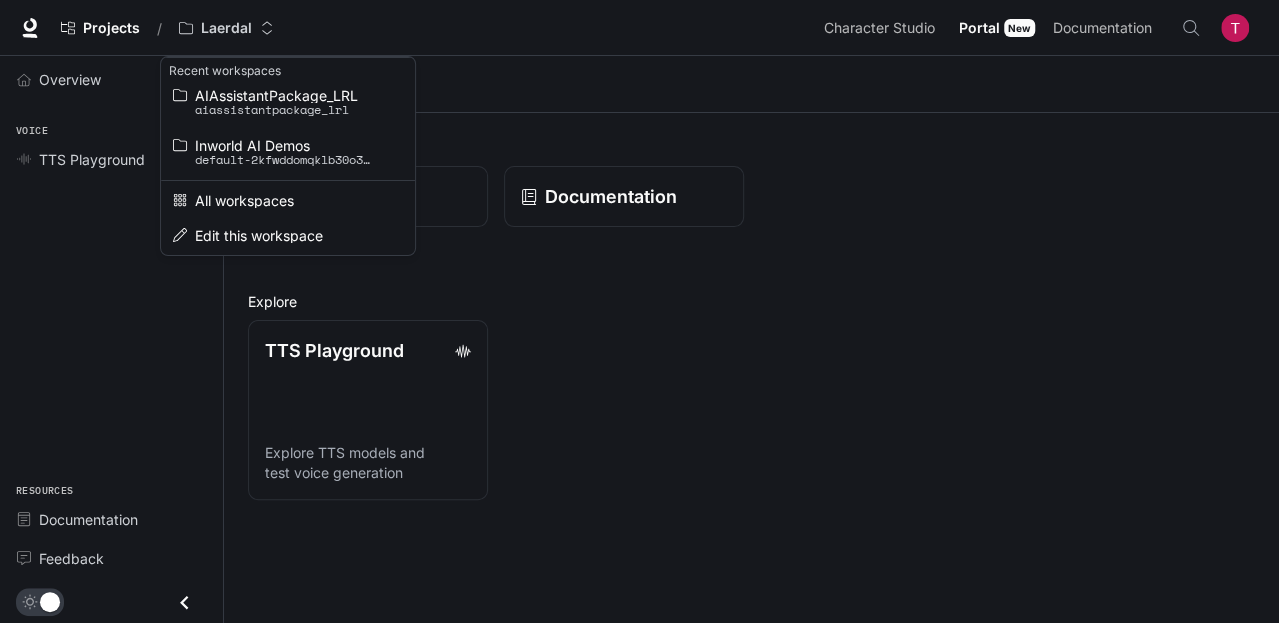 click at bounding box center [639, 311] 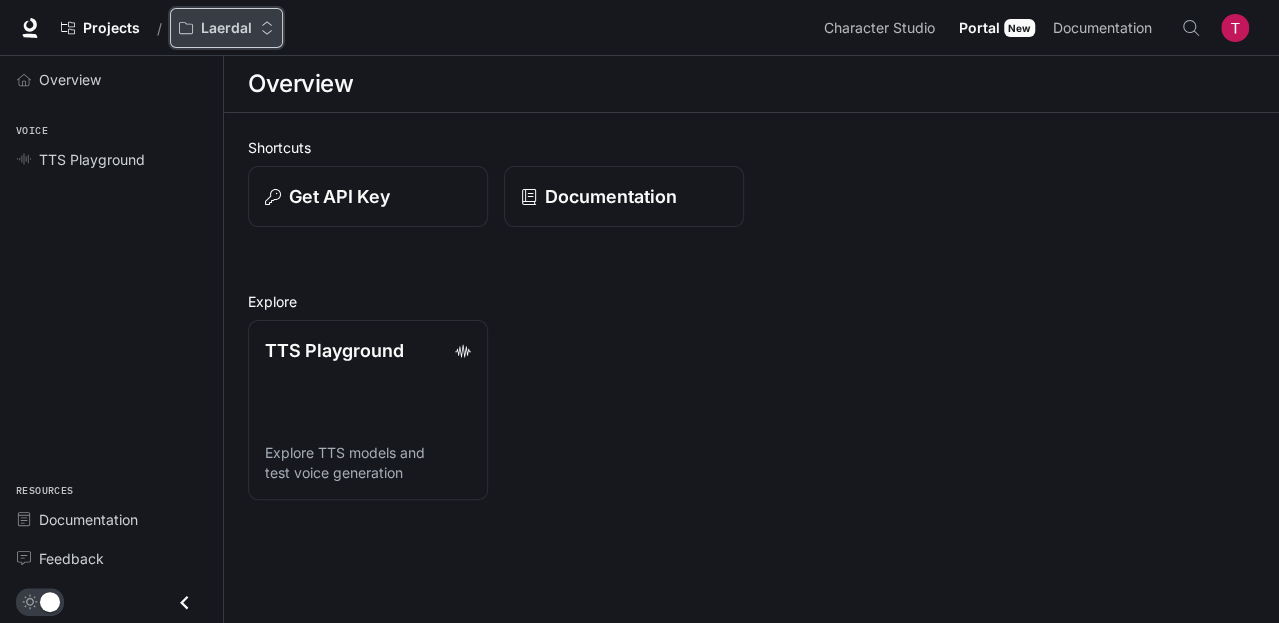 click on "Laerdal" at bounding box center [226, 28] 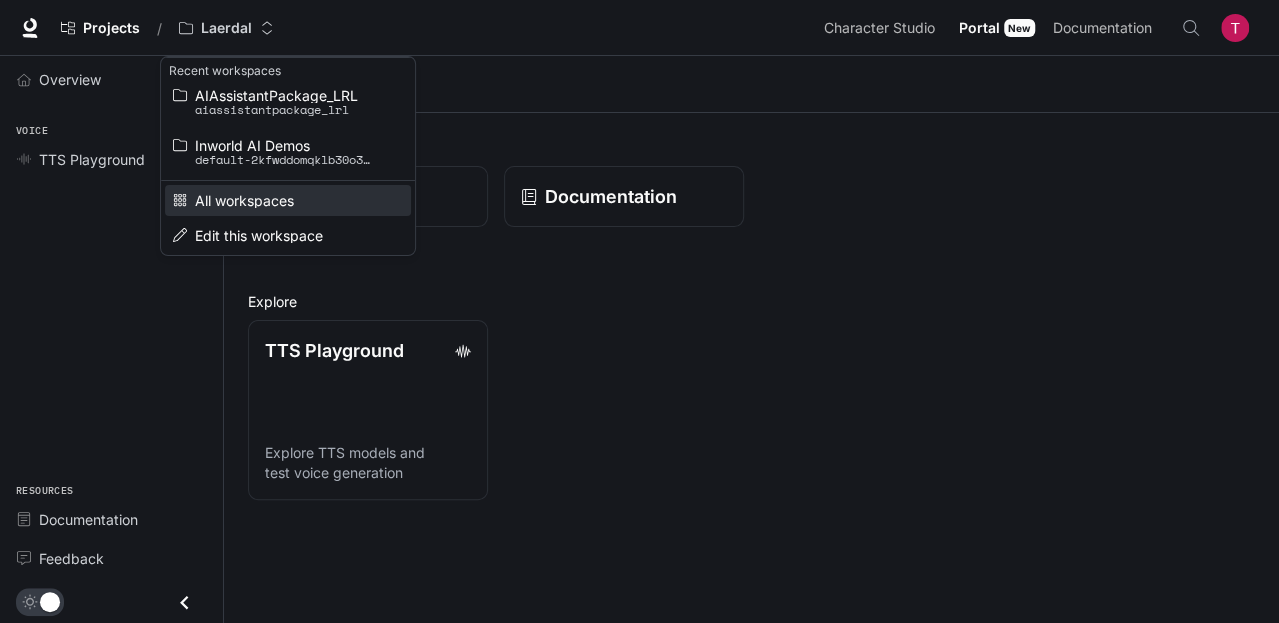 click on "All workspaces" at bounding box center (285, 200) 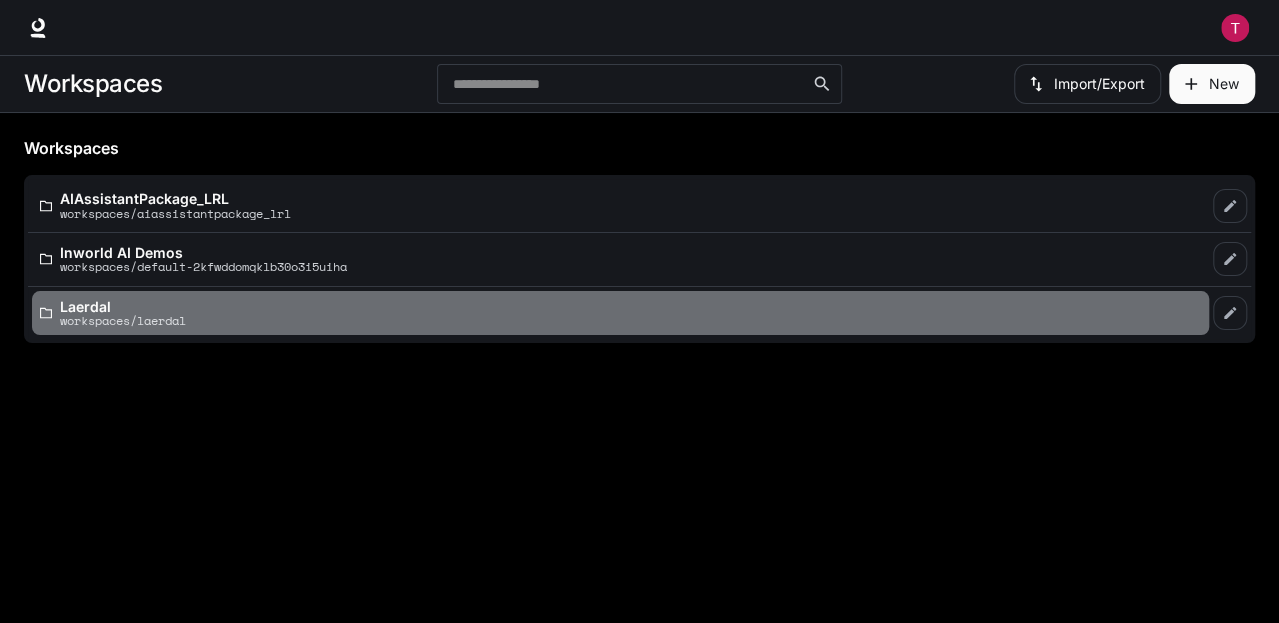 click on "Laerdal workspaces/[COMPANY_NAME]" at bounding box center [620, 313] 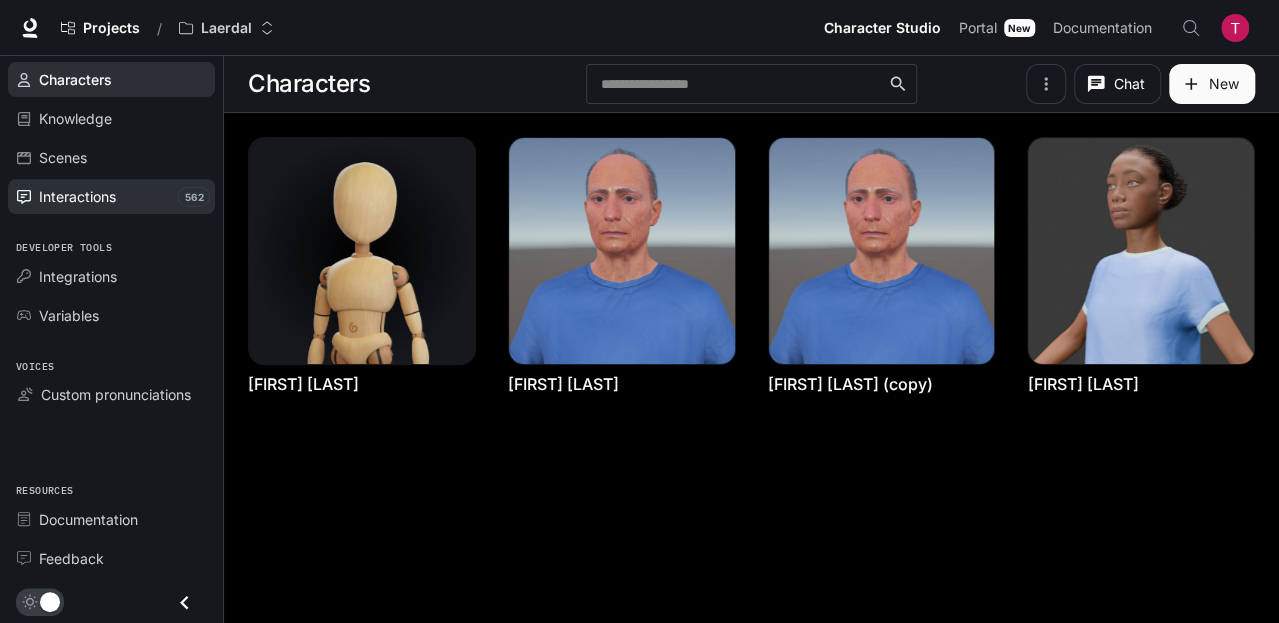 click on "Interactions" at bounding box center [77, 196] 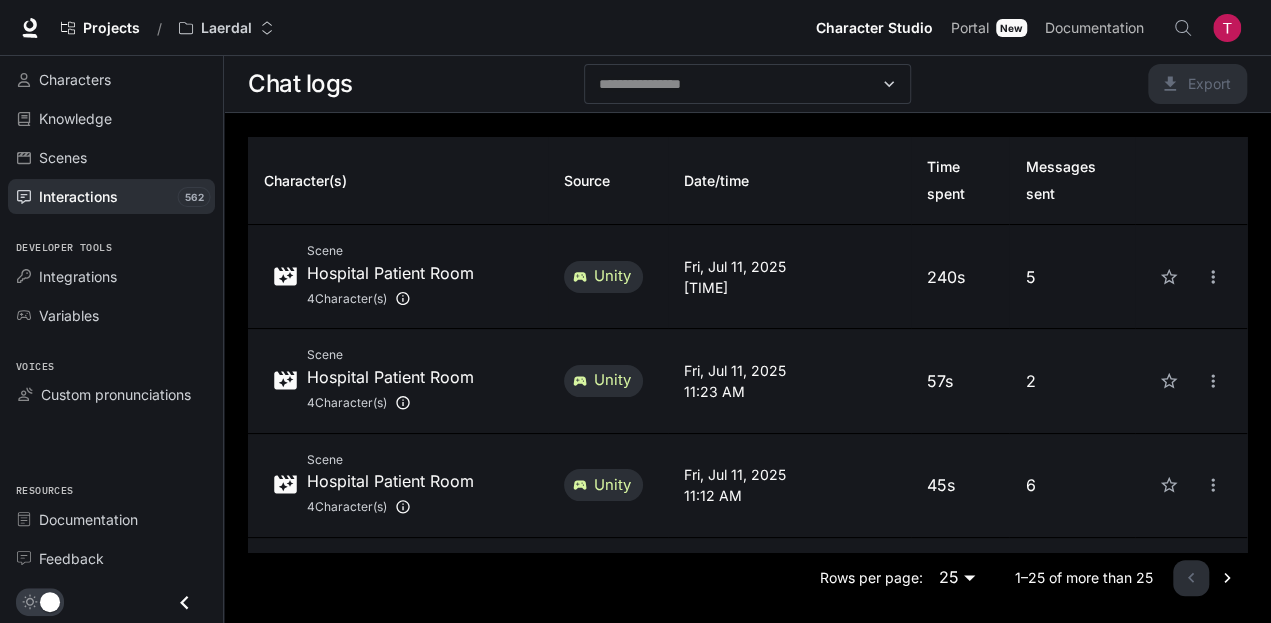 click on "240s" at bounding box center [960, 277] 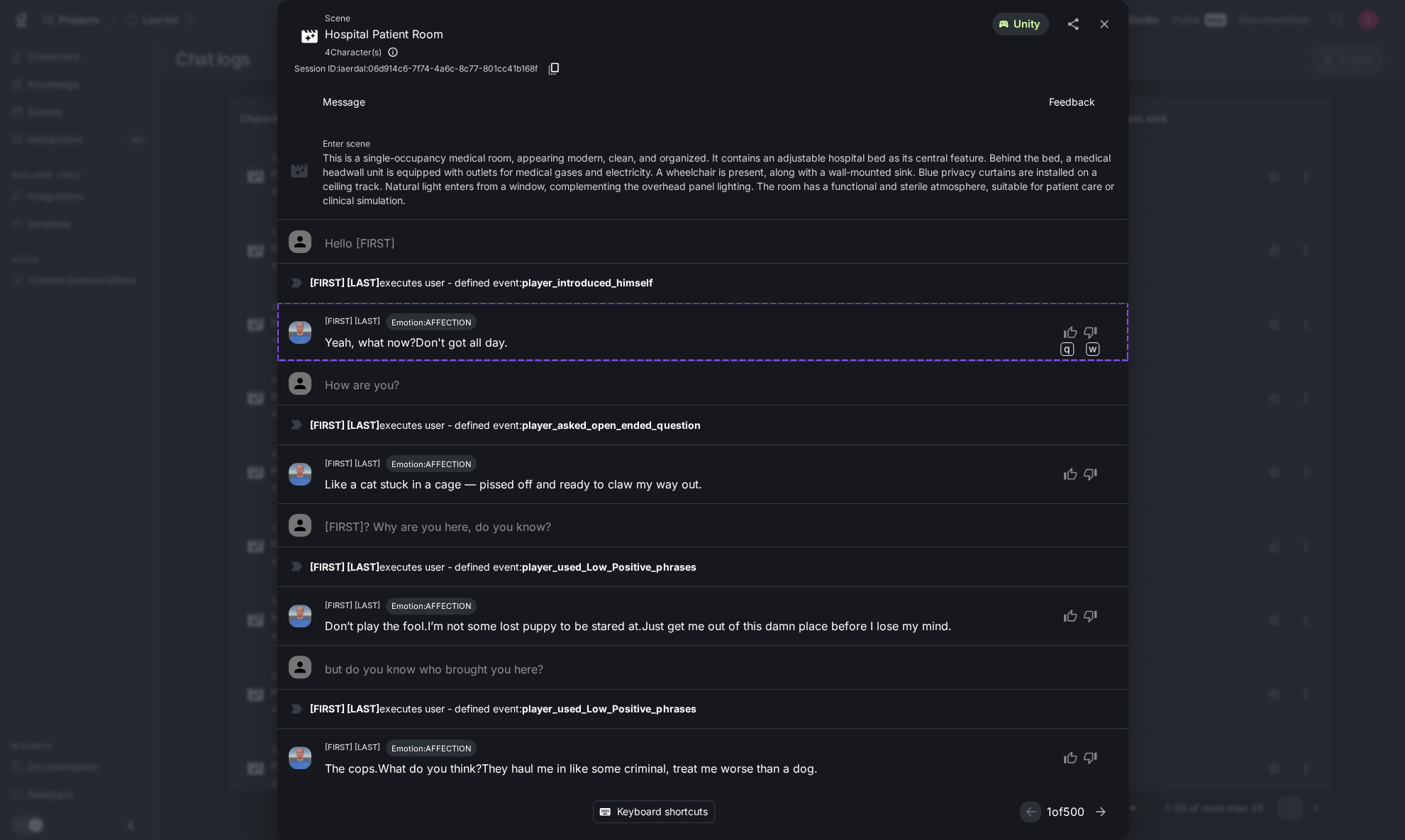 click on "Scene Hospital Patient Room 4  Character(s) unity Session ID:  laerdal:06d914c6-7f74-4a6c-8c77-801cc41b168f Message Feedback Enter scene This is a single-occupancy medical room, appearing modern, clean, and organized. It contains an adjustable hospital bed as its central feature. Behind the bed, a medical headwall unit is equipped with outlets for medical gases and electricity. A wheelchair is present, along with a wall-mounted sink. Blue privacy curtains are installed on a ceiling track. Natural light enters from a window, complementing the overhead panel lighting. The room has a functional and sterile atmosphere, suitable for patient care or clinical simulation. Hello James James Turner  executes user - defined event:  player_introduced_himself   James Turner Emotion:  AFFECTION Yeah, what now?  Don't got all day. q w How are you? James Turner  executes user - defined event:  player_asked_open_ended_question   James Turner Emotion:  AFFECTION James? Why are you here, do you know? James Turner   James Turner" at bounding box center [702, 420] 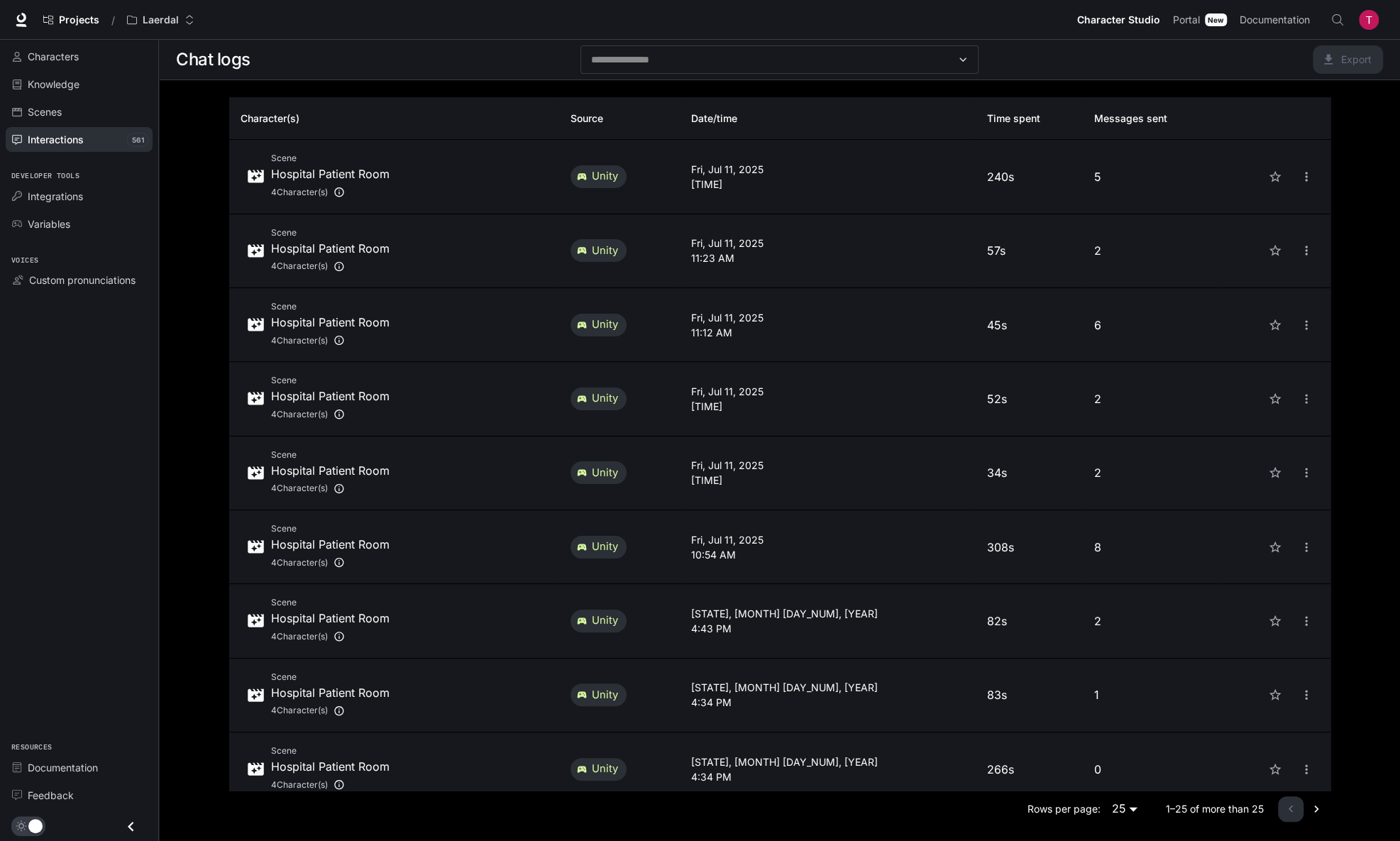 click on "5" at bounding box center [1150, 177] 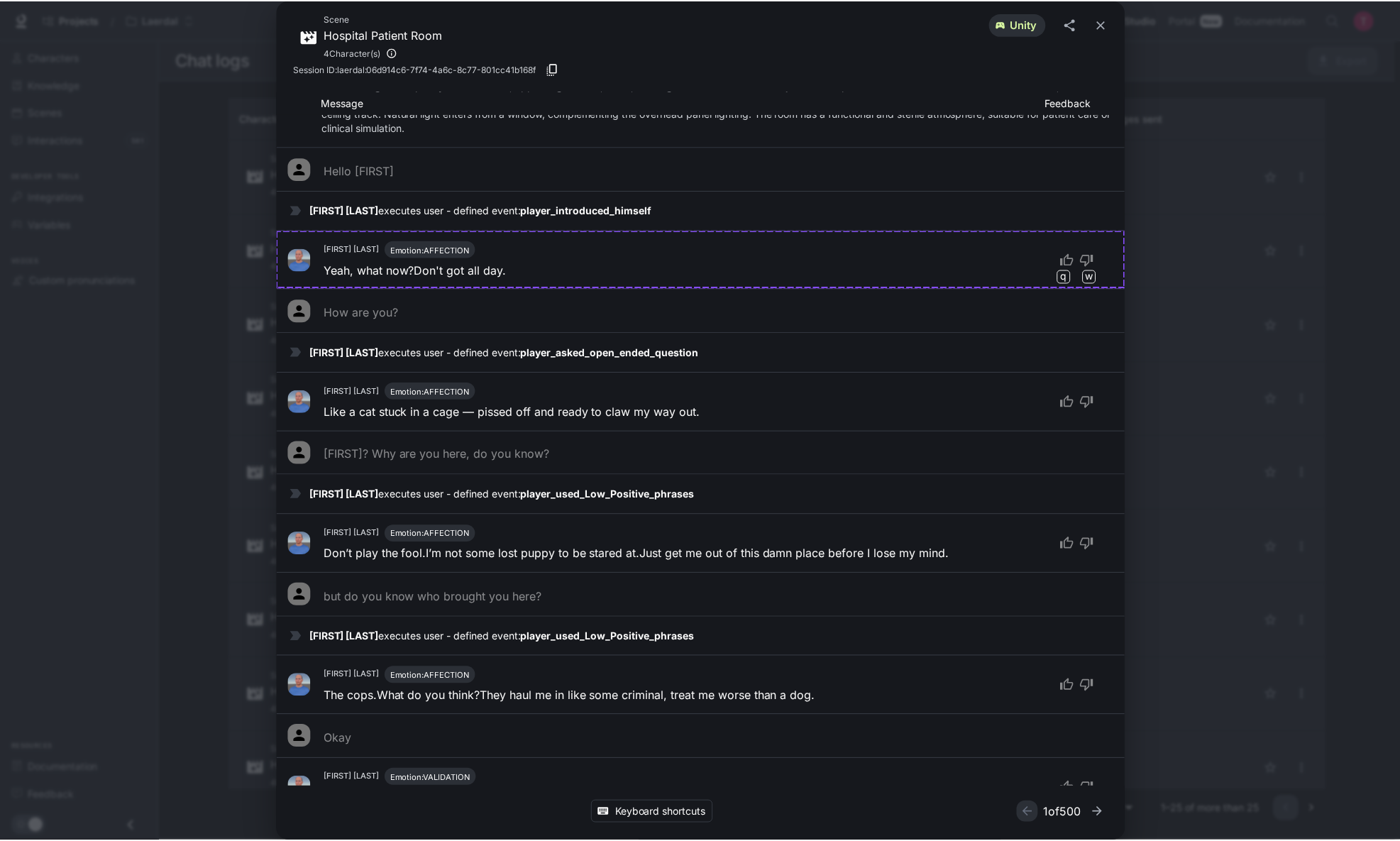 scroll, scrollTop: 99, scrollLeft: 0, axis: vertical 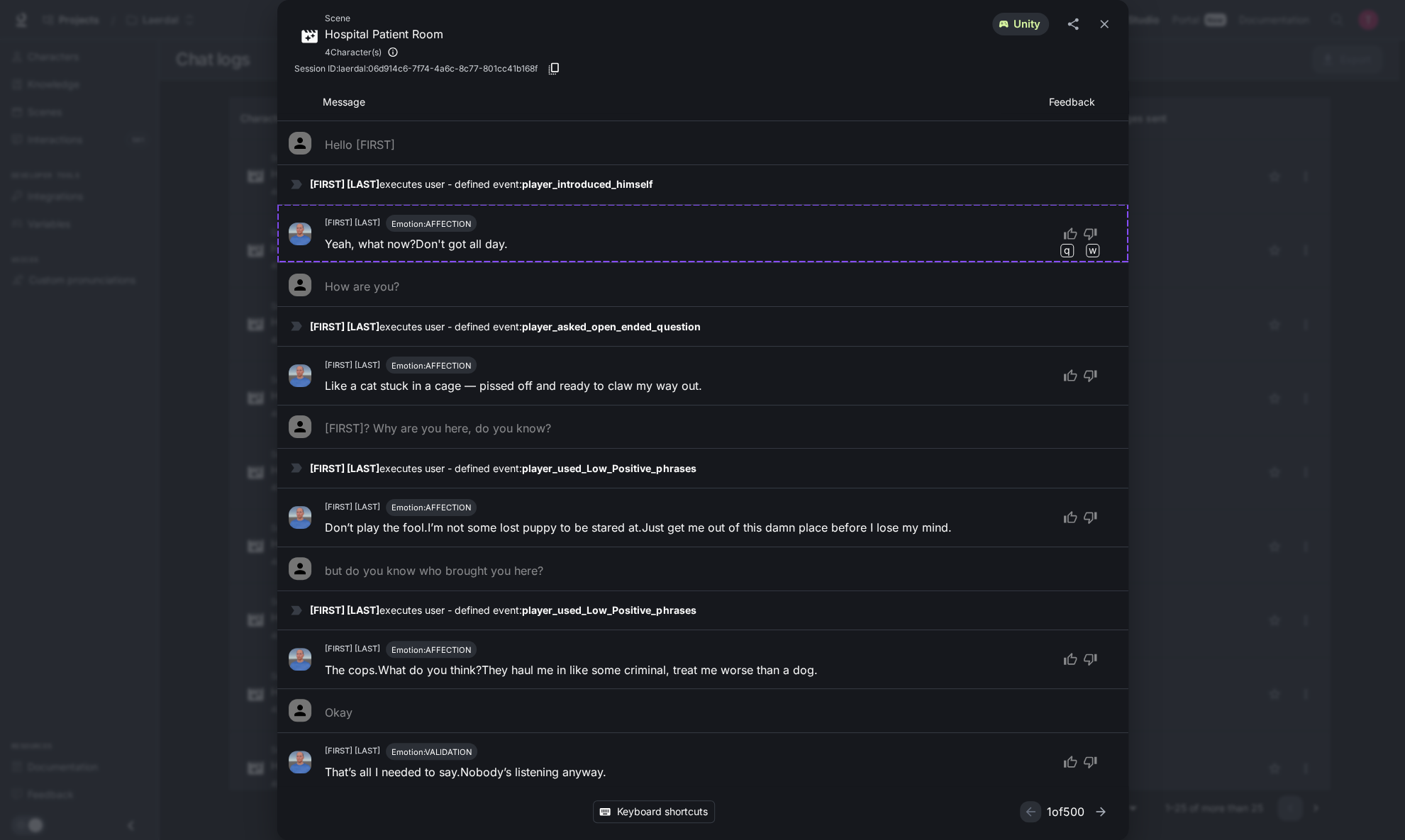 click on "Scene Hospital Patient Room 4  Character(s) unity Session ID:  laerdal:06d914c6-7f74-4a6c-8c77-801cc41b168f Message Feedback Enter scene This is a single-occupancy medical room, appearing modern, clean, and organized. It contains an adjustable hospital bed as its central feature. Behind the bed, a medical headwall unit is equipped with outlets for medical gases and electricity. A wheelchair is present, along with a wall-mounted sink. Blue privacy curtains are installed on a ceiling track. Natural light enters from a window, complementing the overhead panel lighting. The room has a functional and sterile atmosphere, suitable for patient care or clinical simulation. Hello James James Turner  executes user - defined event:  player_introduced_himself   James Turner Emotion:  AFFECTION Yeah, what now?  Don't got all day. q w How are you? James Turner  executes user - defined event:  player_asked_open_ended_question   James Turner Emotion:  AFFECTION James? Why are you here, do you know? James Turner   James Turner" at bounding box center (702, 420) 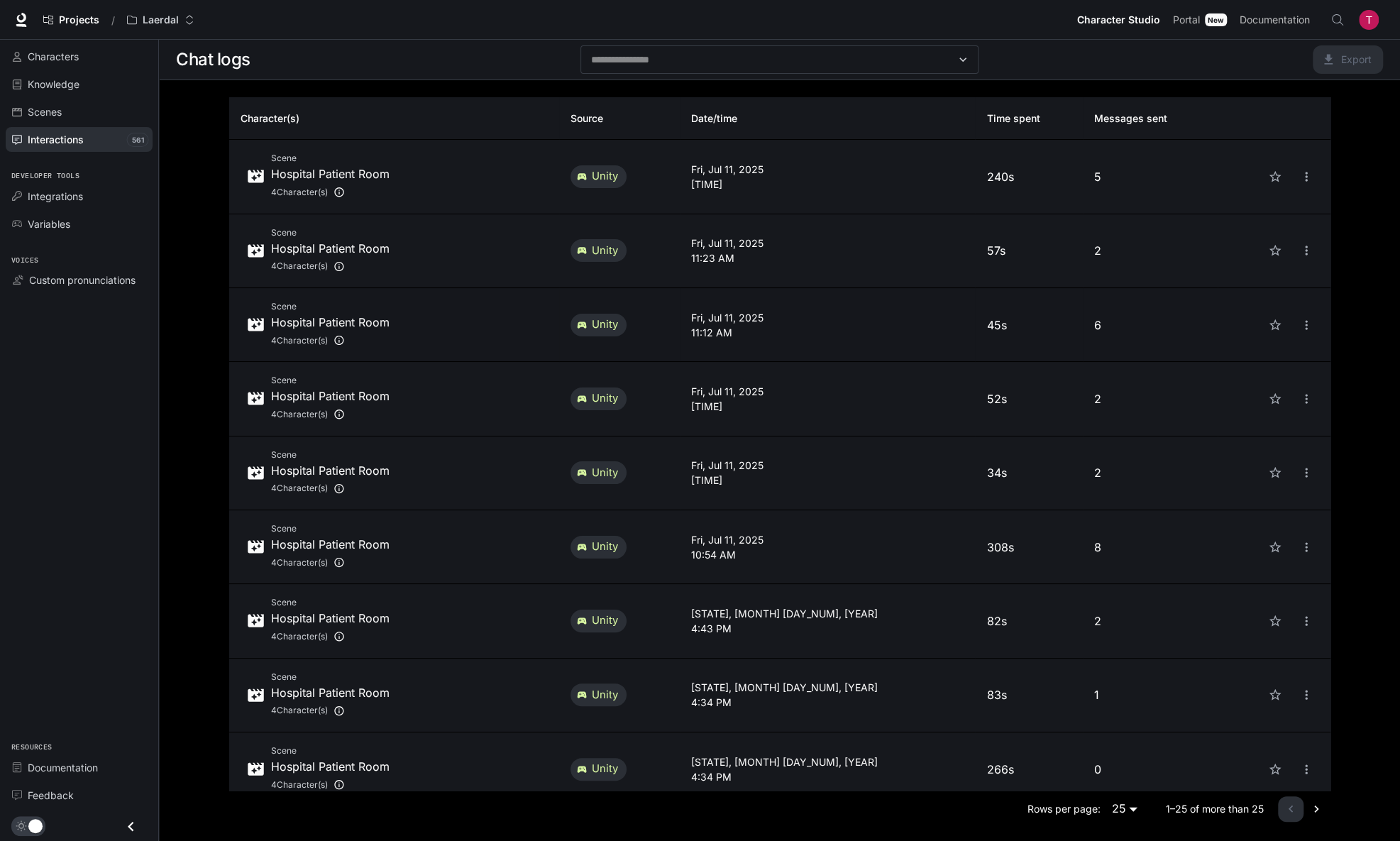 click on "6" at bounding box center [1150, 325] 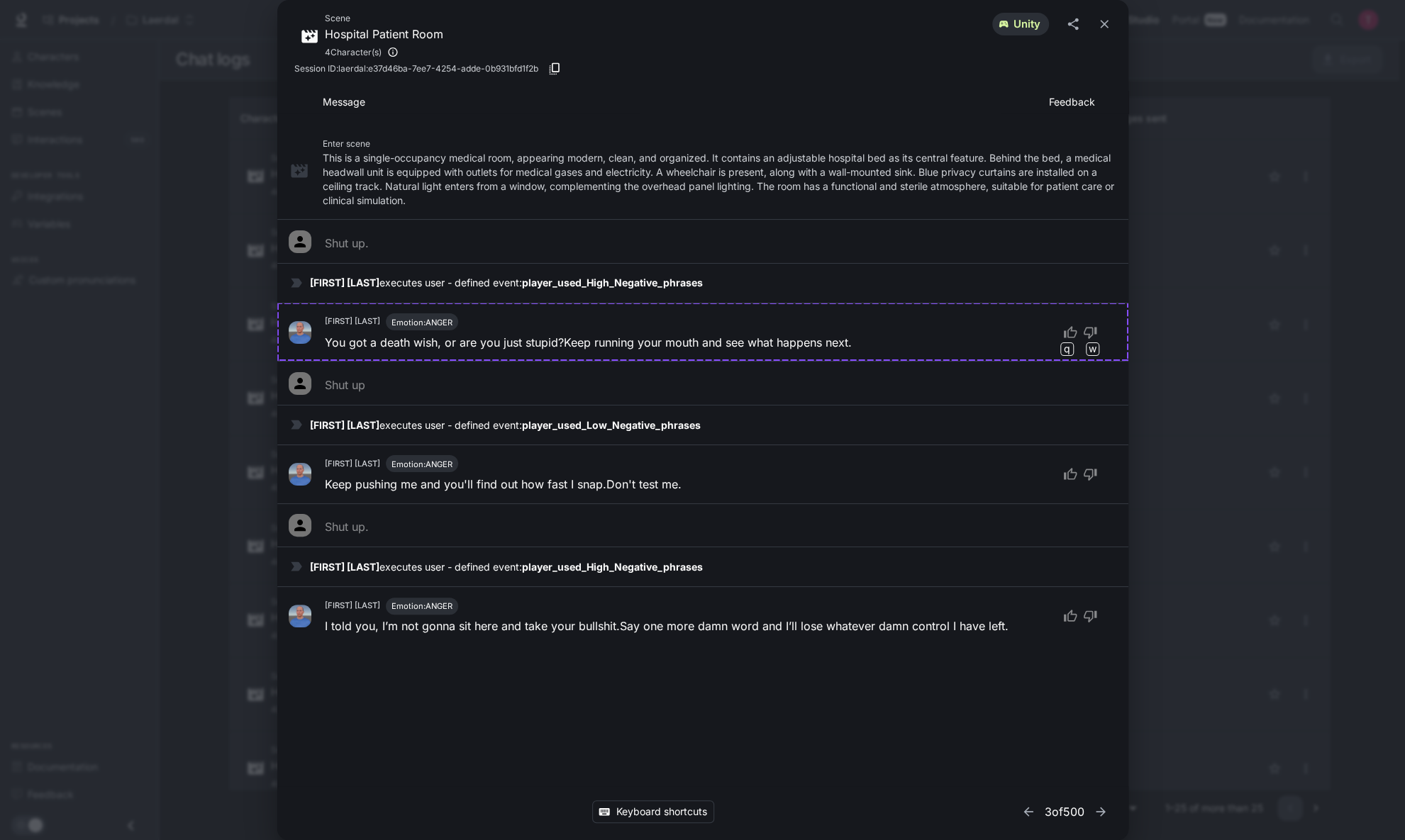 click on "Scene Hospital Patient Room 4  Character(s) unity Session ID:  laerdal:e37d46ba-7ee7-4254-adde-0b931bfd1f2b Message Feedback Enter scene This is a single-occupancy medical room, appearing modern, clean, and organized. It contains an adjustable hospital bed as its central feature. Behind the bed, a medical headwall unit is equipped with outlets for medical gases and electricity. A wheelchair is present, along with a wall-mounted sink. Blue privacy curtains are installed on a ceiling track. Natural light enters from a window, complementing the overhead panel lighting. The room has a functional and sterile atmosphere, suitable for patient care or clinical simulation. Shut up. James Turner  executes user - defined event:  player_used_High_Negative_phrases   James Turner Emotion:  ANGER You got a death wish, or are you just stupid?  Keep running your mouth and see what happens next. q w Shut up James Turner  executes user - defined event:  player_used_Low_Negative_phrases   James Turner Emotion:  ANGER Shut up." at bounding box center [702, 420] 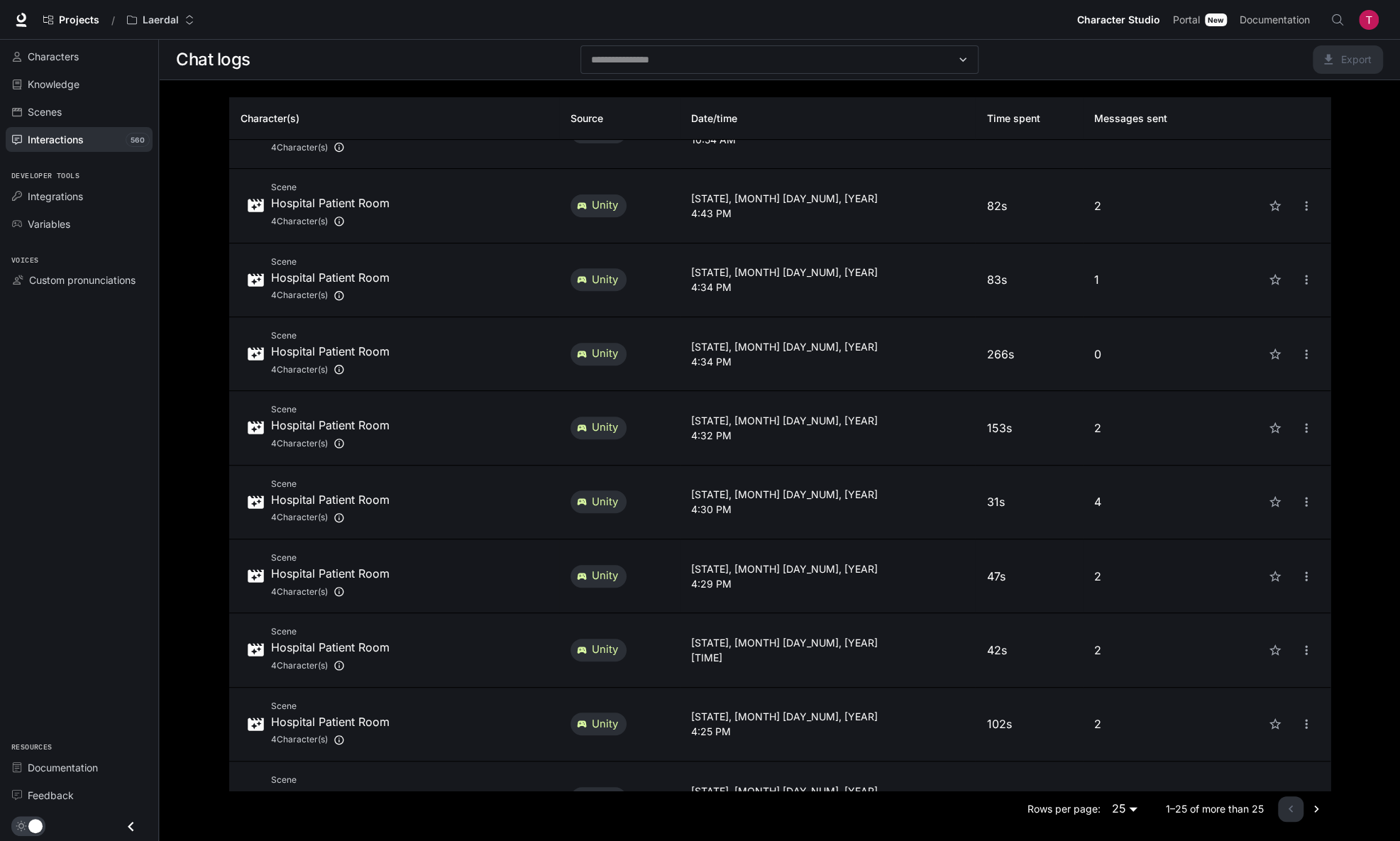 scroll, scrollTop: 426, scrollLeft: 0, axis: vertical 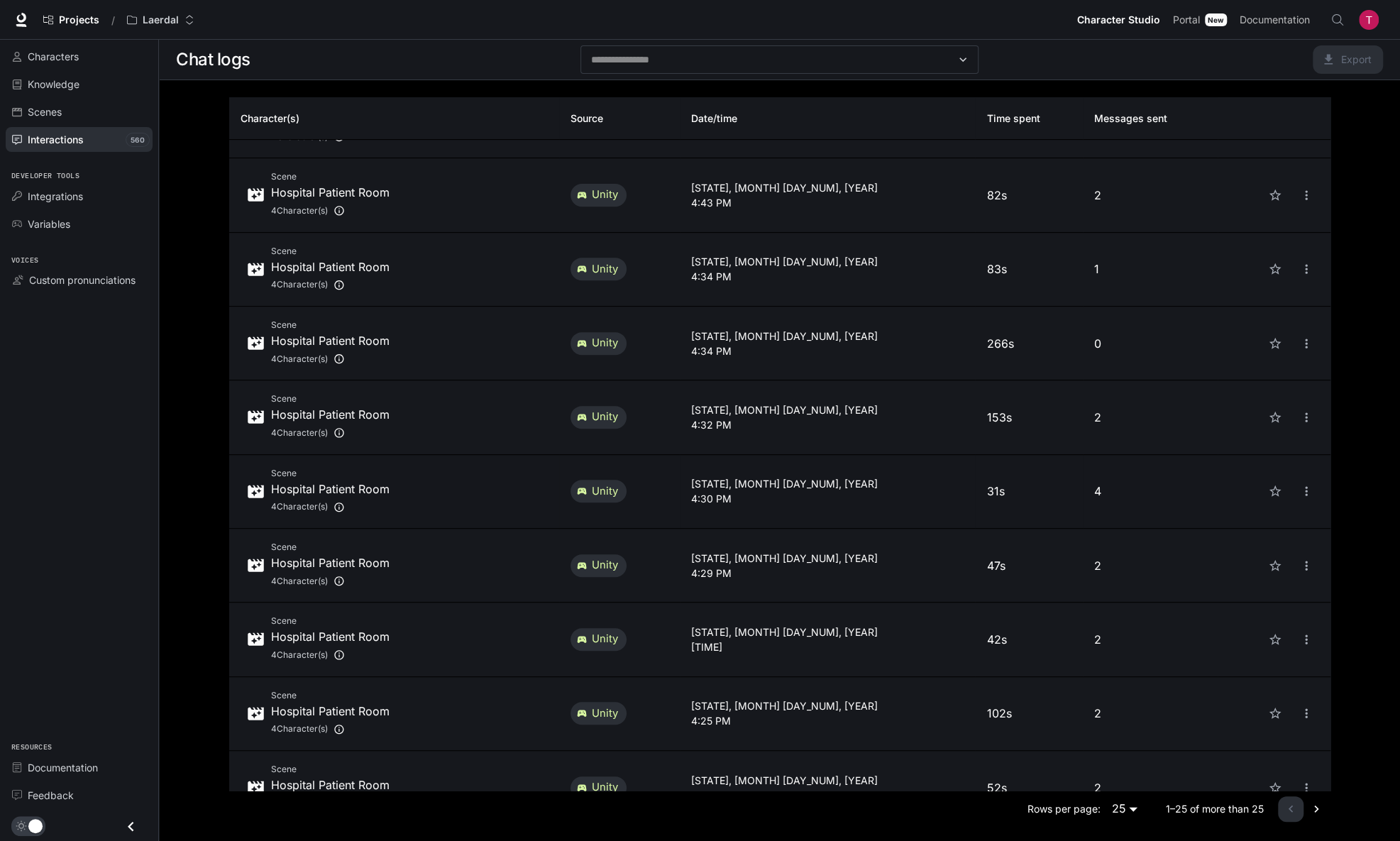 click on "31s" at bounding box center [1028, 491] 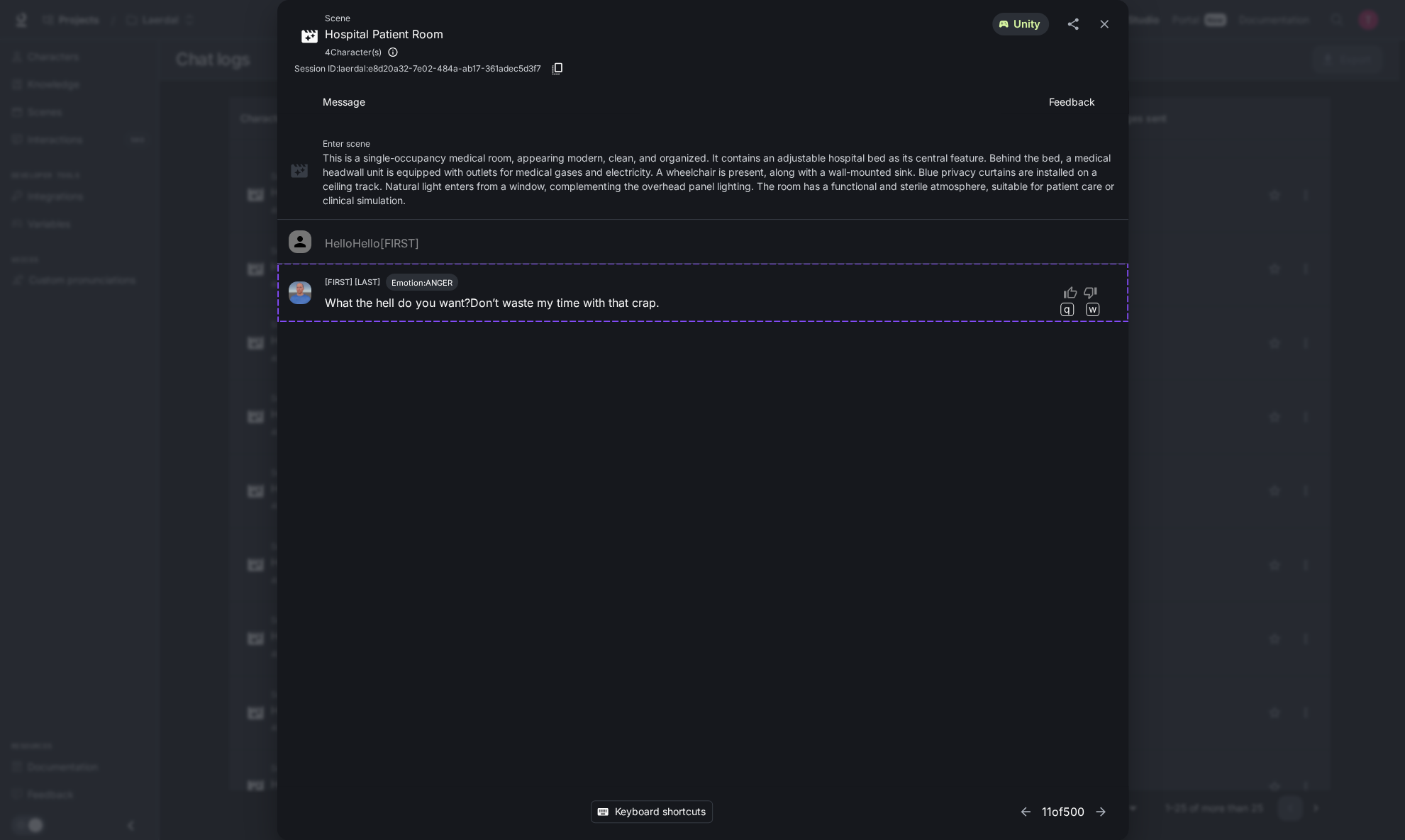 click on "Scene Hospital Patient Room 4  Character(s) unity Session ID:  laerdal:e8d20a32-7e02-484a-ab17-361adec5d3f7 Message Feedback Enter scene This is a single-occupancy medical room, appearing modern, clean, and organized. It contains an adjustable hospital bed as its central feature. Behind the bed, a medical headwall unit is equipped with outlets for medical gases and electricity. A wheelchair is present, along with a wall-mounted sink. Blue privacy curtains are installed on a ceiling track. Natural light enters from a window, complementing the overhead panel lighting. The room has a functional and sterile atmosphere, suitable for patient care or clinical simulation. Hello HelloJames James Turner Emotion:  ANGER What the hell do you want?  Don’t waste my time with that crap. q w Keyboard shortcuts 11  of  500" at bounding box center [702, 420] 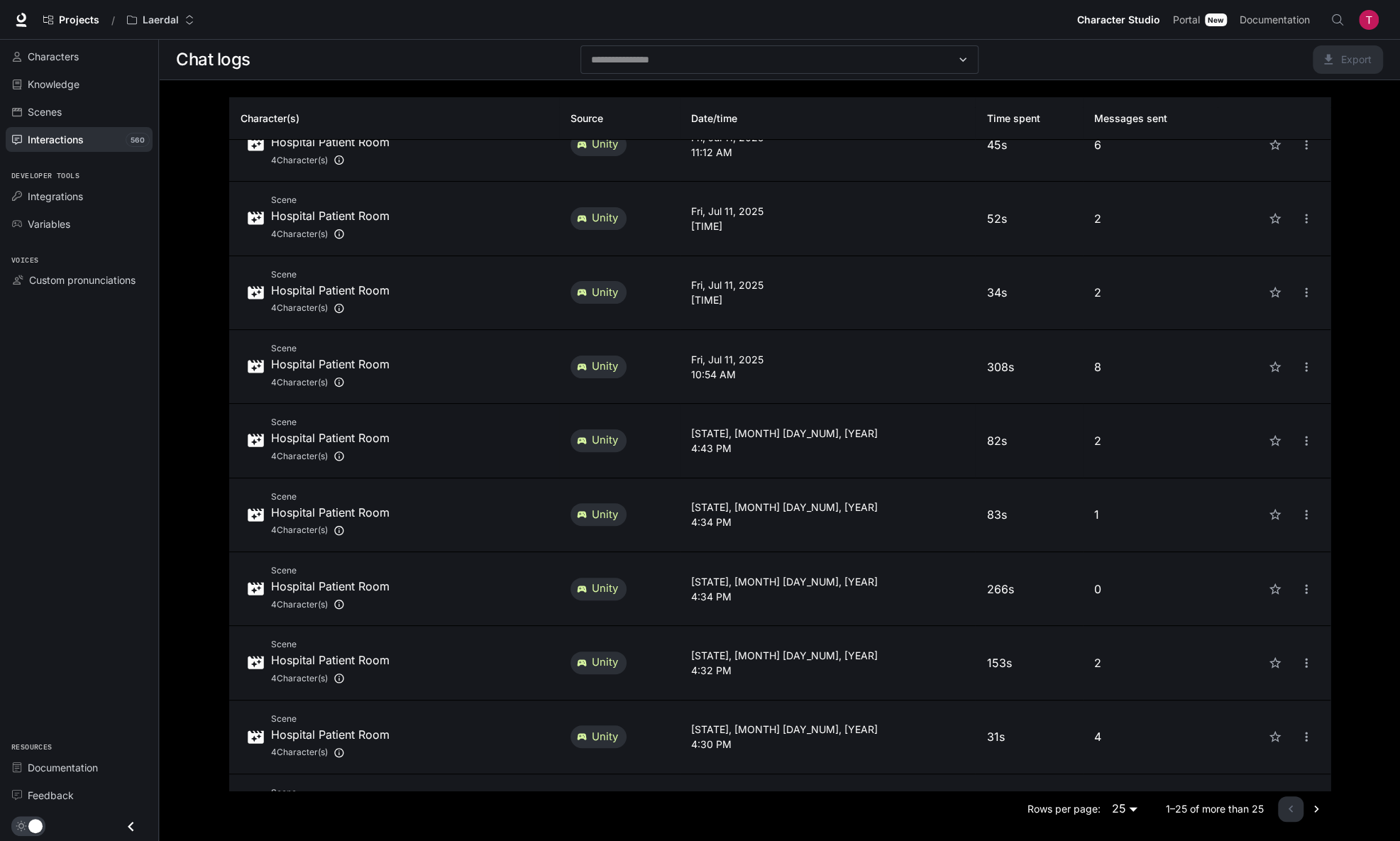 scroll, scrollTop: 0, scrollLeft: 0, axis: both 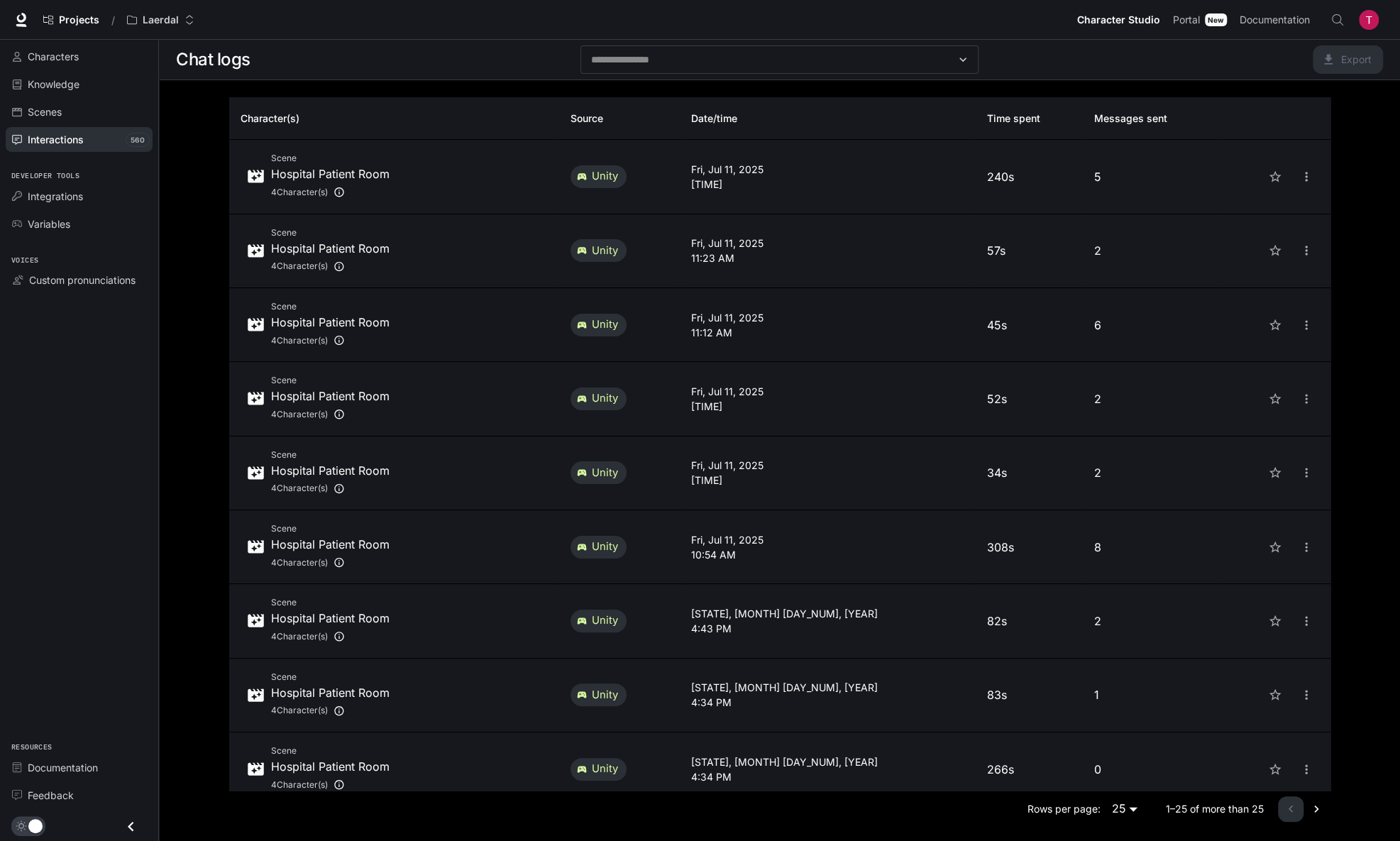 click on "45s" at bounding box center (1028, 325) 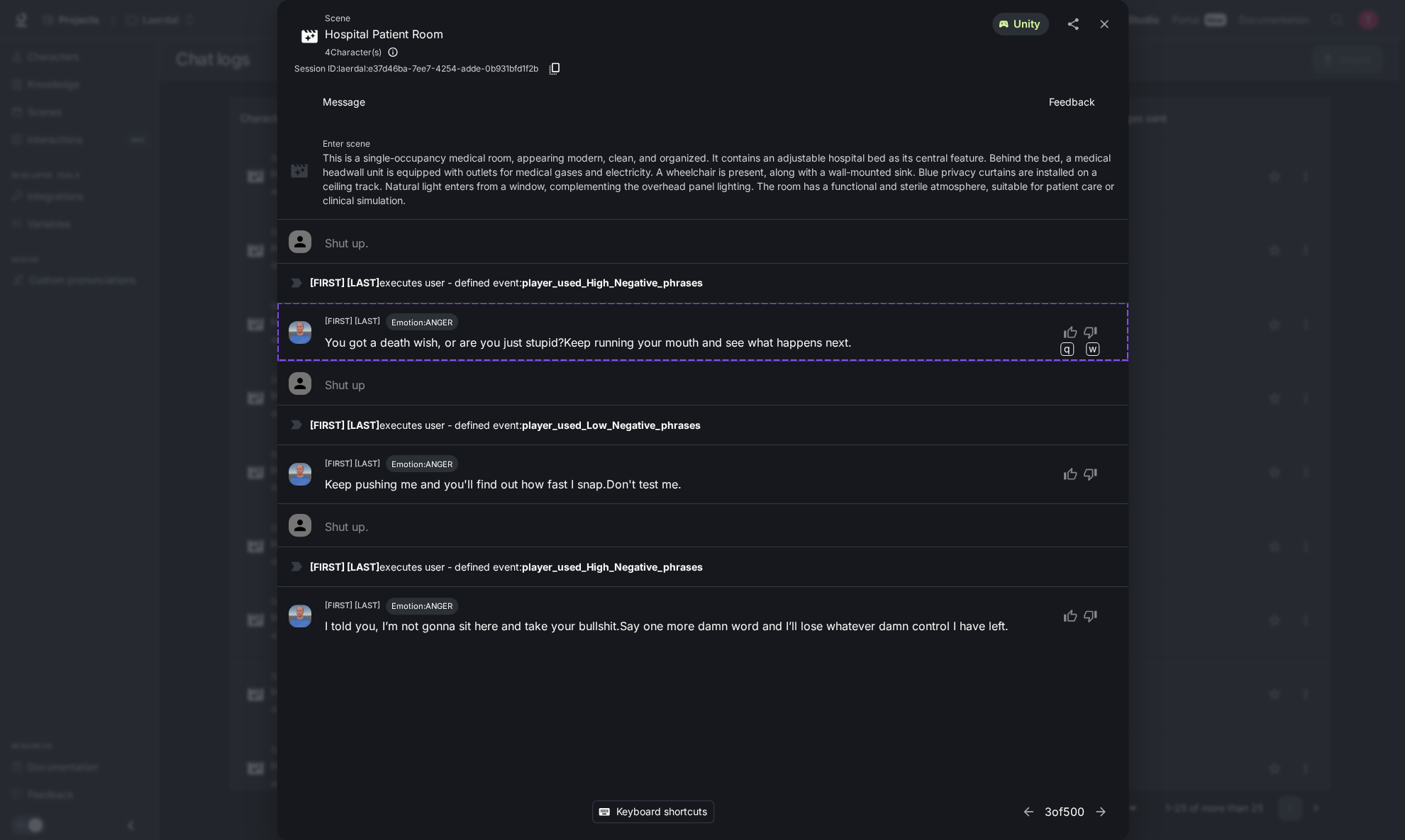 click on "Scene Hospital Patient Room 4  Character(s) unity Session ID:  laerdal:e37d46ba-7ee7-4254-adde-0b931bfd1f2b Message Feedback Enter scene This is a single-occupancy medical room, appearing modern, clean, and organized. It contains an adjustable hospital bed as its central feature. Behind the bed, a medical headwall unit is equipped with outlets for medical gases and electricity. A wheelchair is present, along with a wall-mounted sink. Blue privacy curtains are installed on a ceiling track. Natural light enters from a window, complementing the overhead panel lighting. The room has a functional and sterile atmosphere, suitable for patient care or clinical simulation. Shut up. James Turner  executes user - defined event:  player_used_High_Negative_phrases   James Turner Emotion:  ANGER You got a death wish, or are you just stupid?  Keep running your mouth and see what happens next. q w Shut up James Turner  executes user - defined event:  player_used_Low_Negative_phrases   James Turner Emotion:  ANGER Shut up." at bounding box center [702, 420] 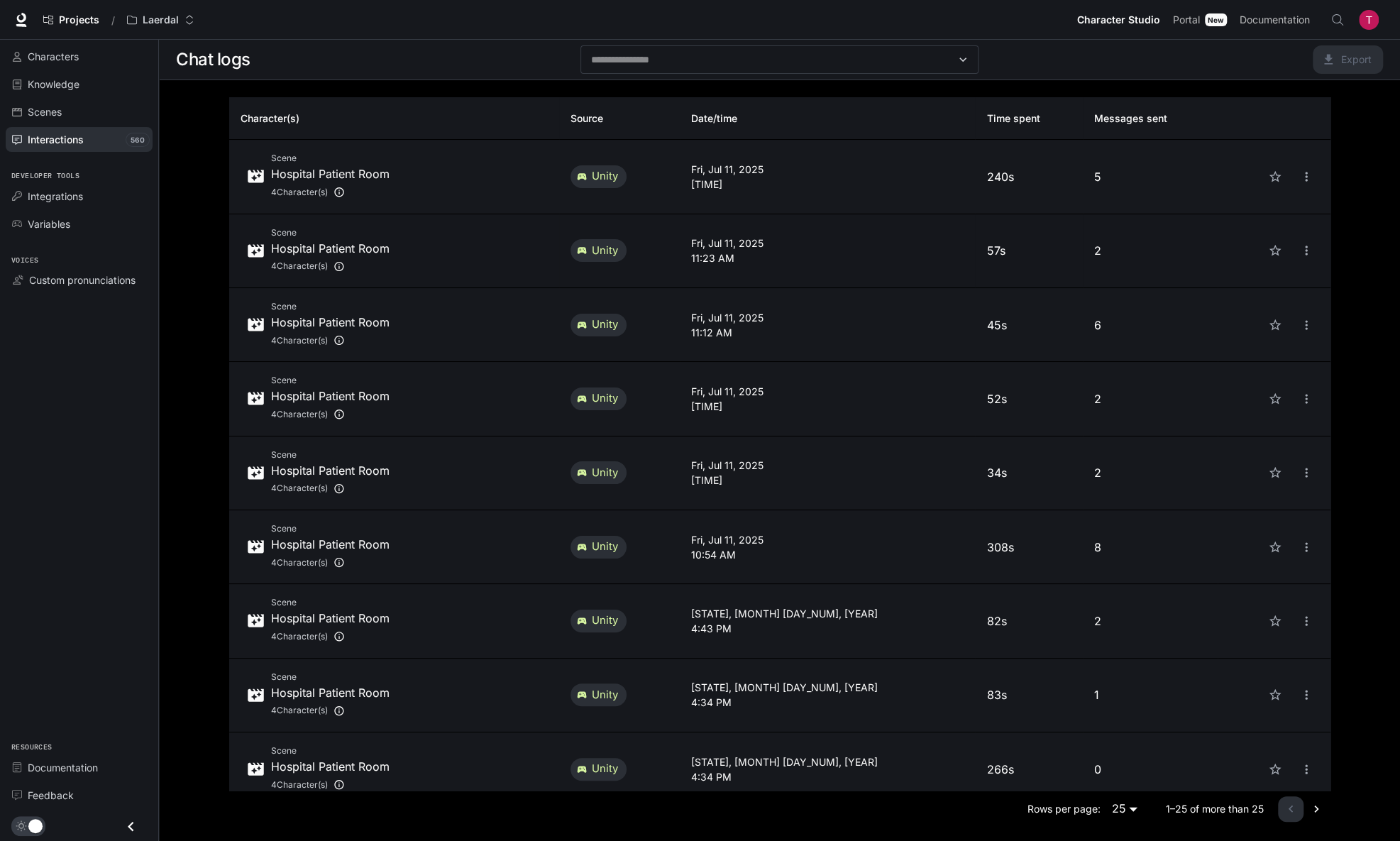 click on "57s" at bounding box center [1028, 251] 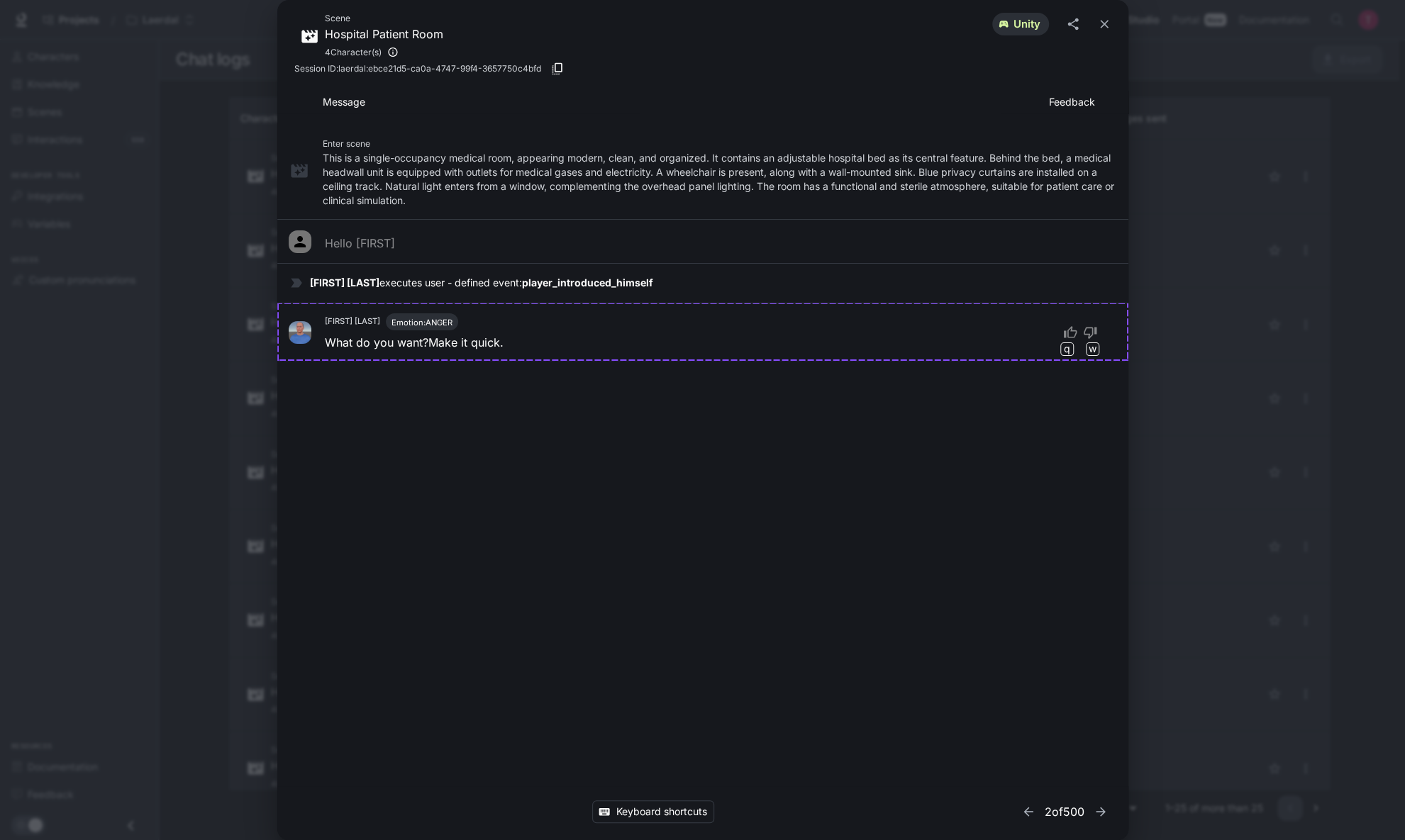 click on "Scene Hospital Patient Room 4  Character(s) unity Session ID:  laerdal:ebce21d5-ca0a-4747-99f4-3657750c4bfd Message Feedback Enter scene This is a single-occupancy medical room, appearing modern, clean, and organized. It contains an adjustable hospital bed as its central feature. Behind the bed, a medical headwall unit is equipped with outlets for medical gases and electricity. A wheelchair is present, along with a wall-mounted sink. Blue privacy curtains are installed on a ceiling track. Natural light enters from a window, complementing the overhead panel lighting. The room has a functional and sterile atmosphere, suitable for patient care or clinical simulation. Hello James James Turner  executes user - defined event:  player_introduced_himself   James Turner Emotion:  ANGER What do you want?  Make it quick. q w Keyboard shortcuts 2  of  500" at bounding box center [702, 420] 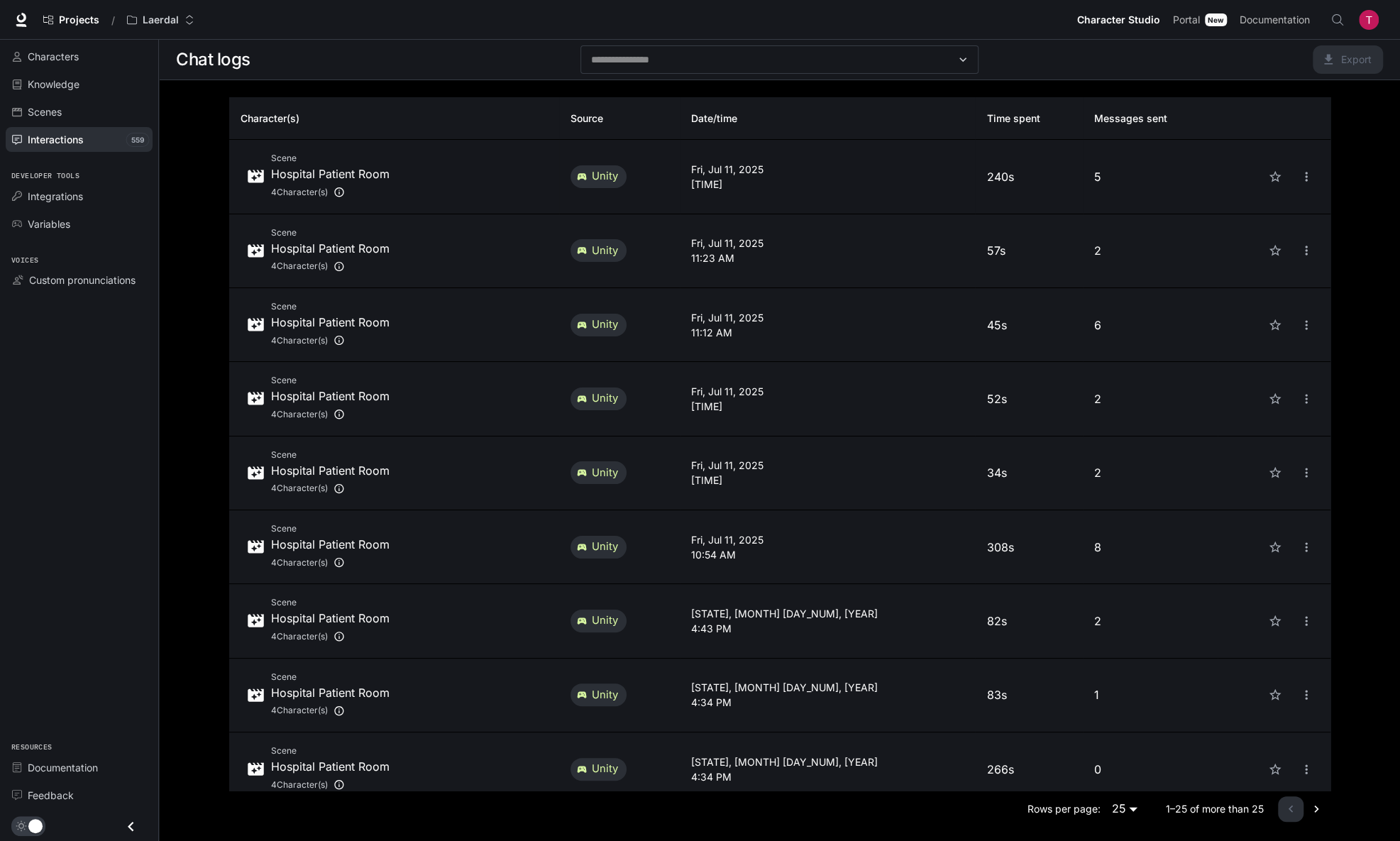 click on "5" at bounding box center [1150, 177] 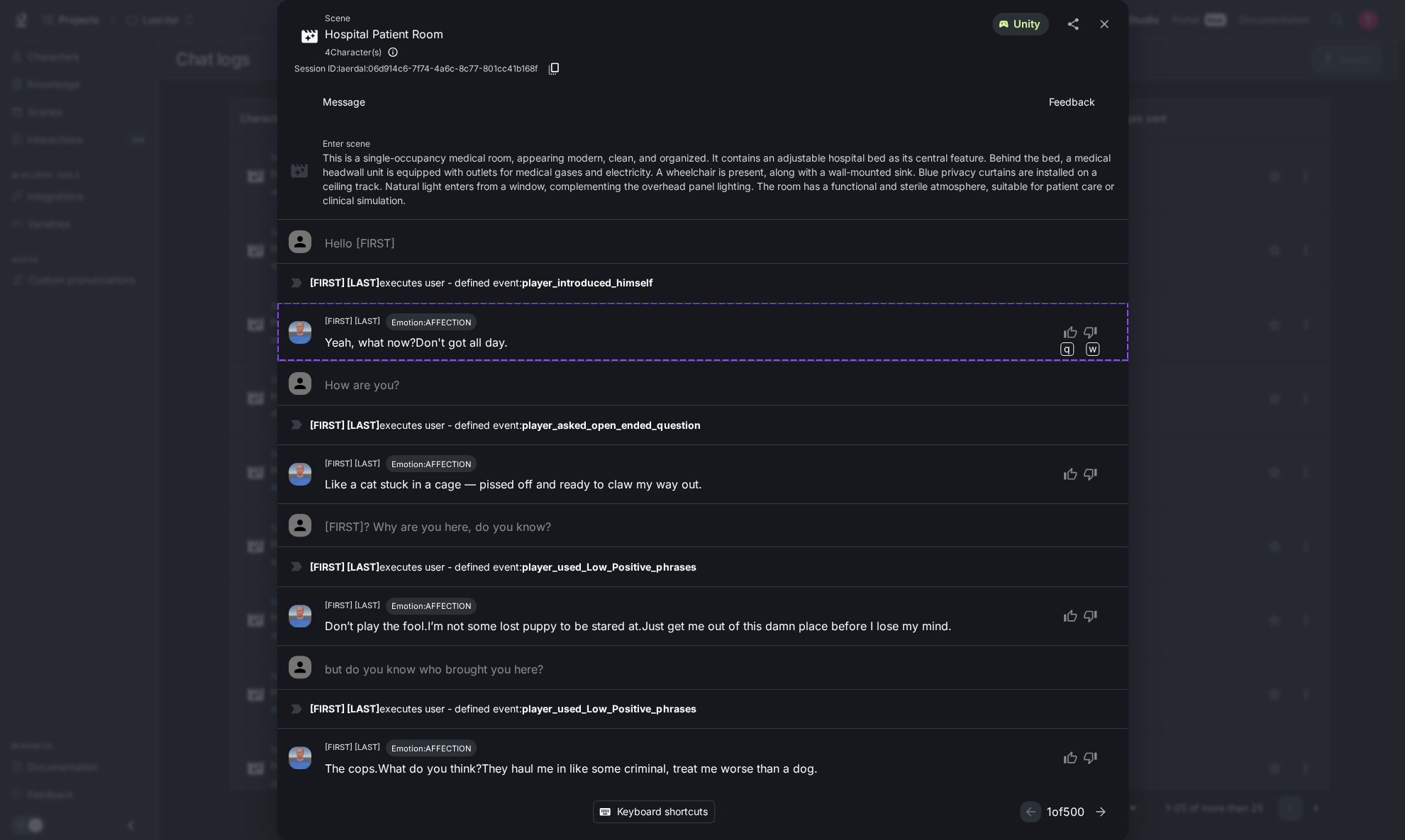 click on "Scene Hospital Patient Room 4  Character(s) unity Session ID:  laerdal:06d914c6-7f74-4a6c-8c77-801cc41b168f Message Feedback Enter scene This is a single-occupancy medical room, appearing modern, clean, and organized. It contains an adjustable hospital bed as its central feature. Behind the bed, a medical headwall unit is equipped with outlets for medical gases and electricity. A wheelchair is present, along with a wall-mounted sink. Blue privacy curtains are installed on a ceiling track. Natural light enters from a window, complementing the overhead panel lighting. The room has a functional and sterile atmosphere, suitable for patient care or clinical simulation. Hello James James Turner  executes user - defined event:  player_introduced_himself   James Turner Emotion:  AFFECTION Yeah, what now?  Don't got all day. q w How are you? James Turner  executes user - defined event:  player_asked_open_ended_question   James Turner Emotion:  AFFECTION James? Why are you here, do you know? James Turner   James Turner" at bounding box center [702, 420] 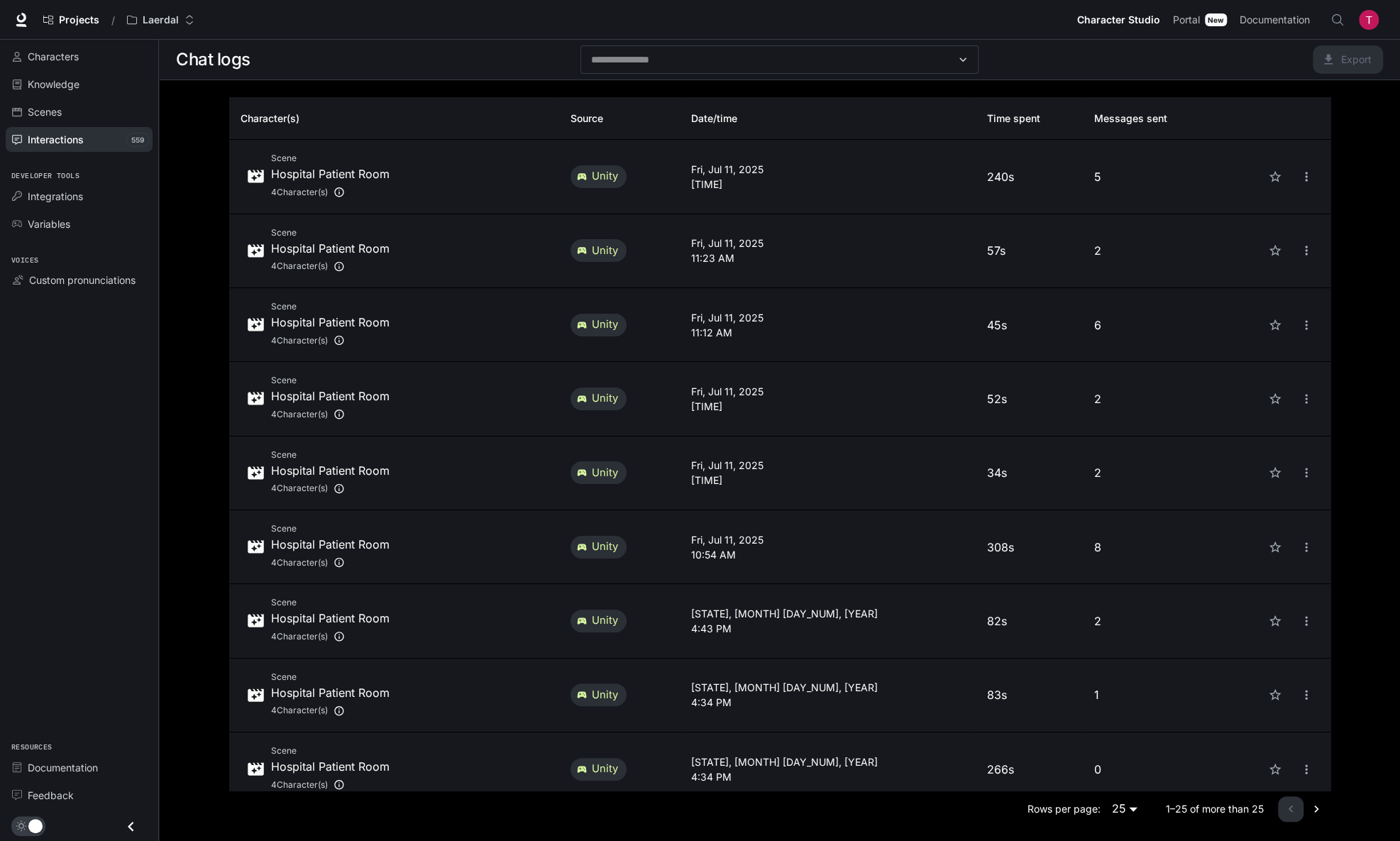 click on "6" at bounding box center [1150, 325] 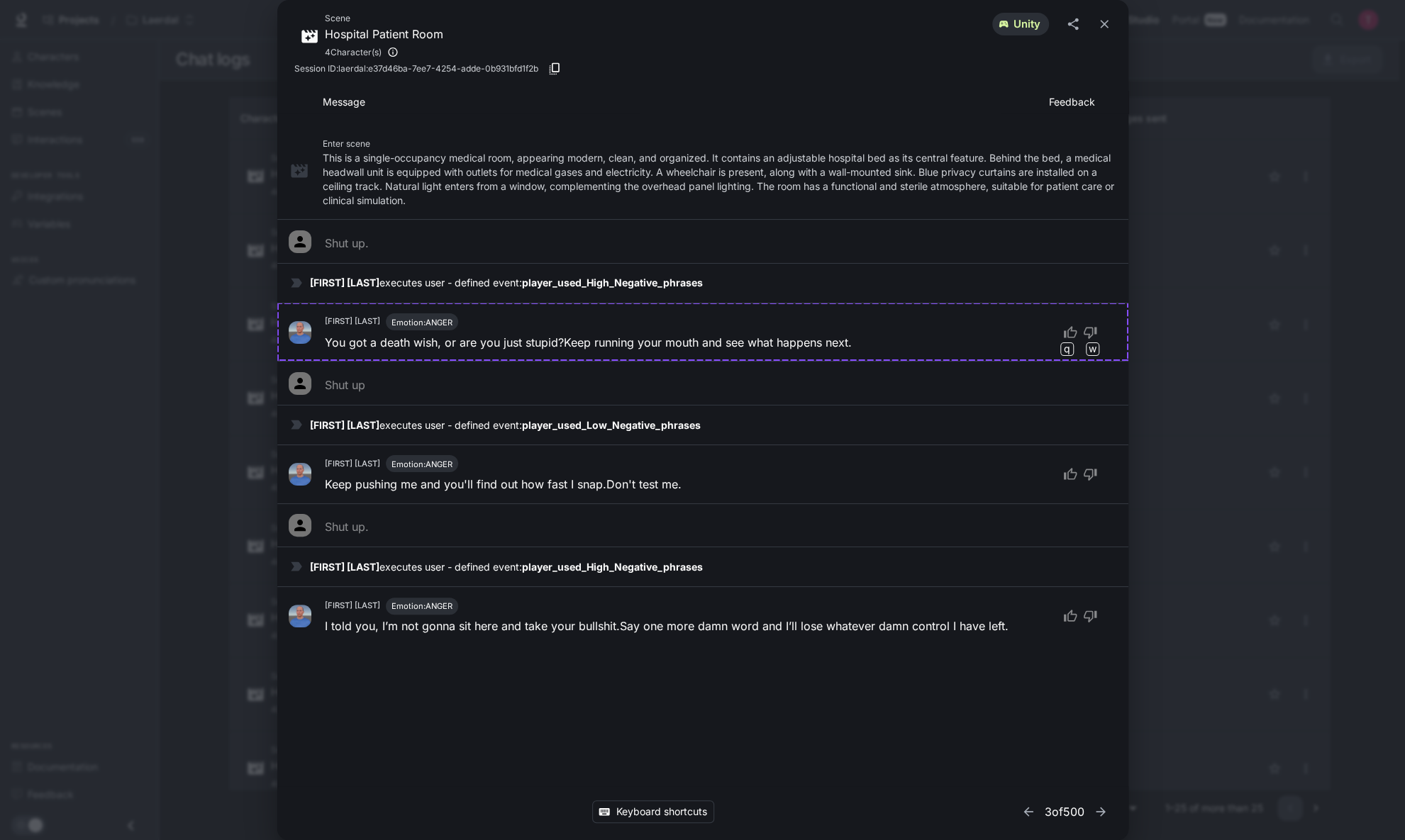 click on "Scene Hospital Patient Room 4  Character(s) unity Session ID:  laerdal:e37d46ba-7ee7-4254-adde-0b931bfd1f2b Message Feedback Enter scene This is a single-occupancy medical room, appearing modern, clean, and organized. It contains an adjustable hospital bed as its central feature. Behind the bed, a medical headwall unit is equipped with outlets for medical gases and electricity. A wheelchair is present, along with a wall-mounted sink. Blue privacy curtains are installed on a ceiling track. Natural light enters from a window, complementing the overhead panel lighting. The room has a functional and sterile atmosphere, suitable for patient care or clinical simulation. Shut up. James Turner  executes user - defined event:  player_used_High_Negative_phrases   James Turner Emotion:  ANGER You got a death wish, or are you just stupid?  Keep running your mouth and see what happens next. q w Shut up James Turner  executes user - defined event:  player_used_Low_Negative_phrases   James Turner Emotion:  ANGER Shut up." at bounding box center (702, 420) 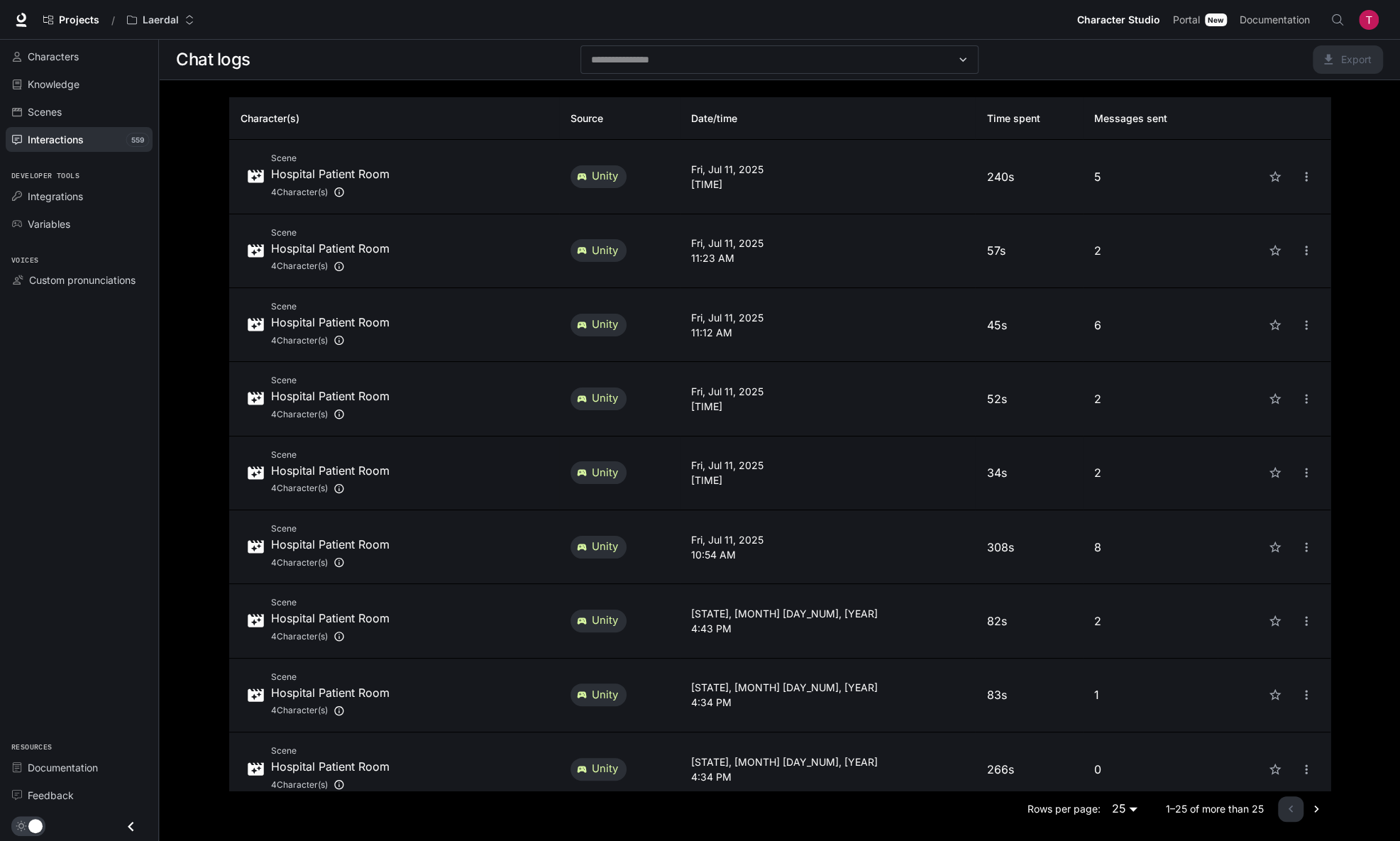 click on "2" at bounding box center (1150, 473) 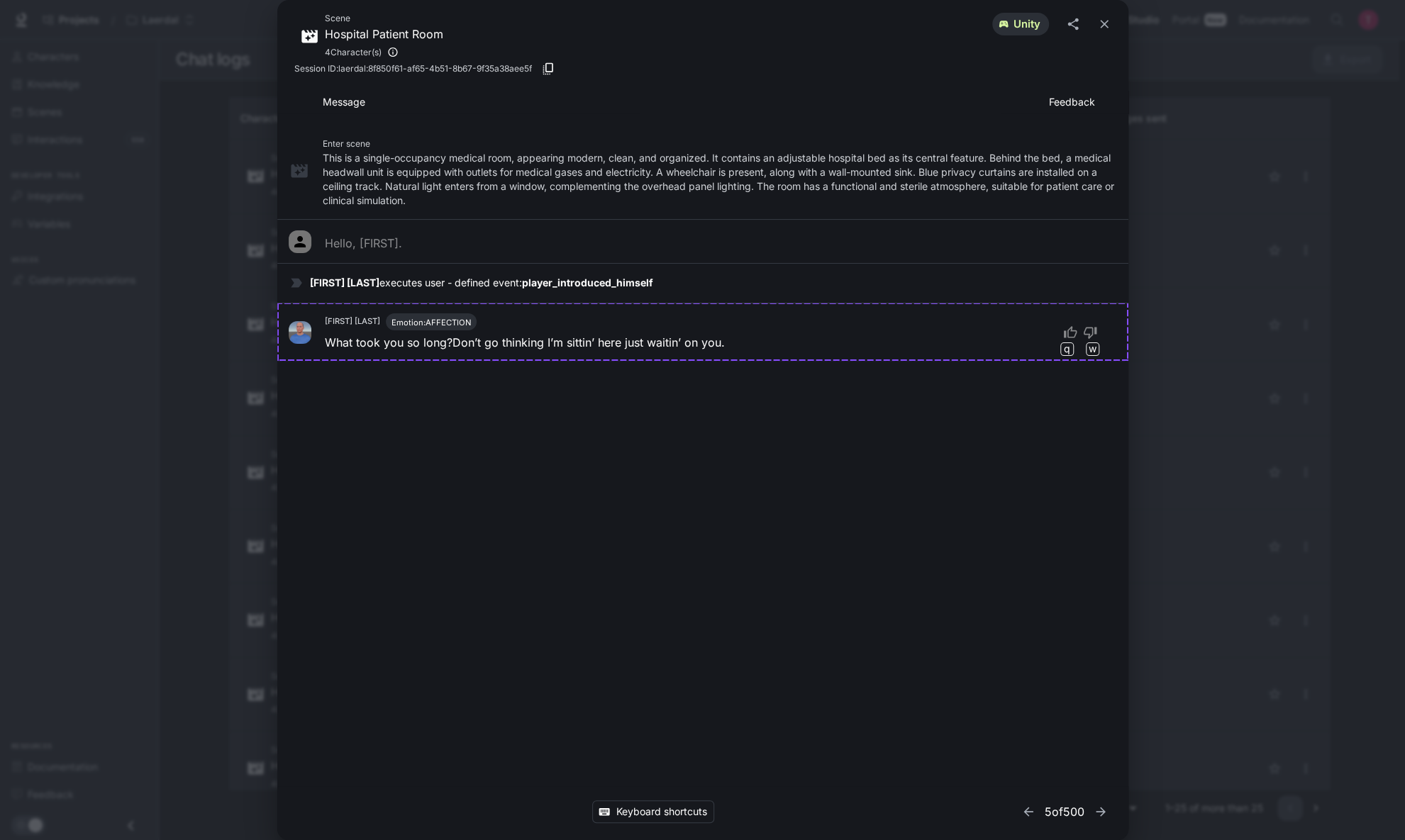 click on "Scene Hospital Patient Room 4  Character(s) unity Session ID:  laerdal:8f850f61-af65-4b51-8b67-9f35a38aee5f Message Feedback Enter scene This is a single-occupancy medical room, appearing modern, clean, and organized. It contains an adjustable hospital bed as its central feature. Behind the bed, a medical headwall unit is equipped with outlets for medical gases and electricity. A wheelchair is present, along with a wall-mounted sink. Blue privacy curtains are installed on a ceiling track. Natural light enters from a window, complementing the overhead panel lighting. The room has a functional and sterile atmosphere, suitable for patient care or clinical simulation. Hello, James. James Turner  executes user - defined event:  player_introduced_himself   James Turner Emotion:  AFFECTION What took you so long?  Don’t go thinking I’m sittin’ here just waitin’ on you. q w Keyboard shortcuts 5  of  500" at bounding box center [702, 420] 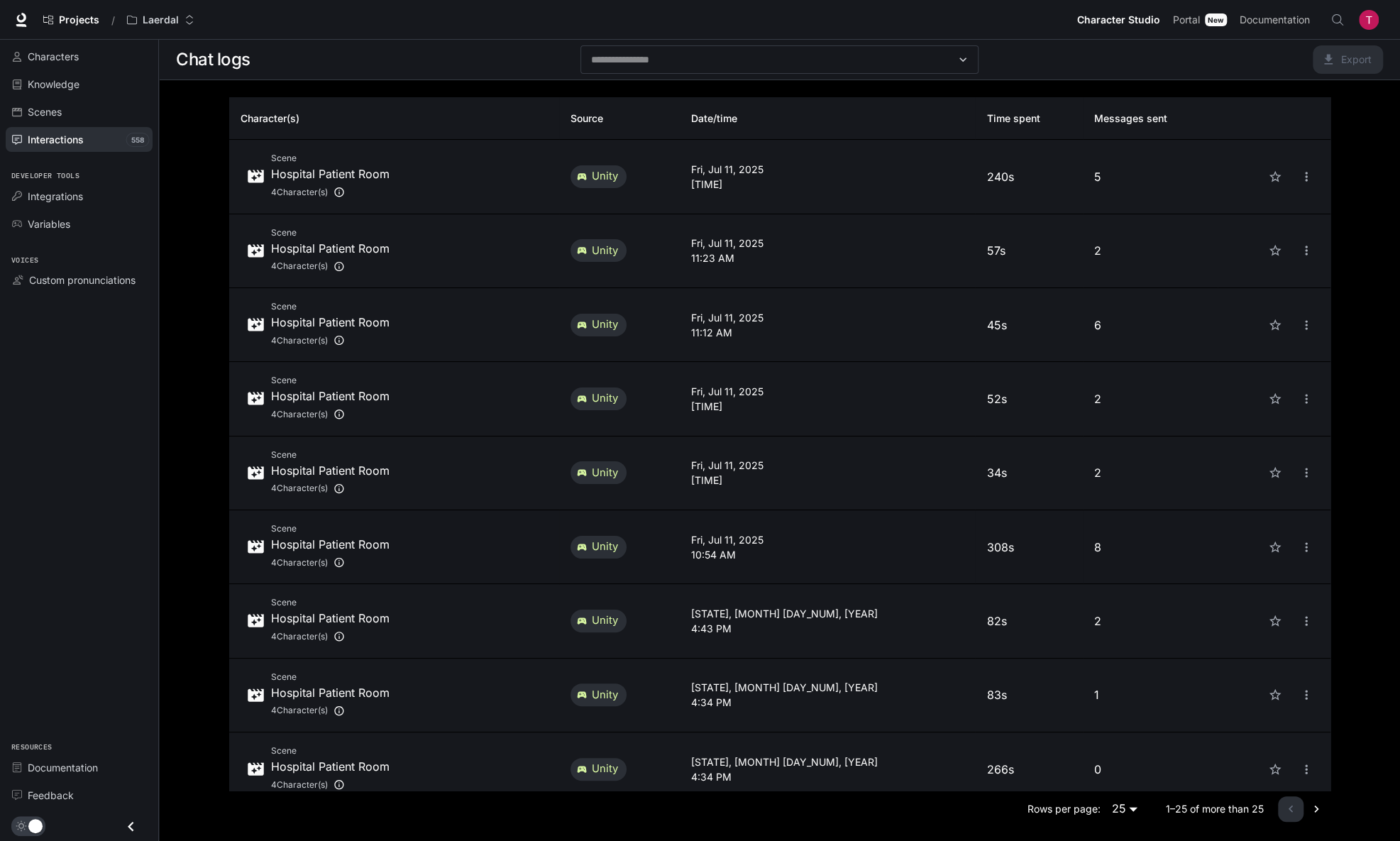 click on "8" at bounding box center (1150, 547) 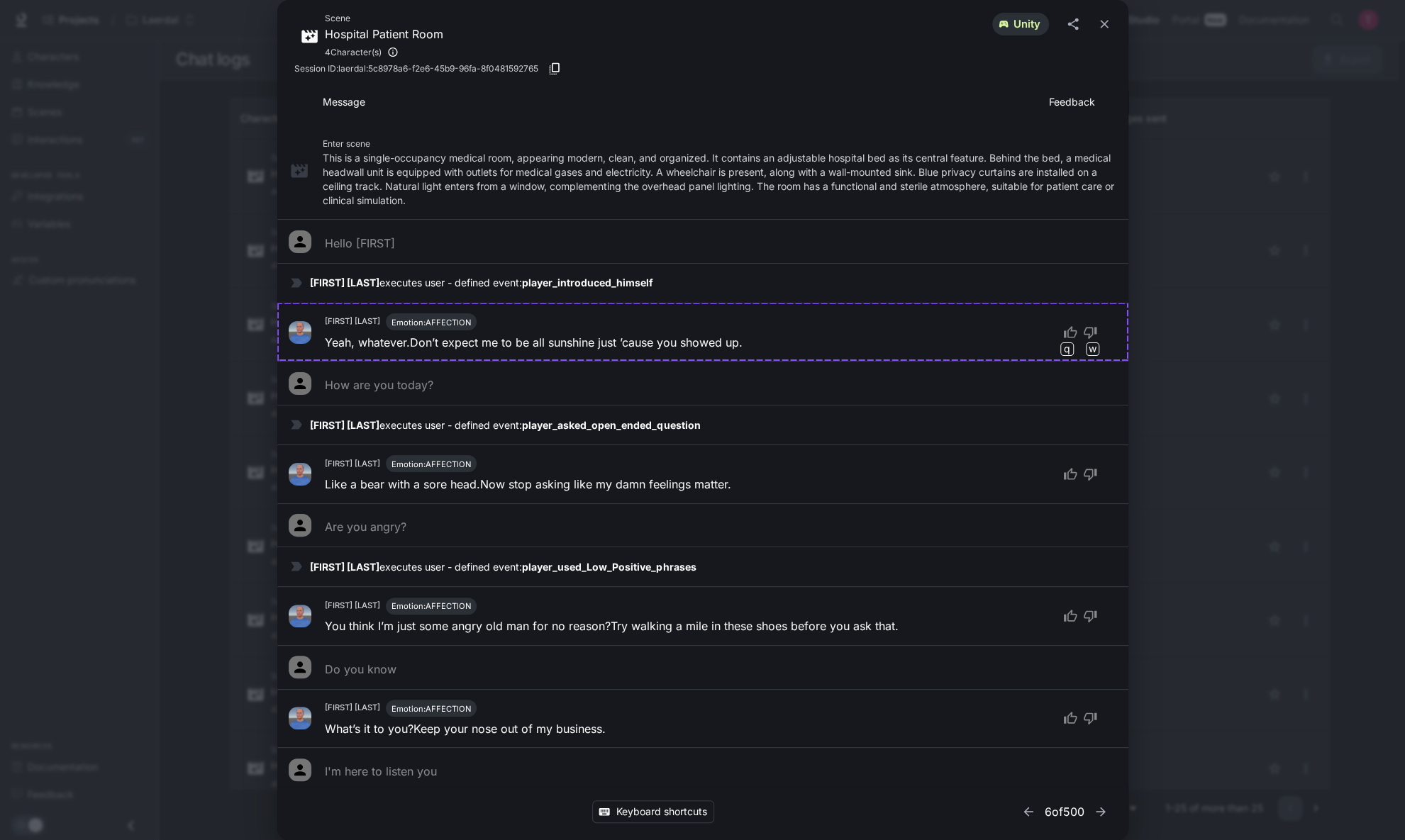click on "Scene Hospital Patient Room 4  Character(s) unity Session ID:  laerdal:5c8978a6-f2e6-45b9-96fa-8f0481592765 Message Feedback Enter scene This is a single-occupancy medical room, appearing modern, clean, and organized. It contains an adjustable hospital bed as its central feature. Behind the bed, a medical headwall unit is equipped with outlets for medical gases and electricity. A wheelchair is present, along with a wall-mounted sink. Blue privacy curtains are installed on a ceiling track. Natural light enters from a window, complementing the overhead panel lighting. The room has a functional and sterile atmosphere, suitable for patient care or clinical simulation. Hello James James Turner  executes user - defined event:  player_introduced_himself   James Turner Emotion:  AFFECTION Yeah, whatever.  Don’t expect me to be all sunshine just ’cause you showed up. q w How are you today? James Turner  executes user - defined event:  player_asked_open_ended_question   James Turner Emotion:  AFFECTION James Turner" at bounding box center (702, 420) 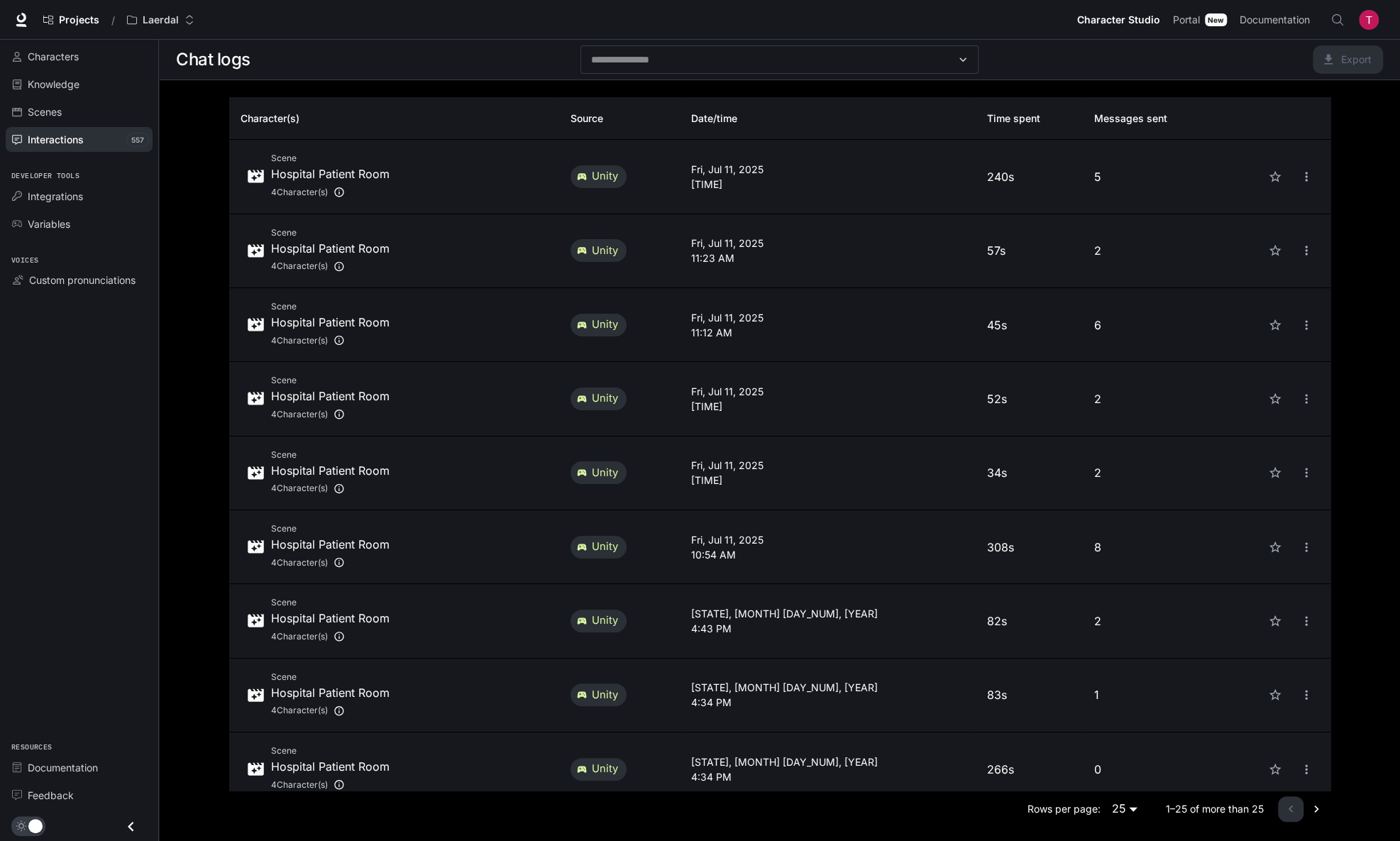 click on "6" at bounding box center [1150, 325] 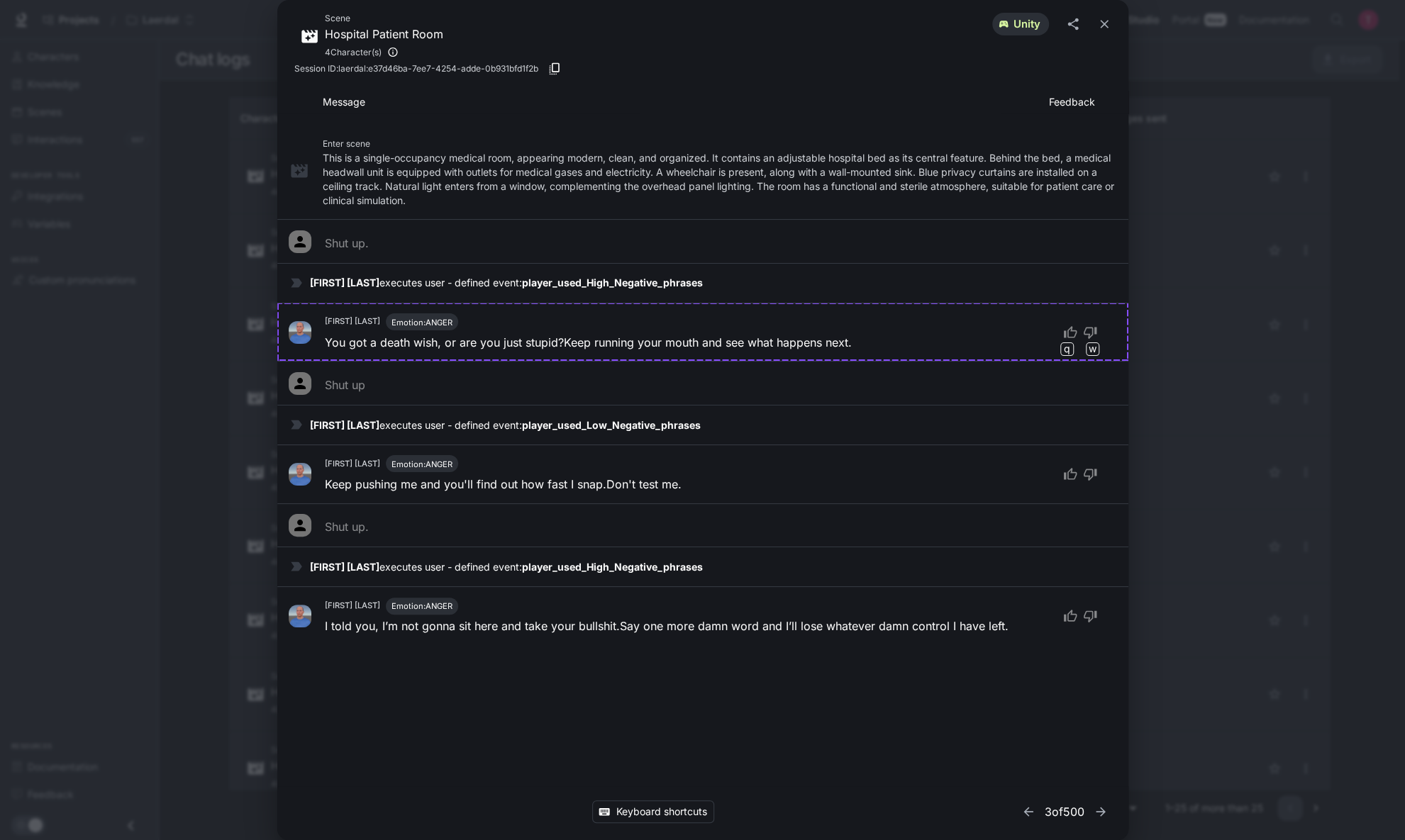 click on "Scene Hospital Patient Room 4  Character(s) unity Session ID:  laerdal:e37d46ba-7ee7-4254-adde-0b931bfd1f2b Message Feedback Enter scene This is a single-occupancy medical room, appearing modern, clean, and organized. It contains an adjustable hospital bed as its central feature. Behind the bed, a medical headwall unit is equipped with outlets for medical gases and electricity. A wheelchair is present, along with a wall-mounted sink. Blue privacy curtains are installed on a ceiling track. Natural light enters from a window, complementing the overhead panel lighting. The room has a functional and sterile atmosphere, suitable for patient care or clinical simulation. Shut up. James Turner  executes user - defined event:  player_used_High_Negative_phrases   James Turner Emotion:  ANGER You got a death wish, or are you just stupid?  Keep running your mouth and see what happens next. q w Shut up James Turner  executes user - defined event:  player_used_Low_Negative_phrases   James Turner Emotion:  ANGER Shut up." at bounding box center (702, 420) 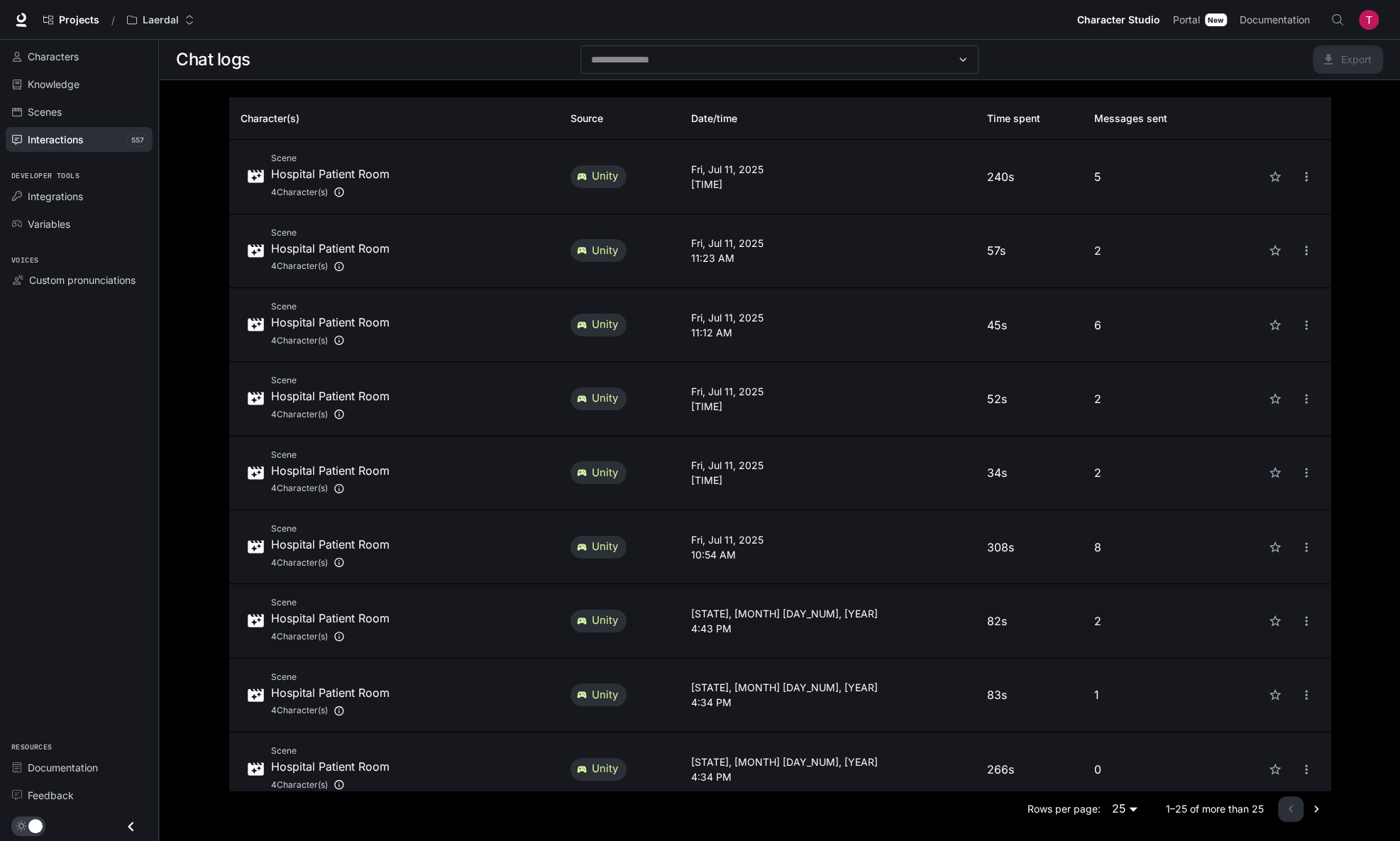 click on "2" at bounding box center (1150, 621) 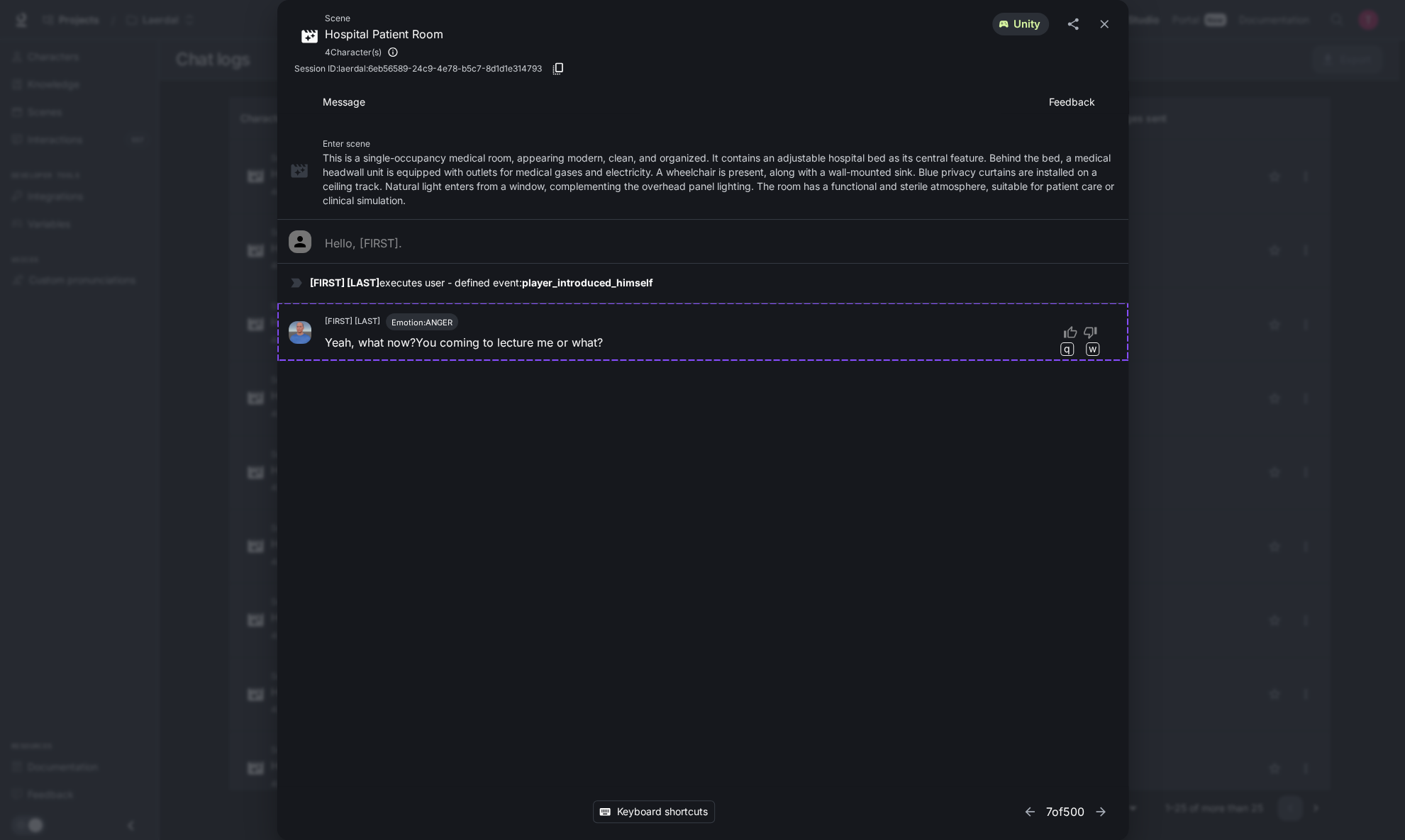 click on "Scene Hospital Patient Room 4  Character(s) unity Session ID:  laerdal:6eb56589-24c9-4e78-b5c7-8d1d1e314793 Message Feedback Enter scene This is a single-occupancy medical room, appearing modern, clean, and organized. It contains an adjustable hospital bed as its central feature. Behind the bed, a medical headwall unit is equipped with outlets for medical gases and electricity. A wheelchair is present, along with a wall-mounted sink. Blue privacy curtains are installed on a ceiling track. Natural light enters from a window, complementing the overhead panel lighting. The room has a functional and sterile atmosphere, suitable for patient care or clinical simulation. Hello, James. James Turner  executes user - defined event:  player_introduced_himself   James Turner Emotion:  ANGER Yeah, what now?  You coming to lecture me or what? q w Keyboard shortcuts 7  of  500" at bounding box center (702, 420) 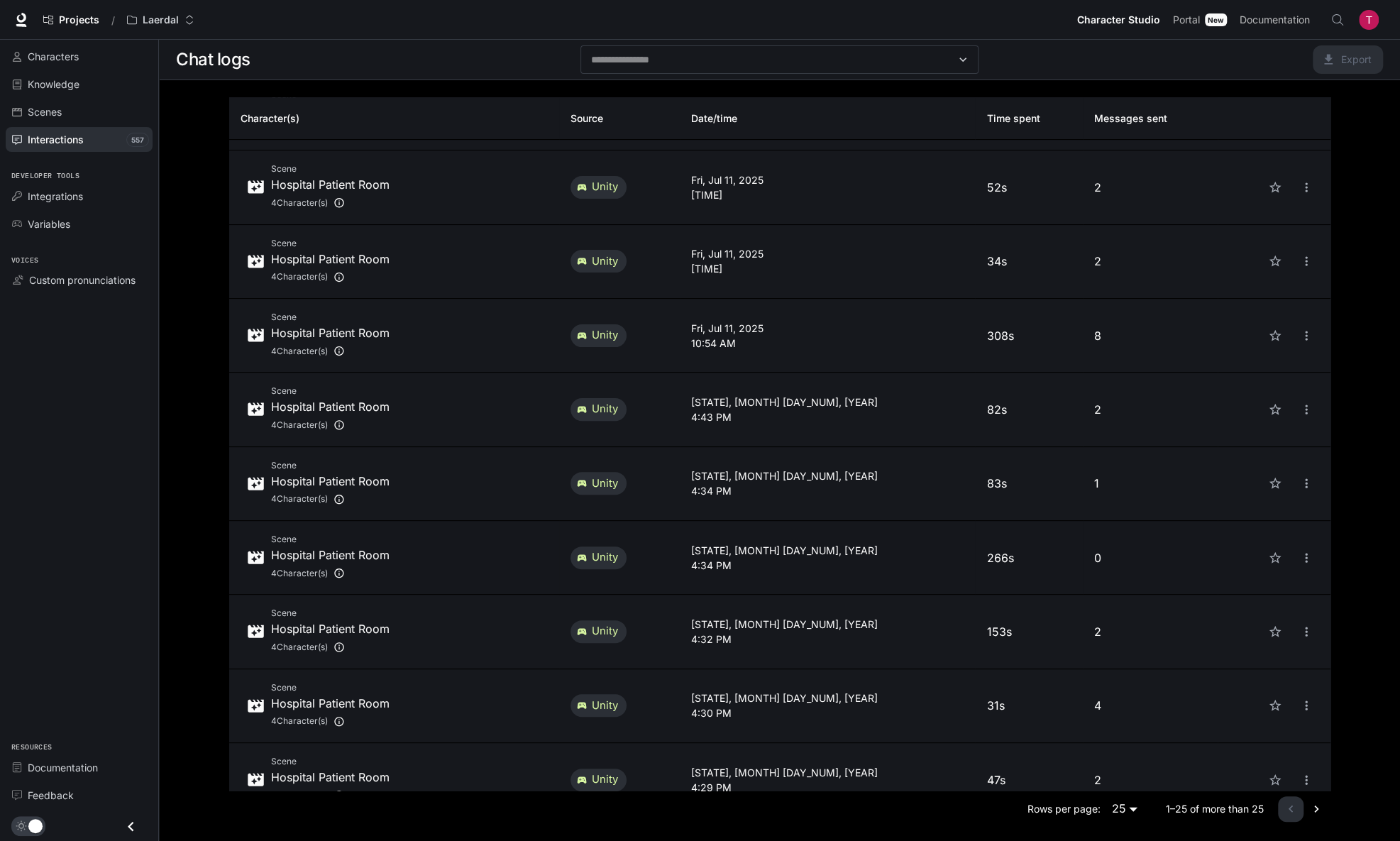 scroll, scrollTop: 236, scrollLeft: 0, axis: vertical 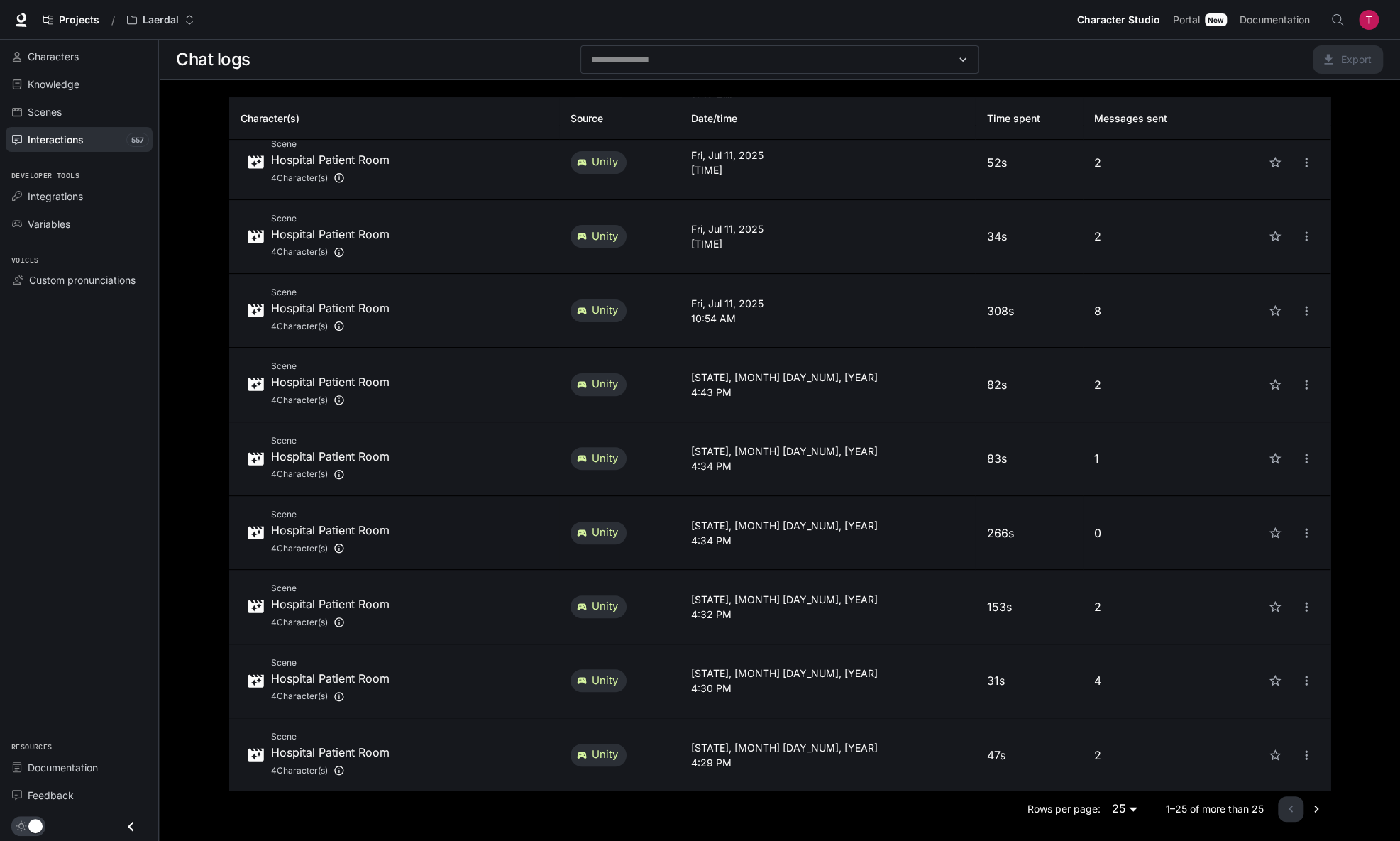 click on "0" at bounding box center (1150, 533) 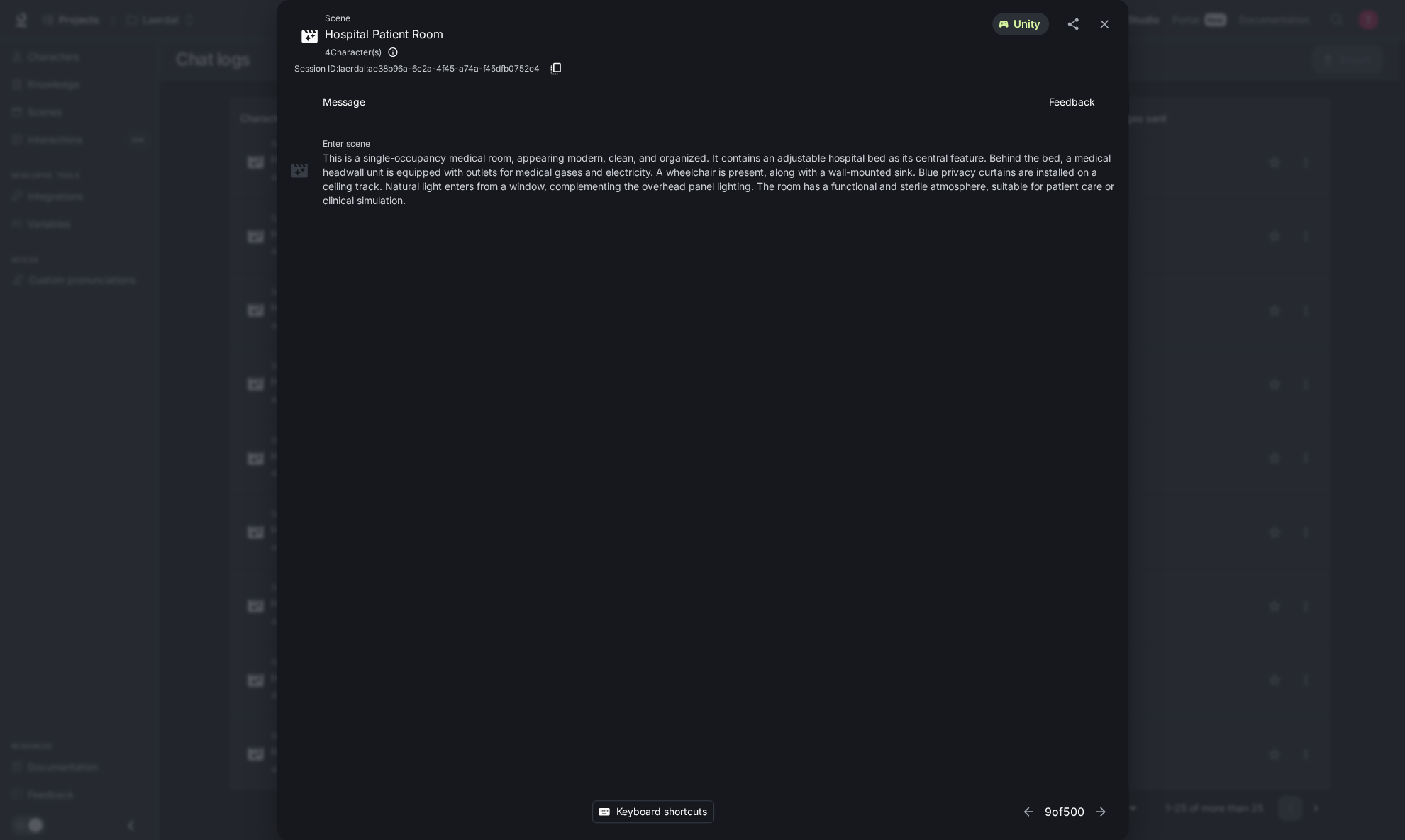click on "Scene Hospital Patient Room 4  Character(s) unity Session ID:  laerdal:ae38b96a-6c2a-4f45-a74a-f45dfb0752e4 Message Feedback Enter scene This is a single-occupancy medical room, appearing modern, clean, and organized. It contains an adjustable hospital bed as its central feature. Behind the bed, a medical headwall unit is equipped with outlets for medical gases and electricity. A wheelchair is present, along with a wall-mounted sink. Blue privacy curtains are installed on a ceiling track. Natural light enters from a window, complementing the overhead panel lighting. The room has a functional and sterile atmosphere, suitable for patient care or clinical simulation. Keyboard shortcuts 9  of  500" at bounding box center (702, 420) 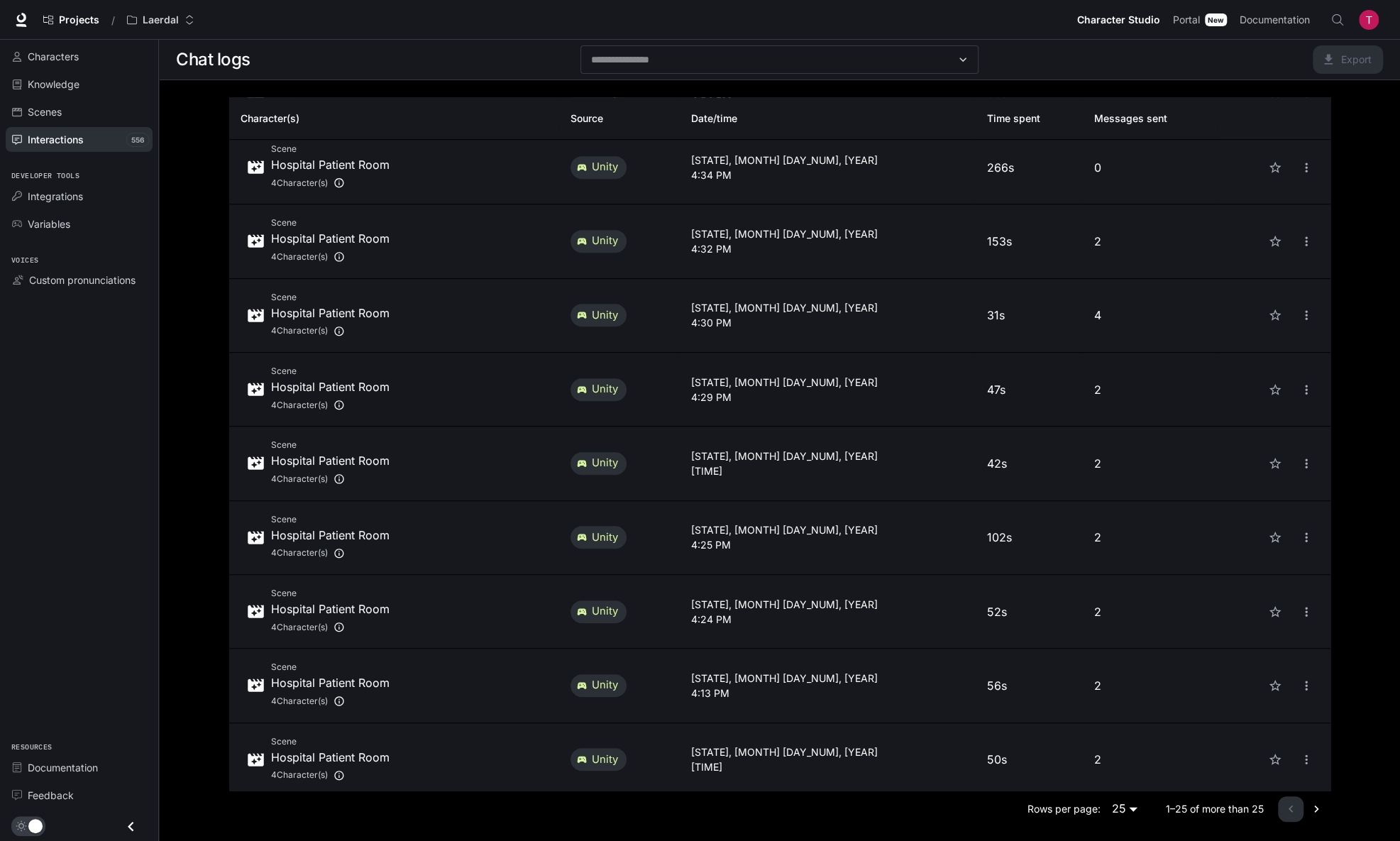 scroll, scrollTop: 615, scrollLeft: 0, axis: vertical 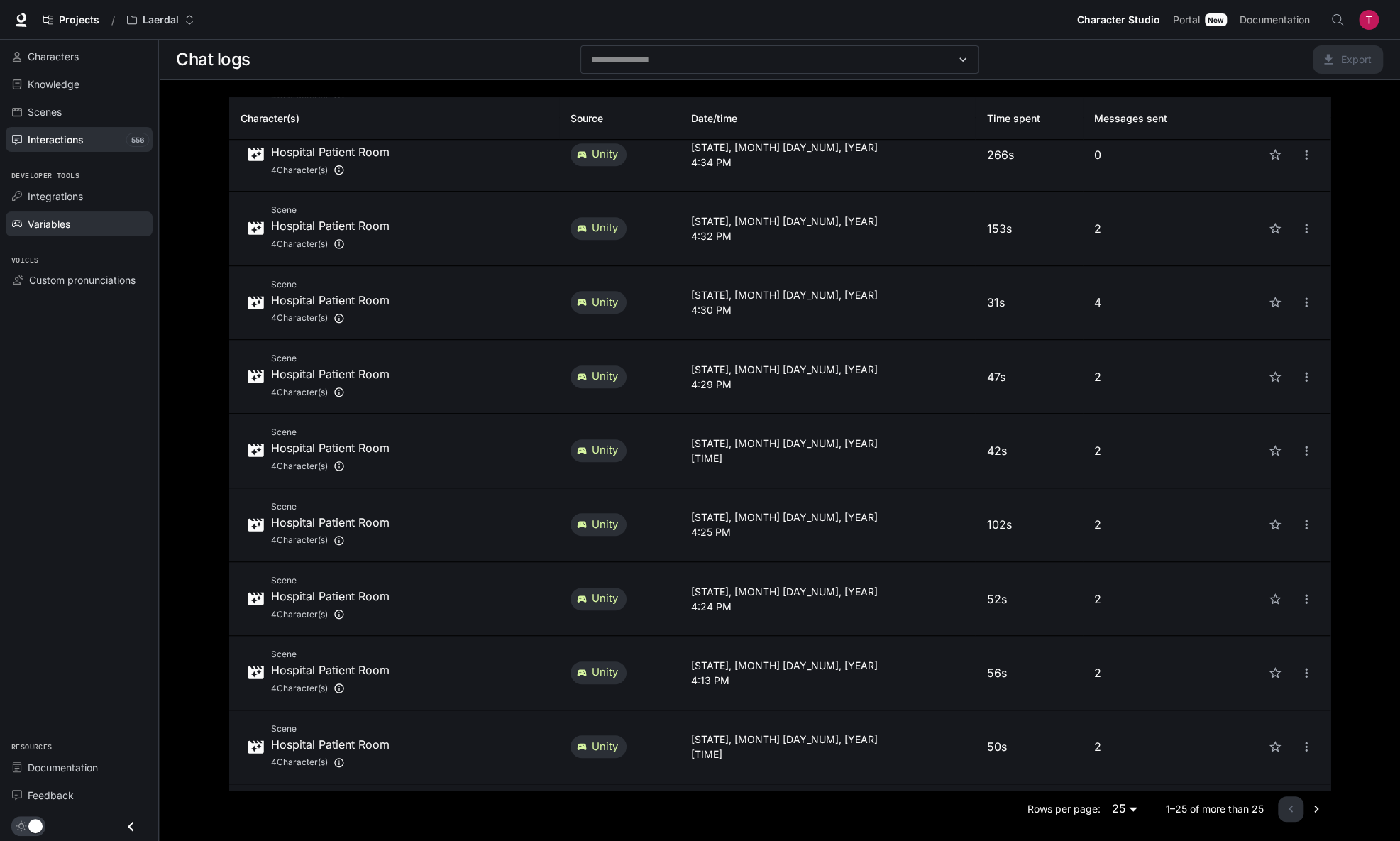 click on "Variables" at bounding box center (87, 224) 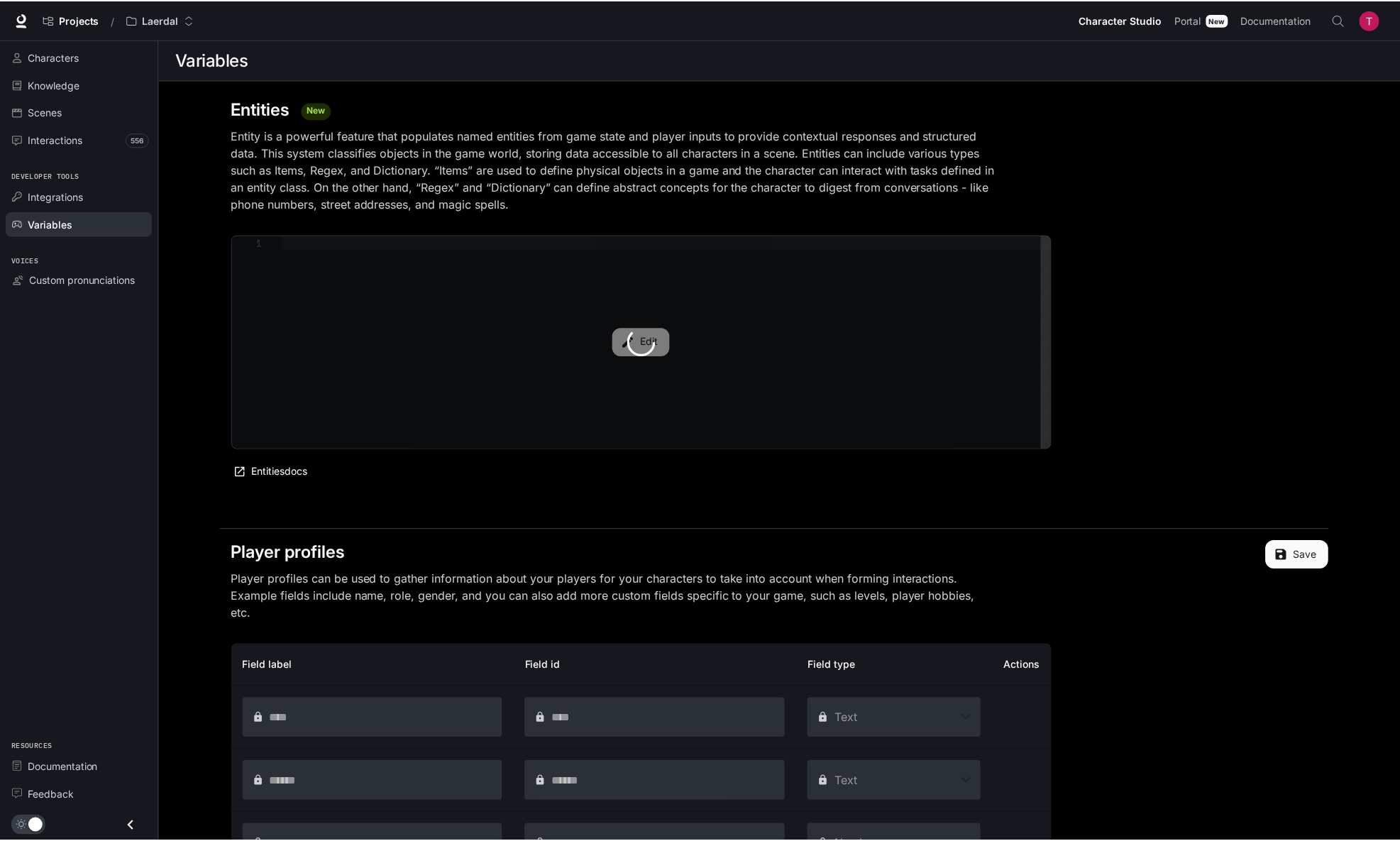 type on "**********" 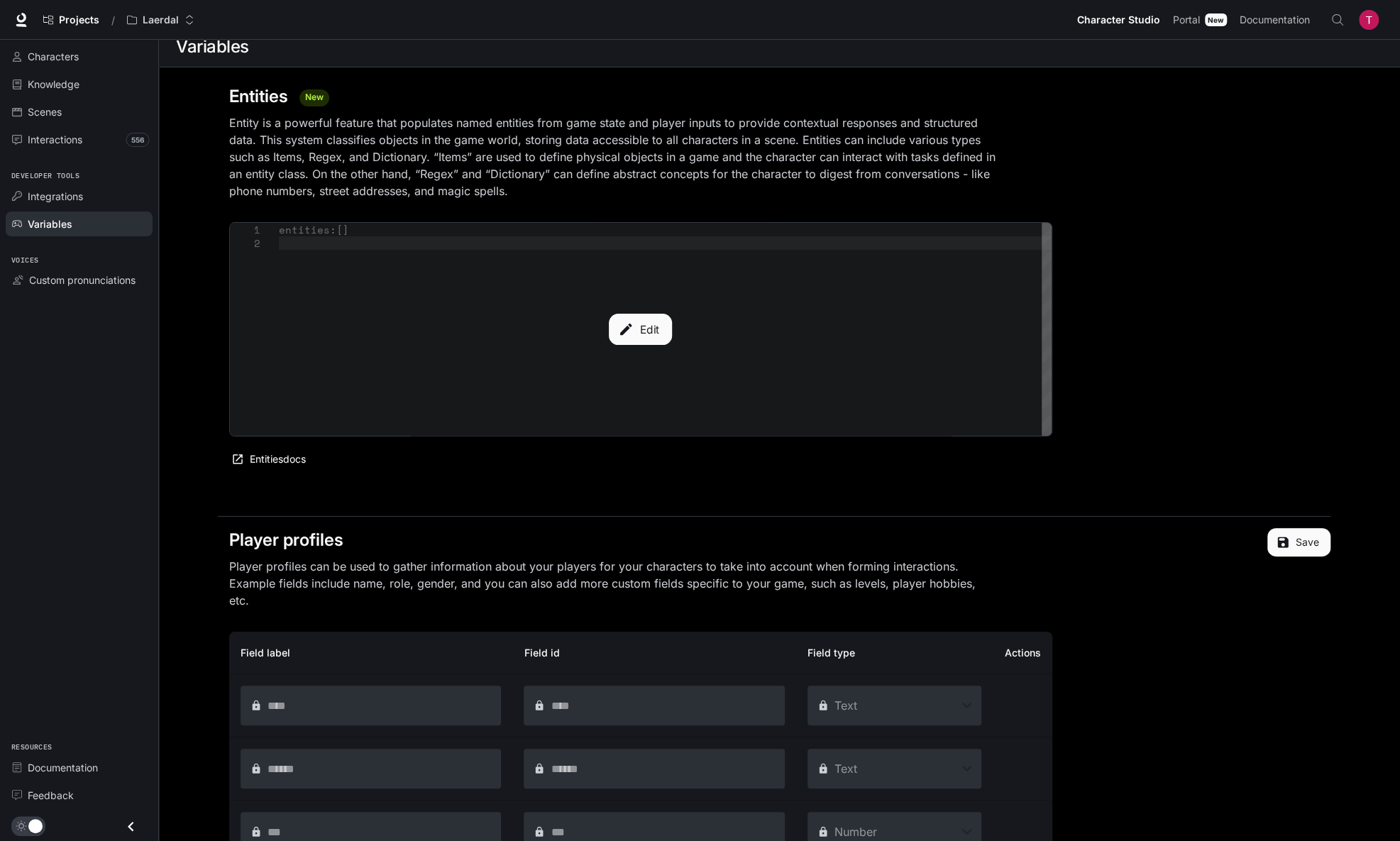 scroll, scrollTop: 0, scrollLeft: 0, axis: both 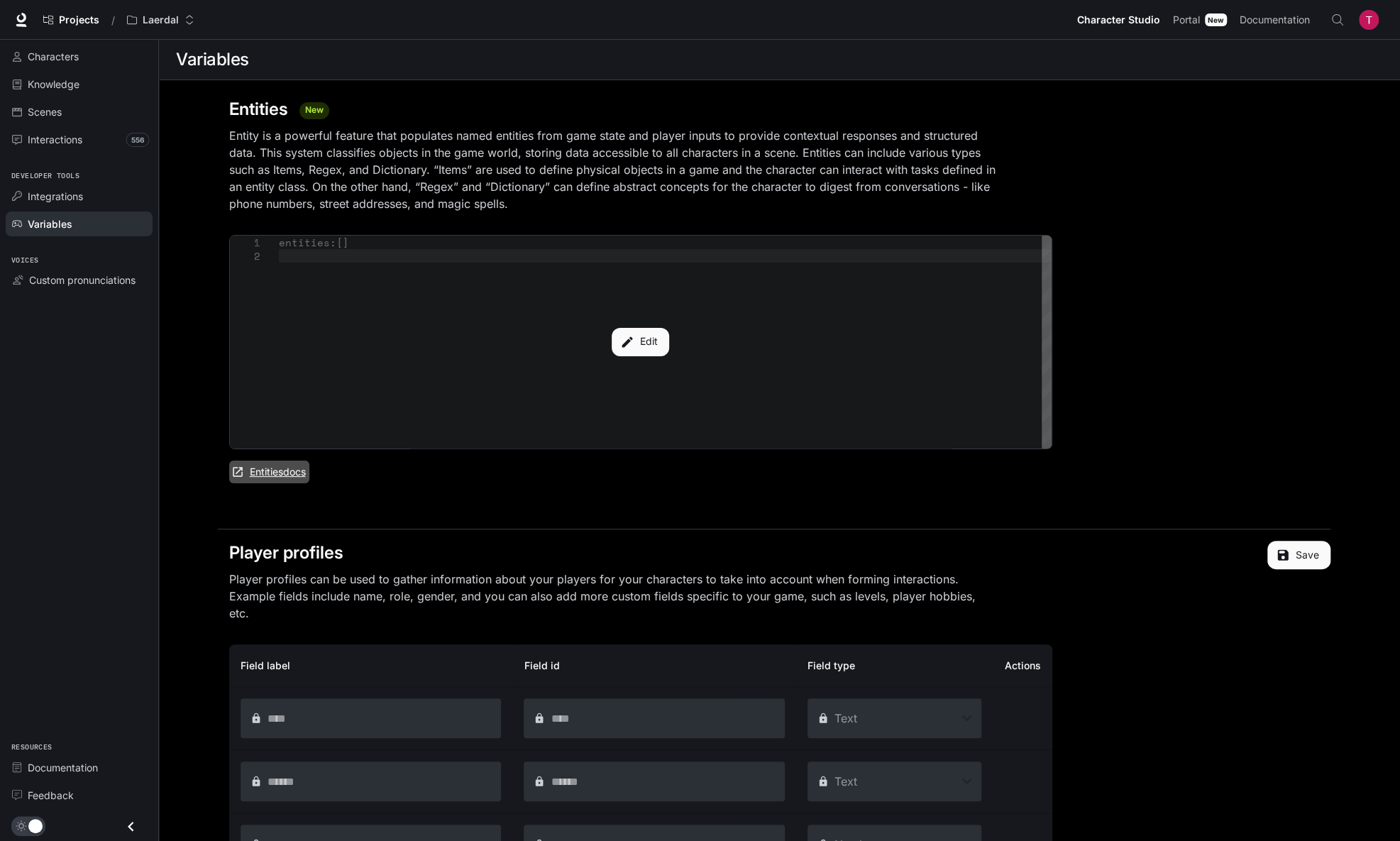 click on "Entities  docs" at bounding box center (269, 472) 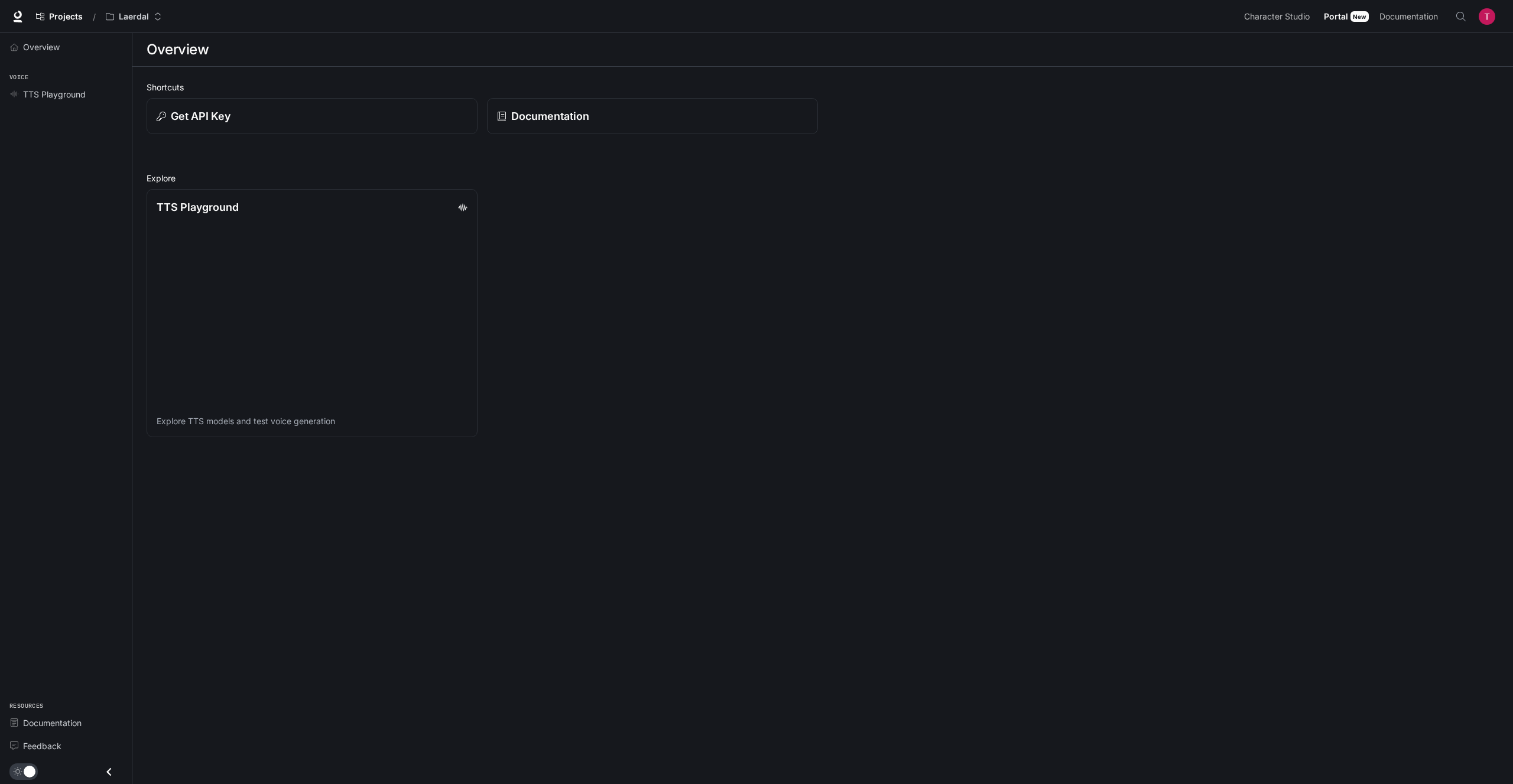scroll, scrollTop: 0, scrollLeft: 0, axis: both 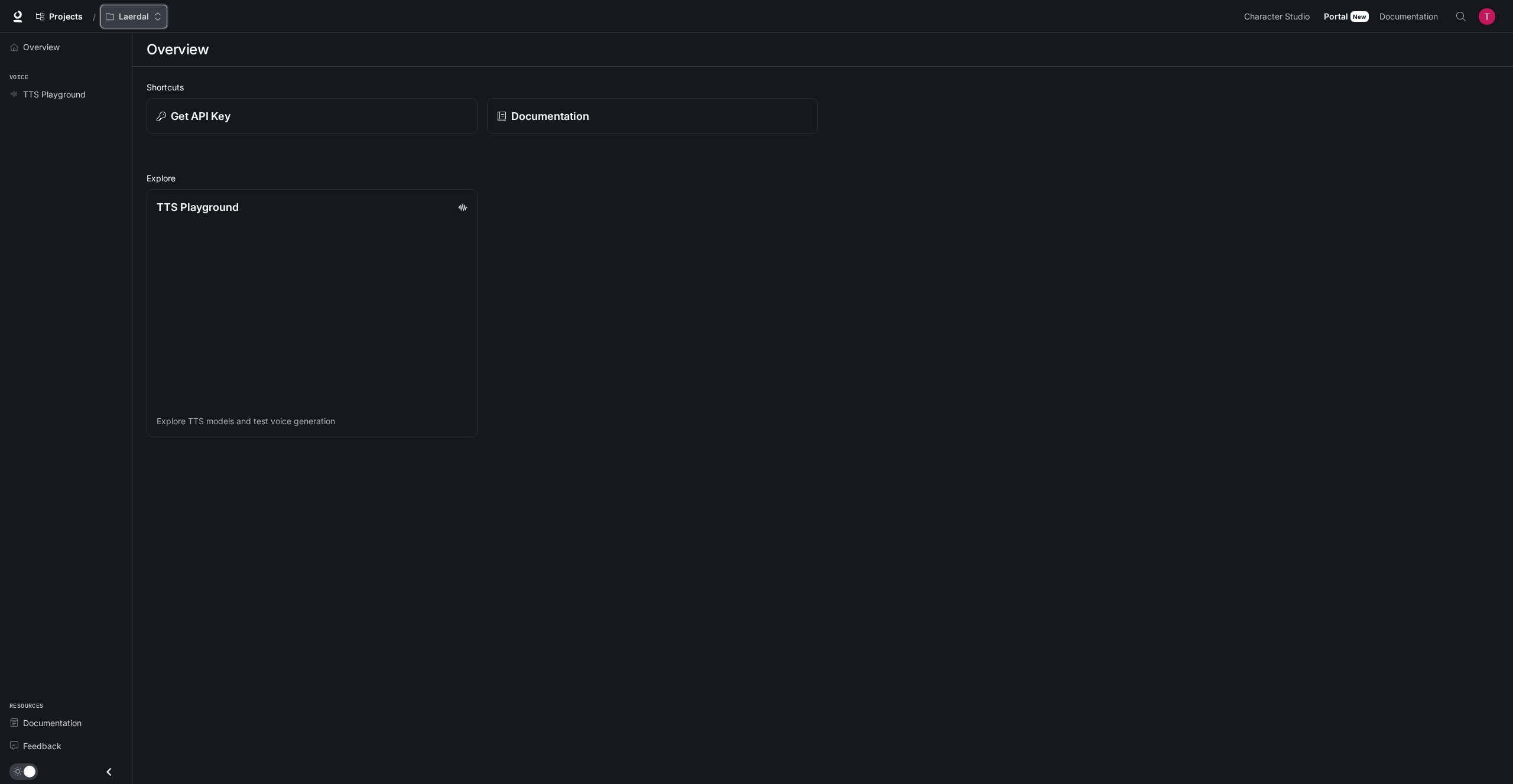 click on "Laerdal" at bounding box center (134, 17) 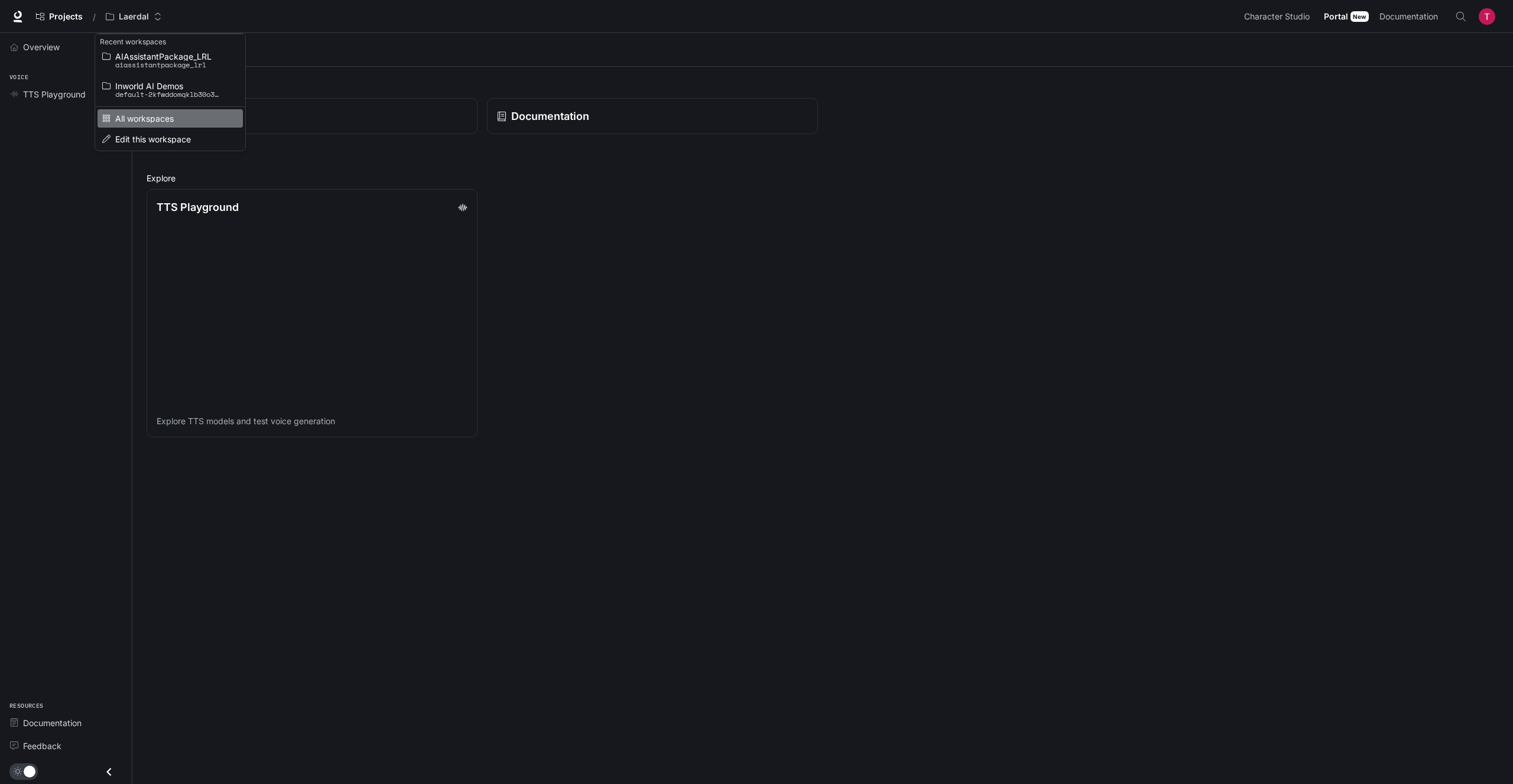 click on "All workspaces" at bounding box center [168, 118] 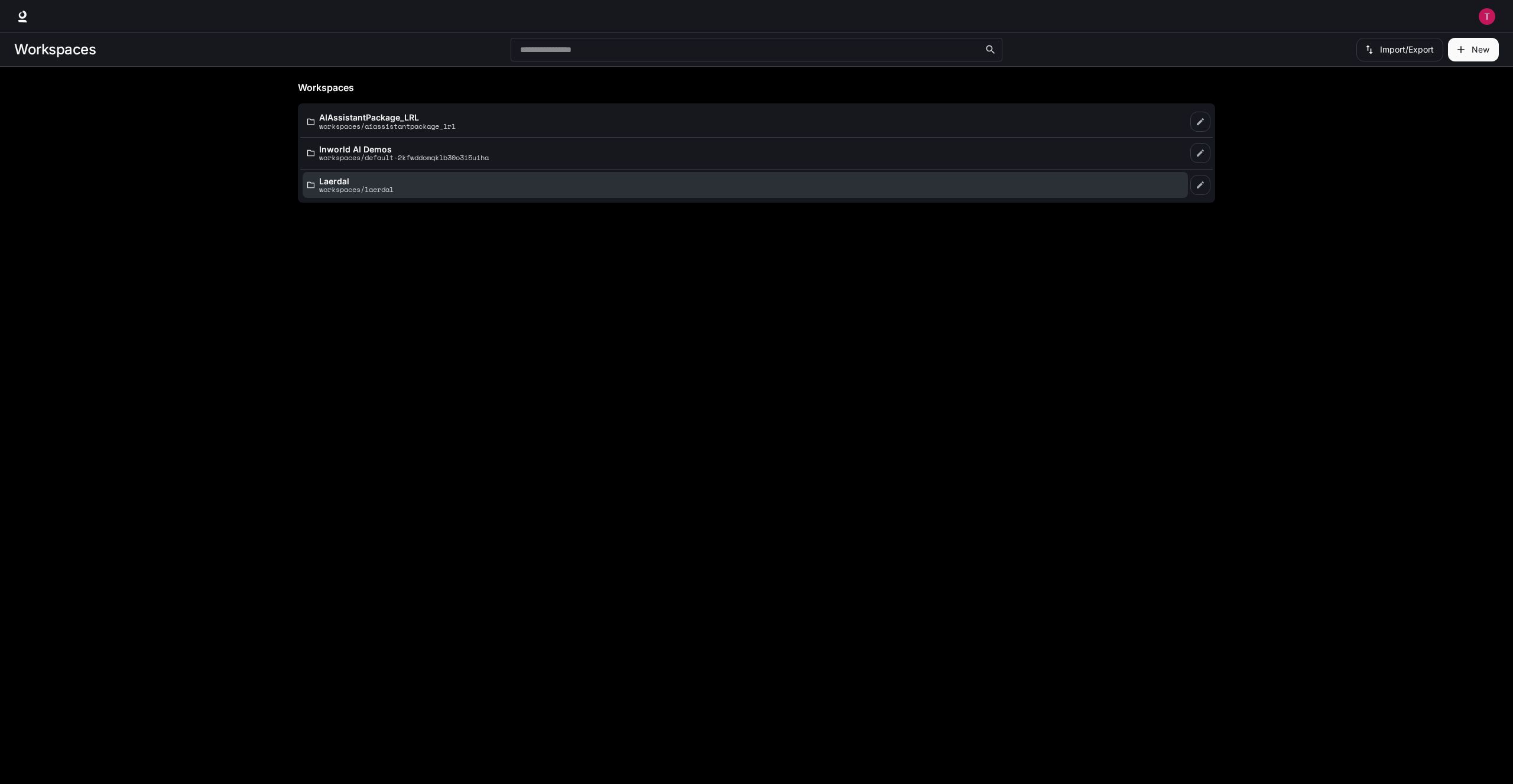 click on "[COMPANY] workspaces/[COMPANY]" at bounding box center [745, 185] 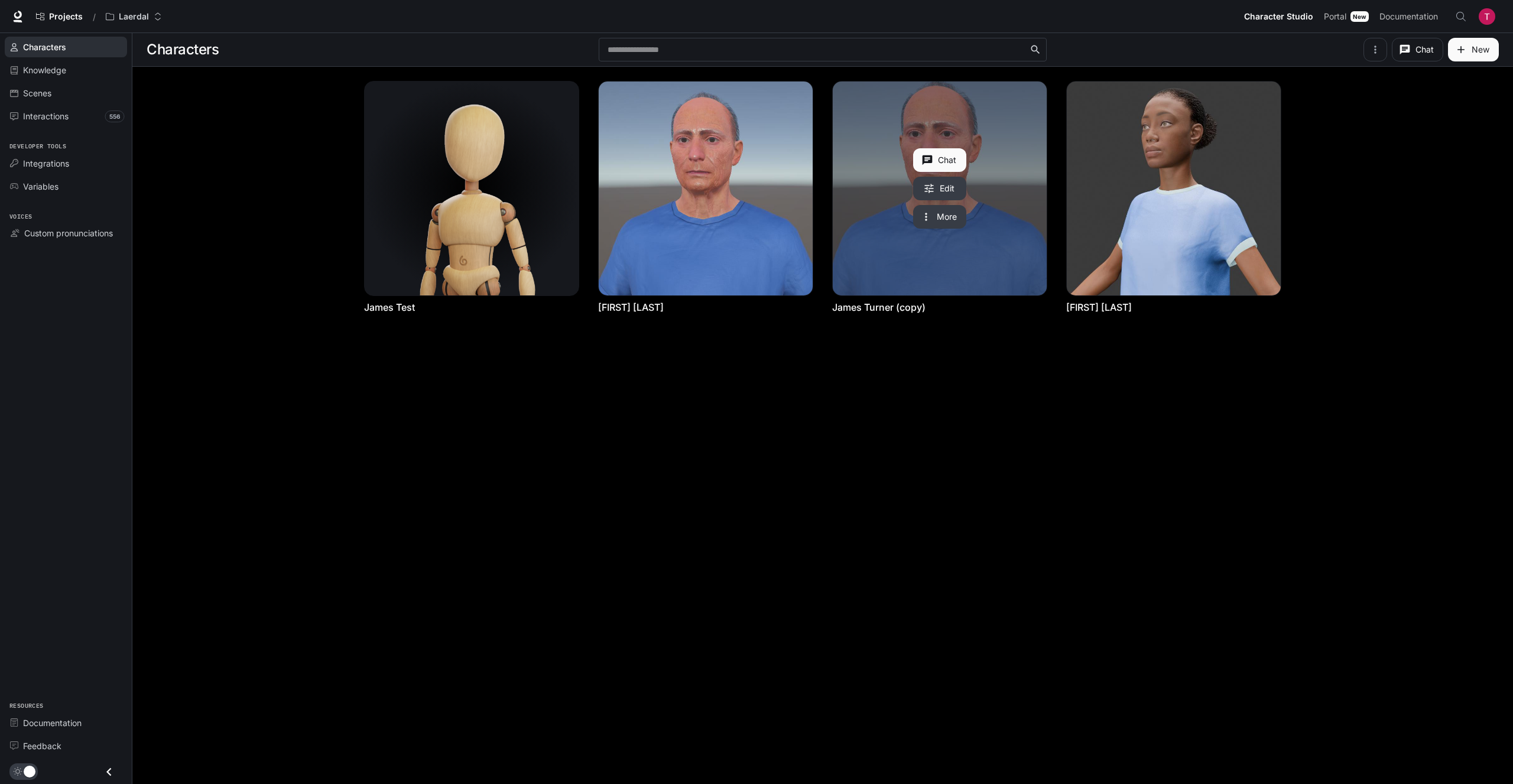 click at bounding box center [940, 188] 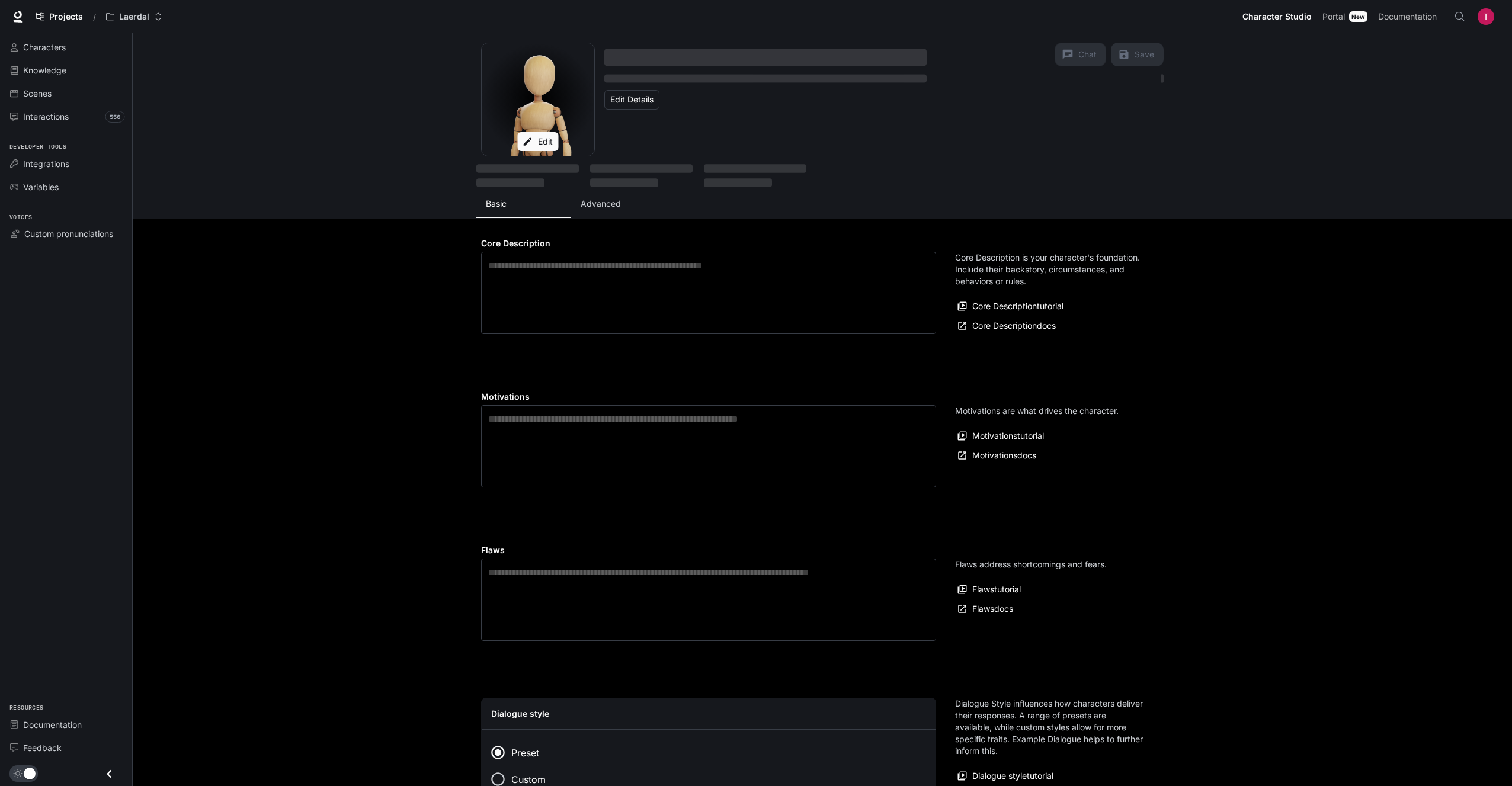 type on "**********" 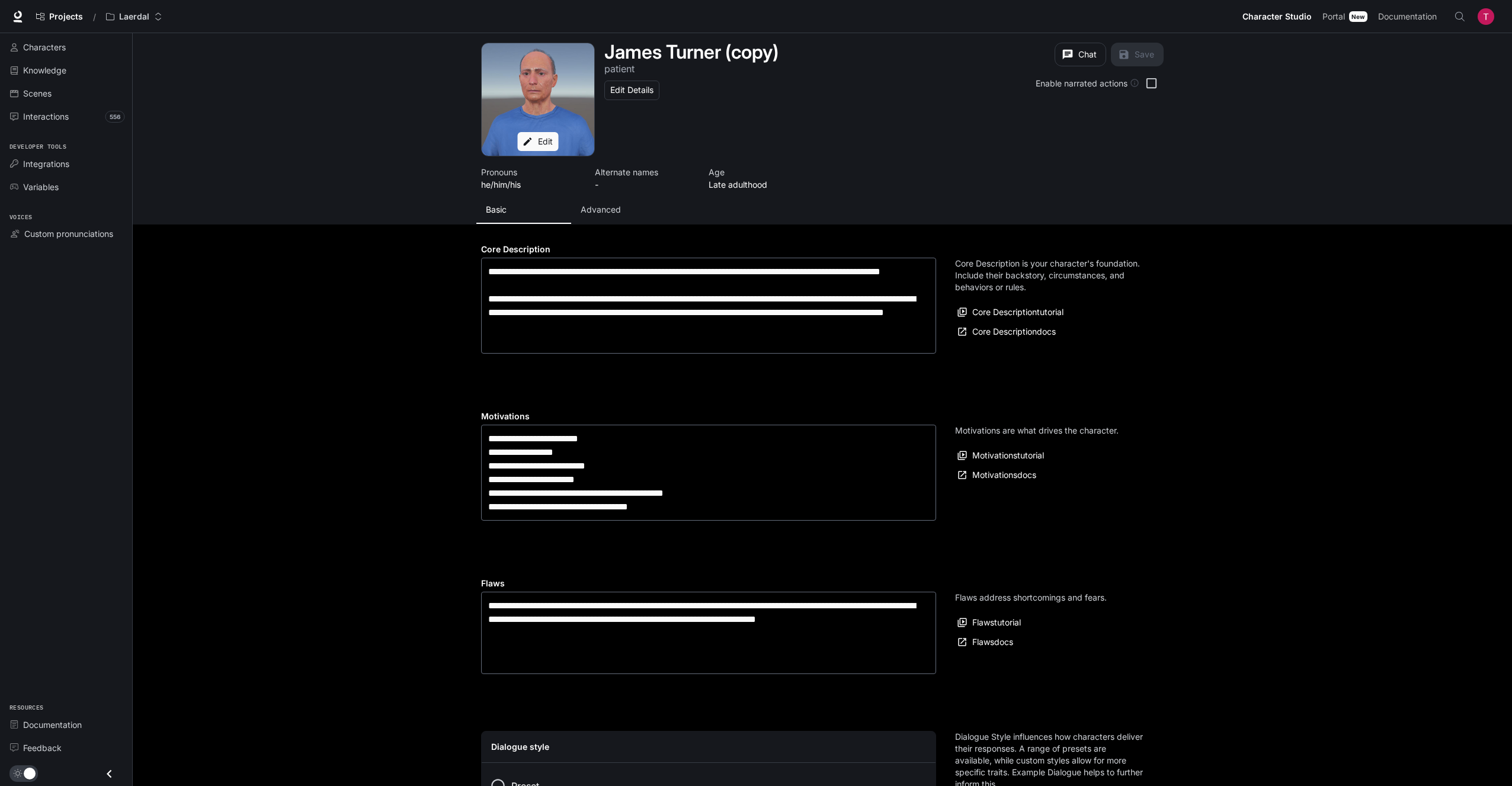 click on "Advanced" at bounding box center [601, 210] 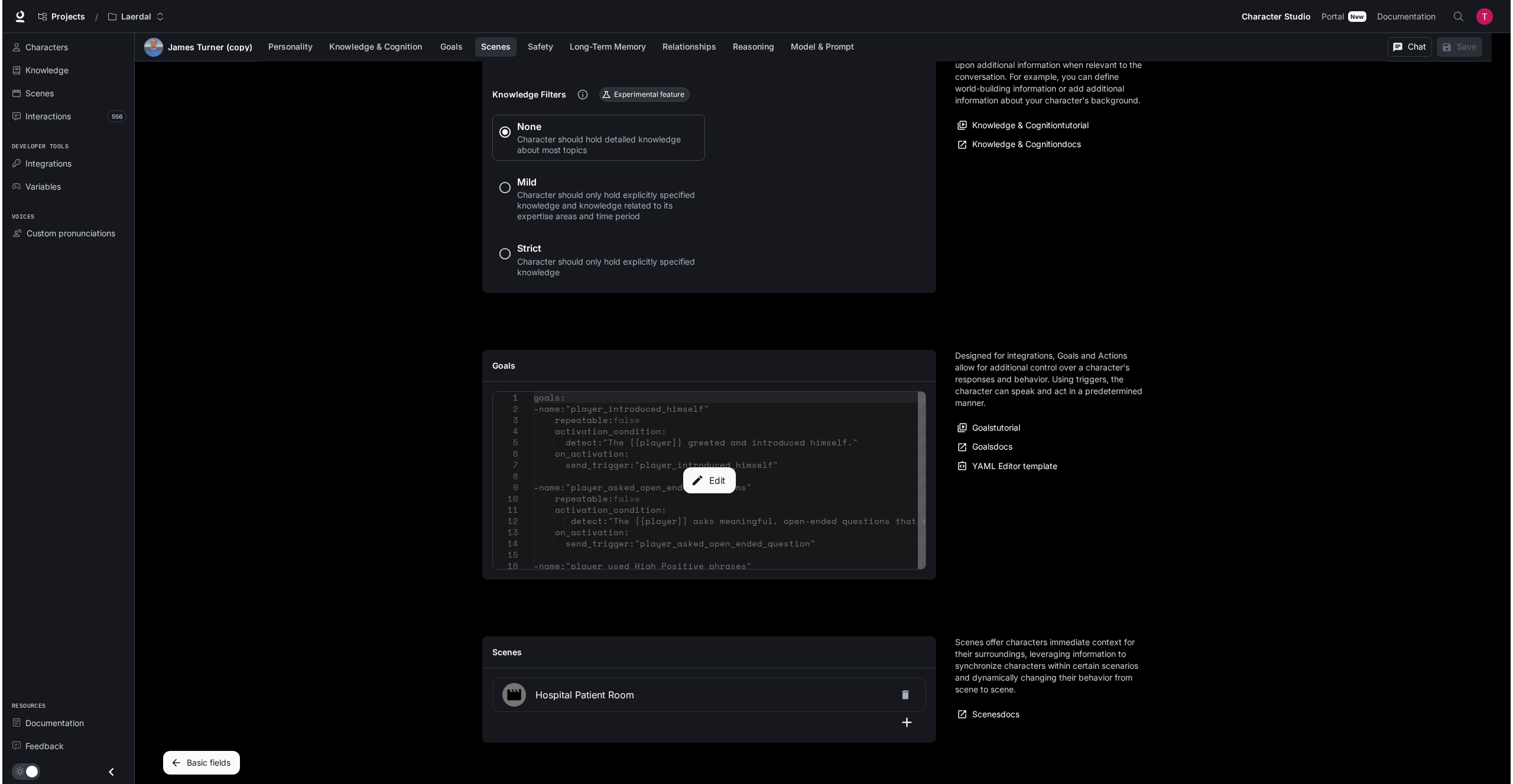 scroll, scrollTop: 1063, scrollLeft: 0, axis: vertical 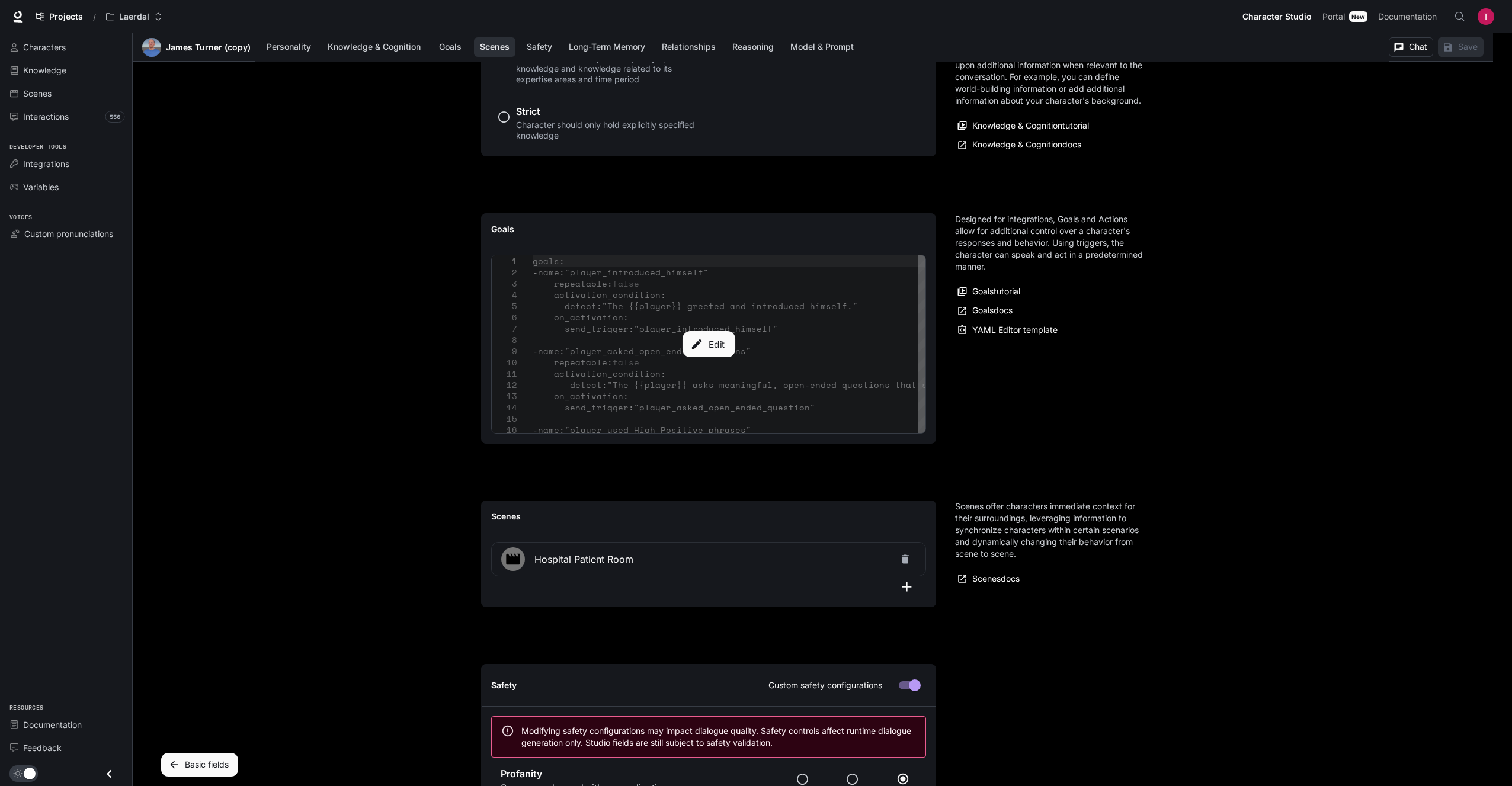 click on "Edit" at bounding box center (709, 344) 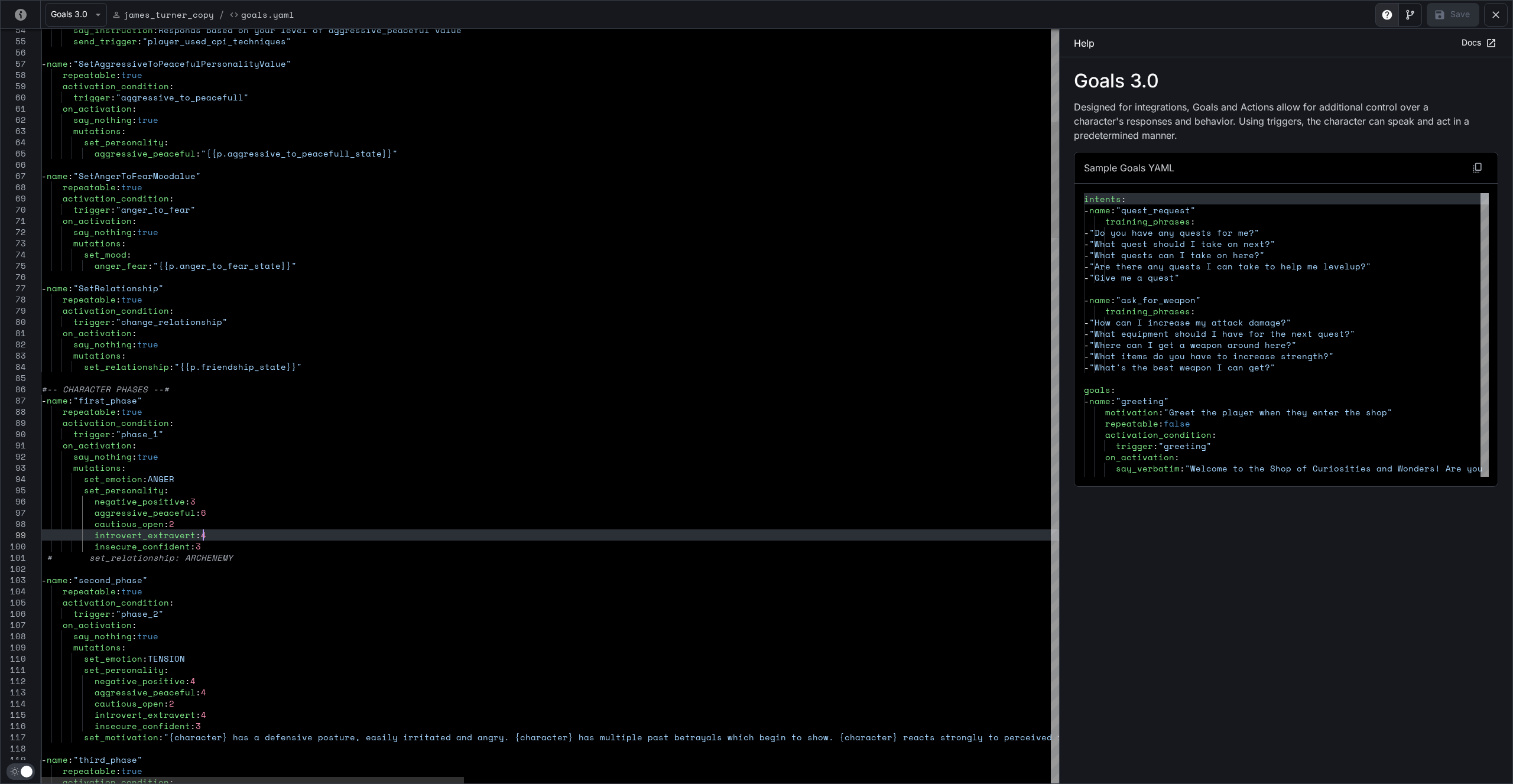 scroll, scrollTop: 0, scrollLeft: 0, axis: both 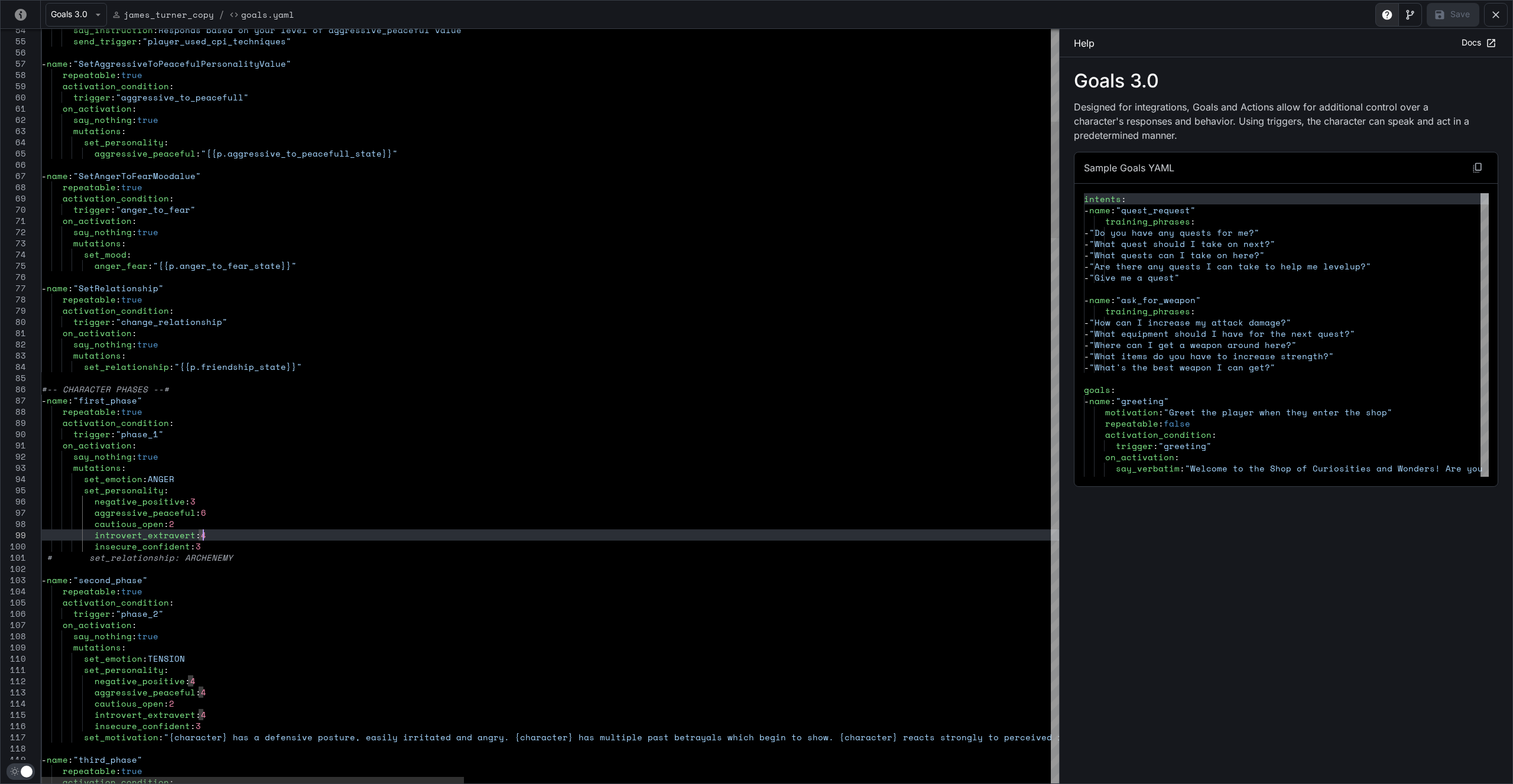 click on "say_instruction :  Responds based on your level of aggressive_peacefu l value         send_trigger :  "player_used_cpi_techniques"     -  name :  "SetAggressiveToPeacefulPersonalityValue"      repeatable :  true      activation_condition :        trigger :  "aggressive_to_peacefull"      on_activation :        say_nothing :  true        mutations :          set_personality :            aggressive_peaceful :  "{{p.aggressive_to_peacefull_state}}"   -  name :  "SetAngerToFearMoodalue"      repeatable :  true      activation_condition :        trigger :  "anger_to_fear"      on_activation :        say_nothing :  true        mutations :          set_mood :            anger_fear :  "{{p.anger_to_fear_state}}"      -  name :  "SetRelationship"      repeatable :  true      activation_condition :        trigger :  "change_relationship"      : :  true" at bounding box center [1255, 1866] 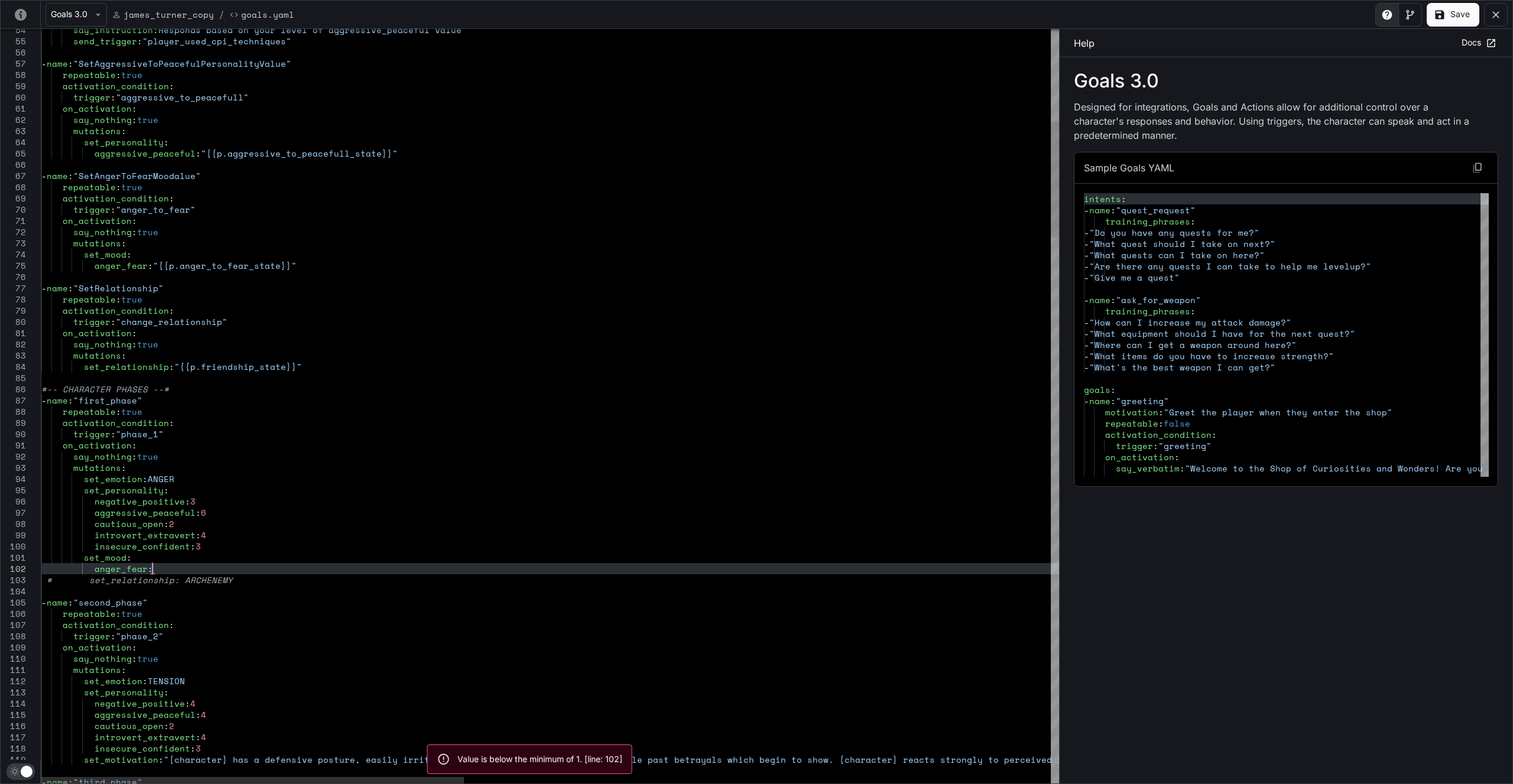 scroll, scrollTop: 10, scrollLeft: 116, axis: both 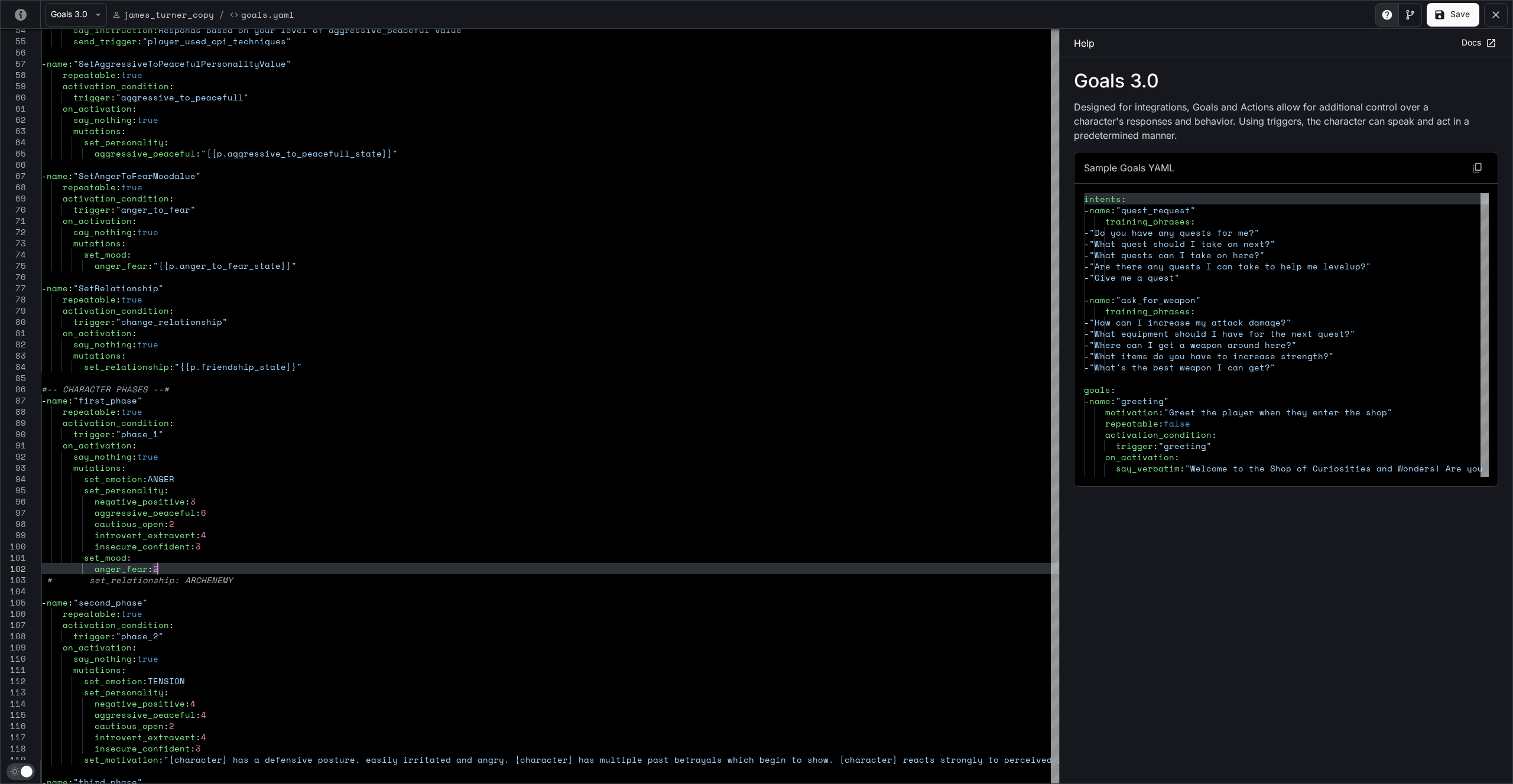click 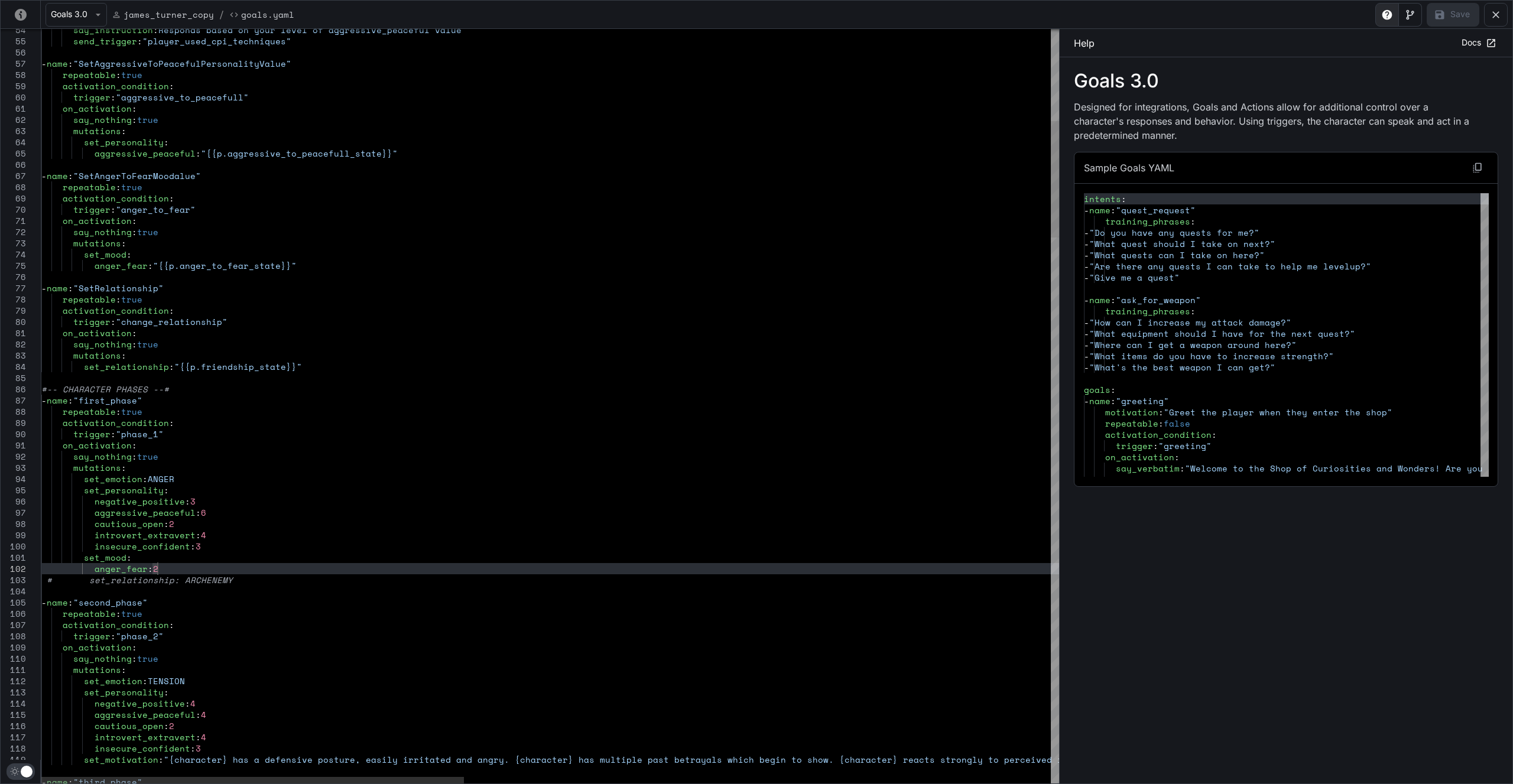 click on "say_instruction :  Responds based on your level of aggressive_peacefu l value         send_trigger :  "player_used_cpi_techniques"     -  name :  "SetAggressiveToPeacefulPersonalityValue"      repeatable :  true      activation_condition :        trigger :  "aggressive_to_peacefull"      on_activation :        say_nothing :  true        mutations :          set_personality :            aggressive_peaceful :  "{{p.aggressive_to_peacefull_state}}"   -  name :  "SetAngerToFearMoodalue"      repeatable :  true      activation_condition :        trigger :  "anger_to_fear"      on_activation :        say_nothing :  true        mutations :          set_mood :            anger_fear :  "{{p.anger_to_fear_state}}"      -  name :  "SetRelationship"      repeatable :  true      activation_condition :        trigger :  "change_relationship"      : :  true" at bounding box center (1255, 1878) 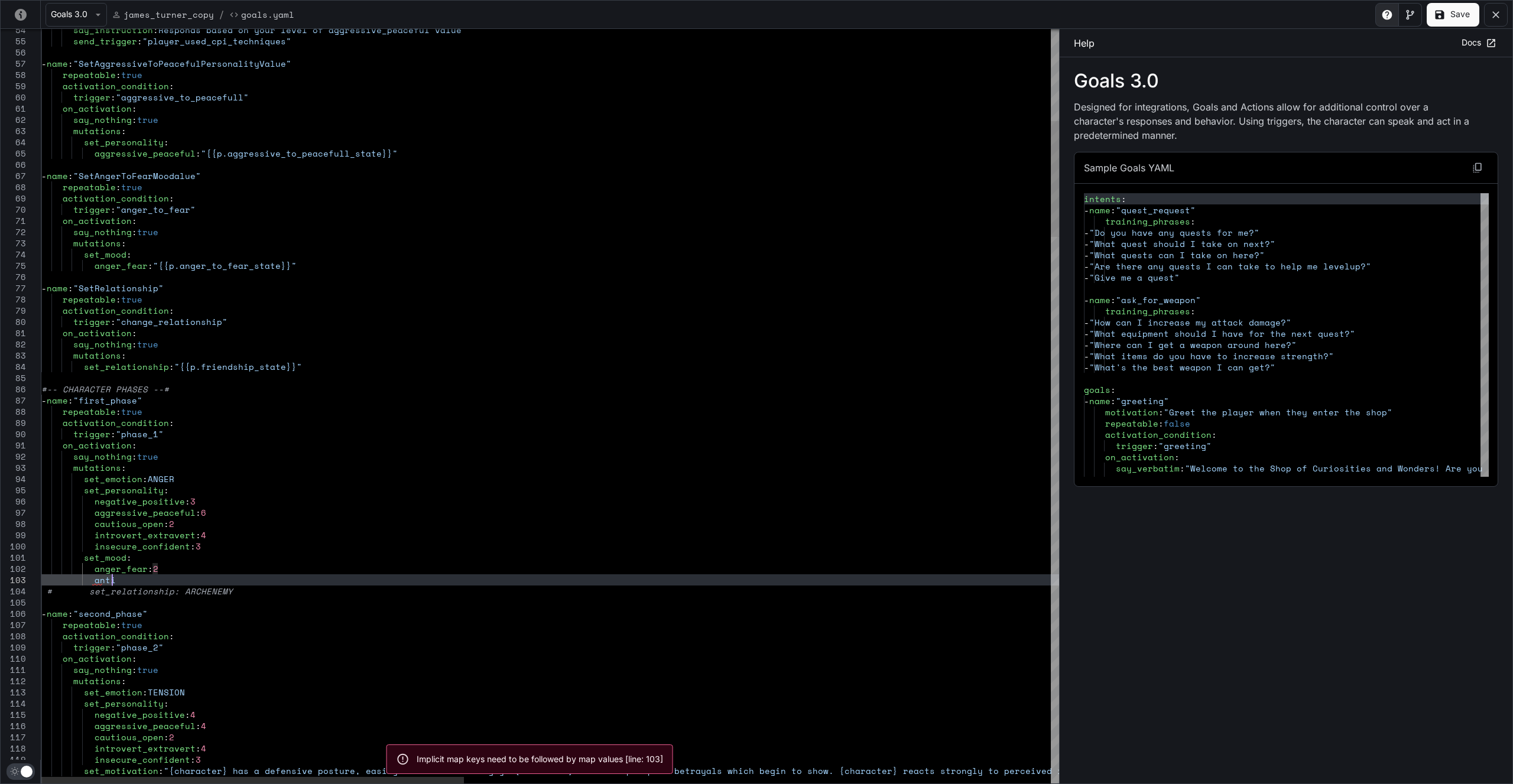 scroll, scrollTop: 21, scrollLeft: 70, axis: both 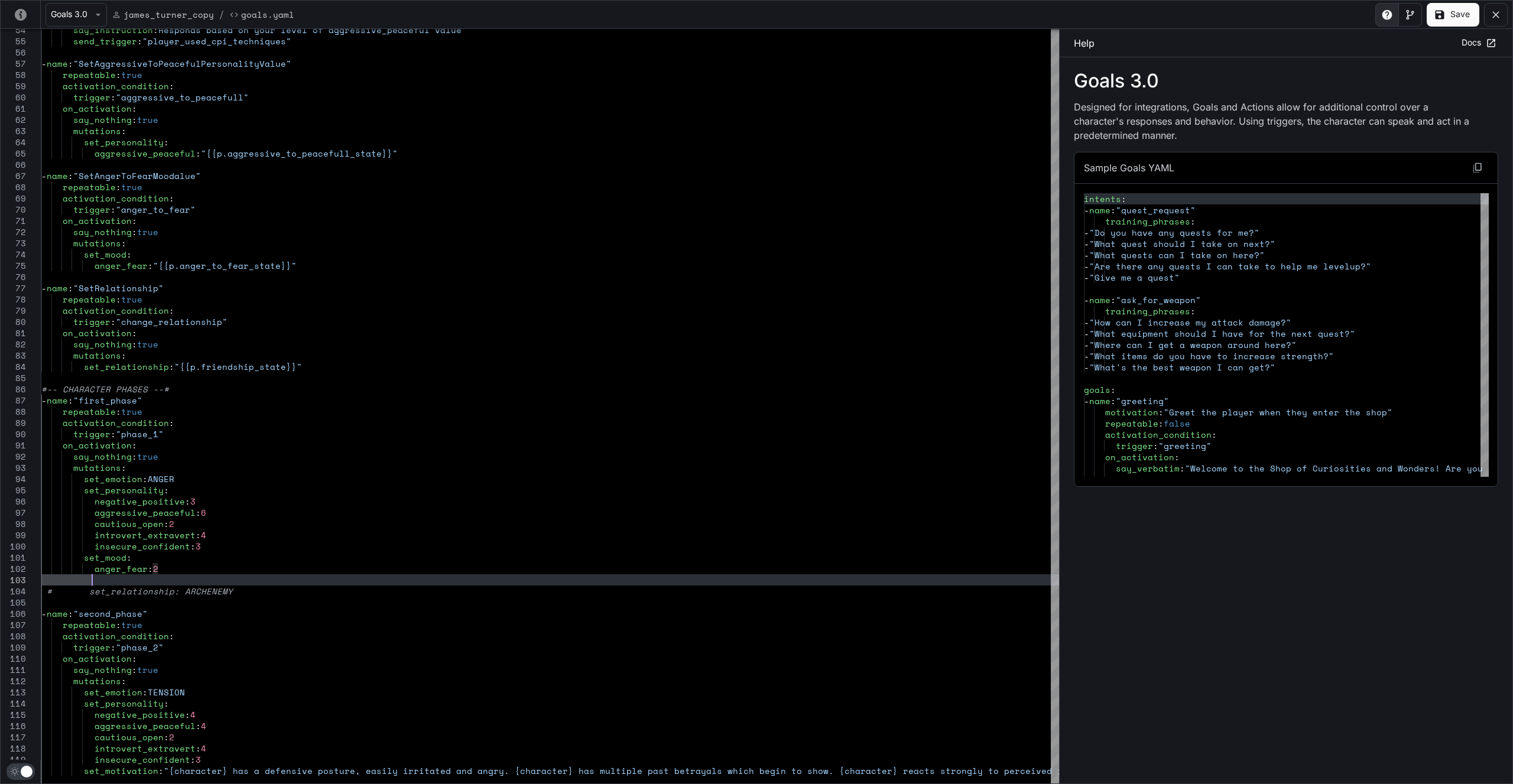type on "**********" 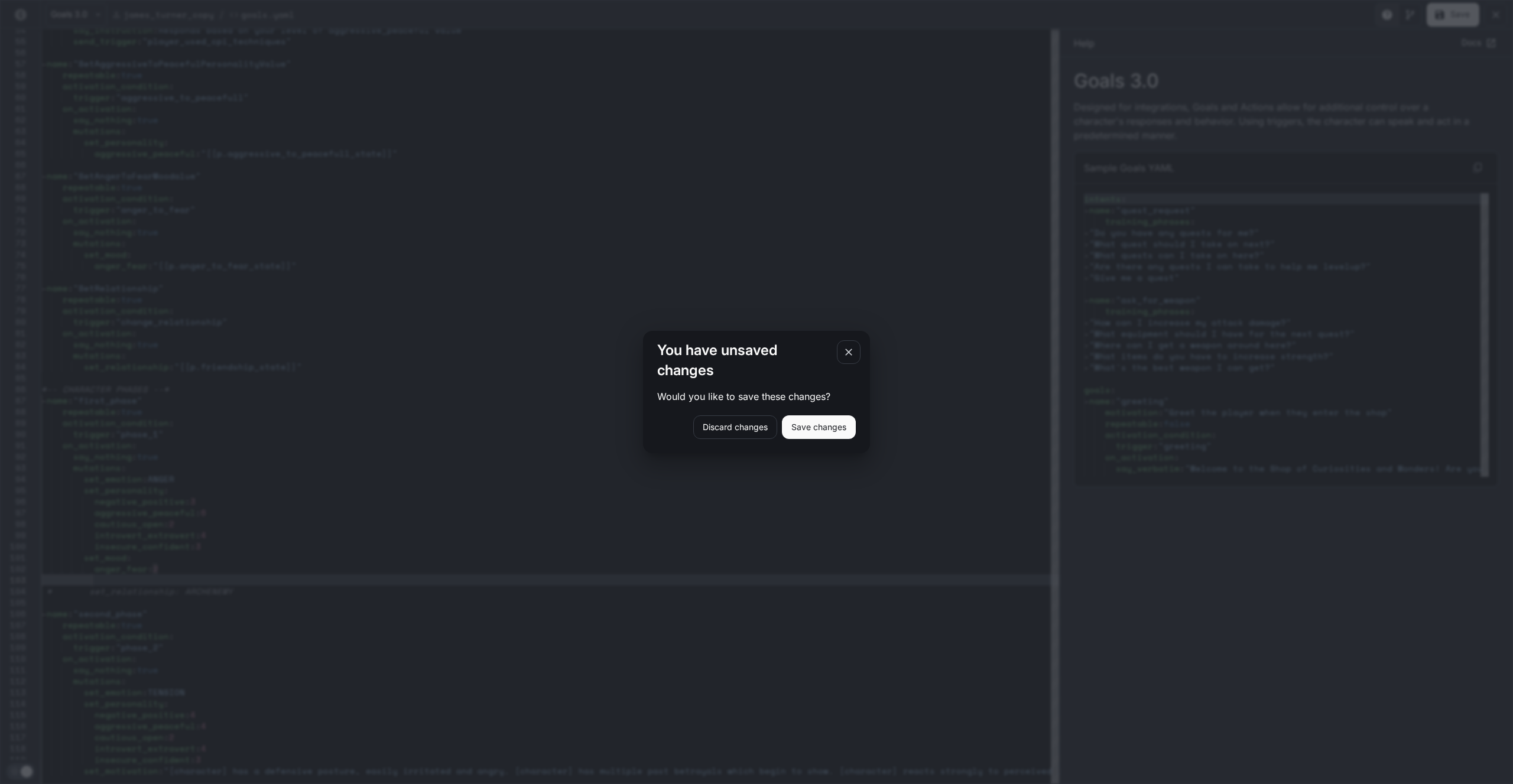 click at bounding box center (849, 352) 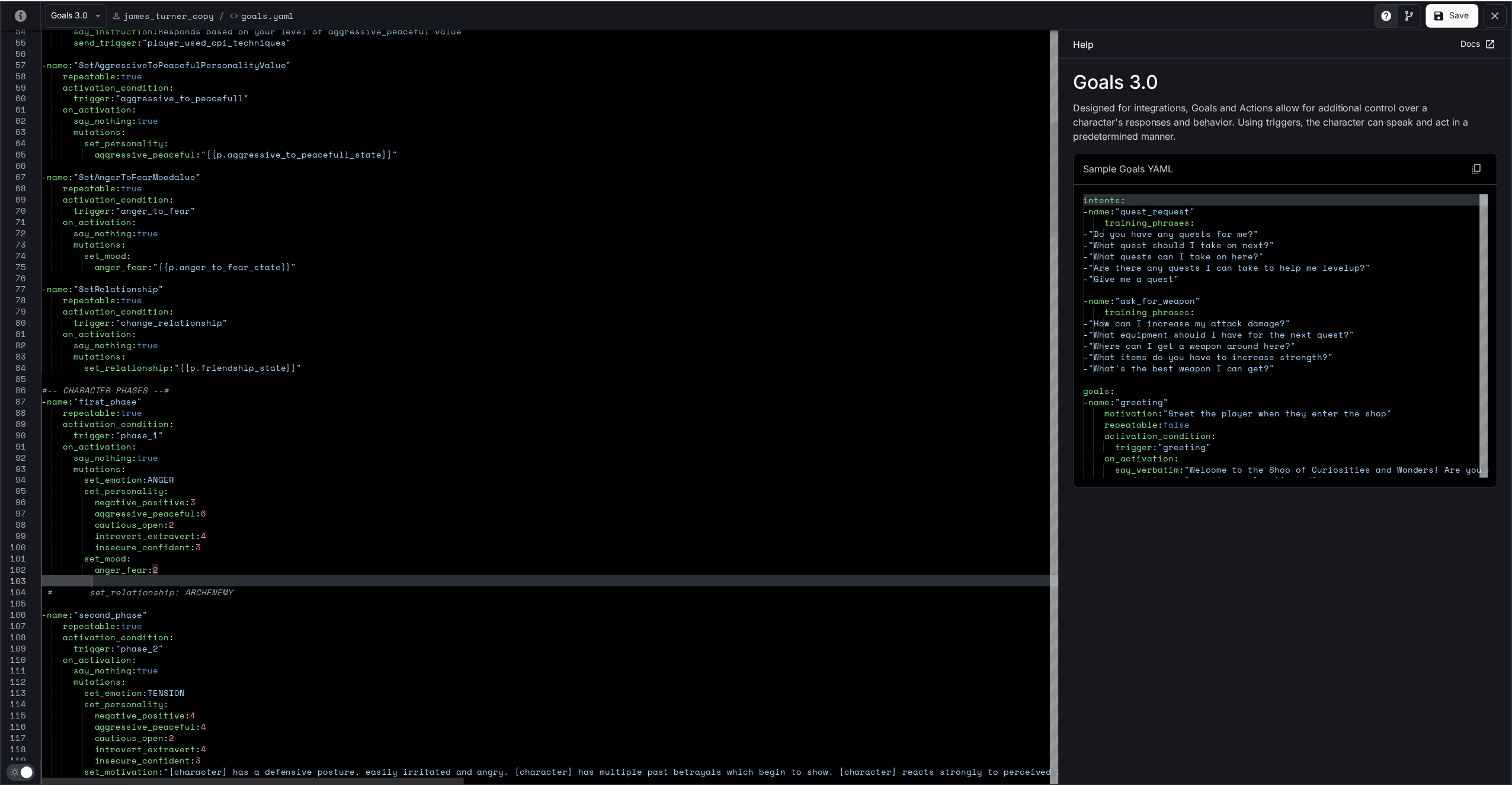 scroll, scrollTop: 21, scrollLeft: 50, axis: both 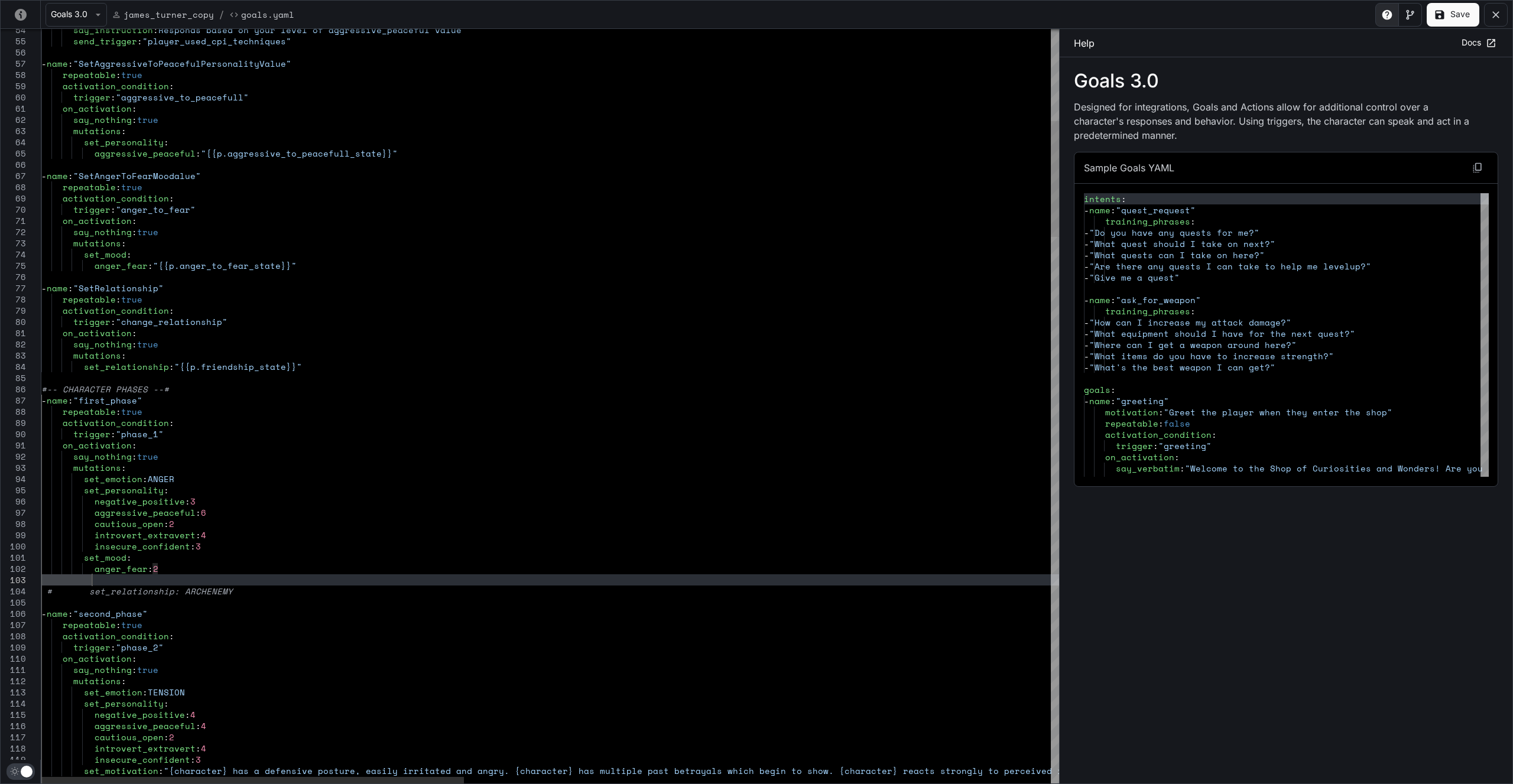 click on "say_instruction :  Responds based on your level of aggressive_peacefu l value         send_trigger :  "player_used_cpi_techniques"     -  name :  "SetAggressiveToPeacefulPersonalityValue"      repeatable :  true      activation_condition :        trigger :  "aggressive_to_peacefull"      on_activation :        say_nothing :  true        mutations :          set_personality :            aggressive_peaceful :  "{{p.aggressive_to_peacefull_state}}"   -  name :  "SetAngerToFearMoodalue"      repeatable :  true      activation_condition :        trigger :  "anger_to_fear"      on_activation :        say_nothing :  true        mutations :          set_mood :            anger_fear :  "{{p.anger_to_fear_state}}"      -  name :  "SetRelationship"      repeatable :  true      activation_condition :        trigger :  "change_relationship"      : :  true" at bounding box center [1255, 1883] 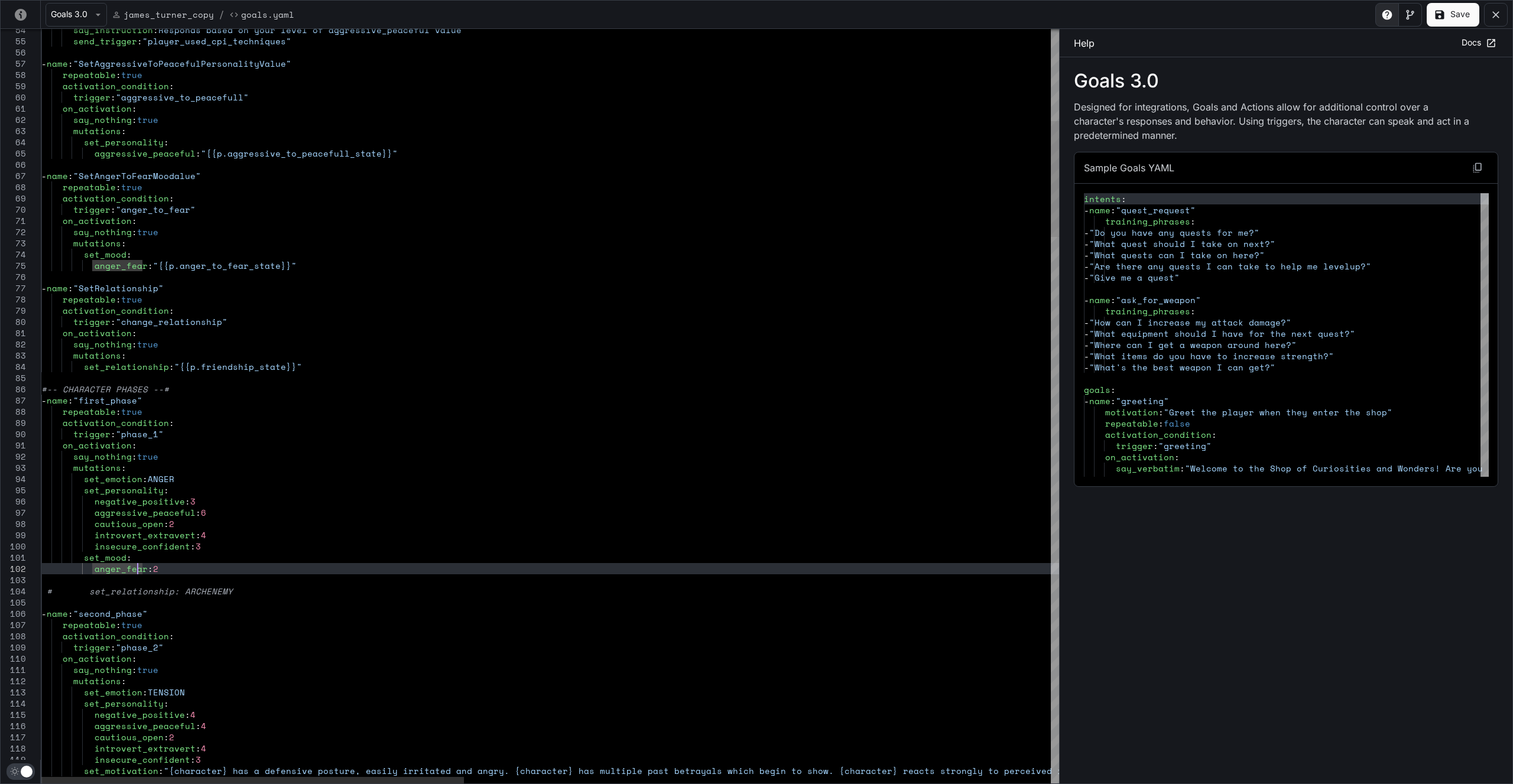 click on "say_instruction :  Responds based on your level of aggressive_peacefu l value         send_trigger :  "player_used_cpi_techniques"     -  name :  "SetAggressiveToPeacefulPersonalityValue"      repeatable :  true      activation_condition :        trigger :  "aggressive_to_peacefull"      on_activation :        say_nothing :  true        mutations :          set_personality :            aggressive_peaceful :  "{{p.aggressive_to_peacefull_state}}"   -  name :  "SetAngerToFearMoodalue"      repeatable :  true      activation_condition :        trigger :  "anger_to_fear"      on_activation :        say_nothing :  true        mutations :          set_mood :            anger_fear :  "{{p.anger_to_fear_state}}"      -  name :  "SetRelationship"      repeatable :  true      activation_condition :        trigger :  "change_relationship"      : :  true" at bounding box center [1255, 1883] 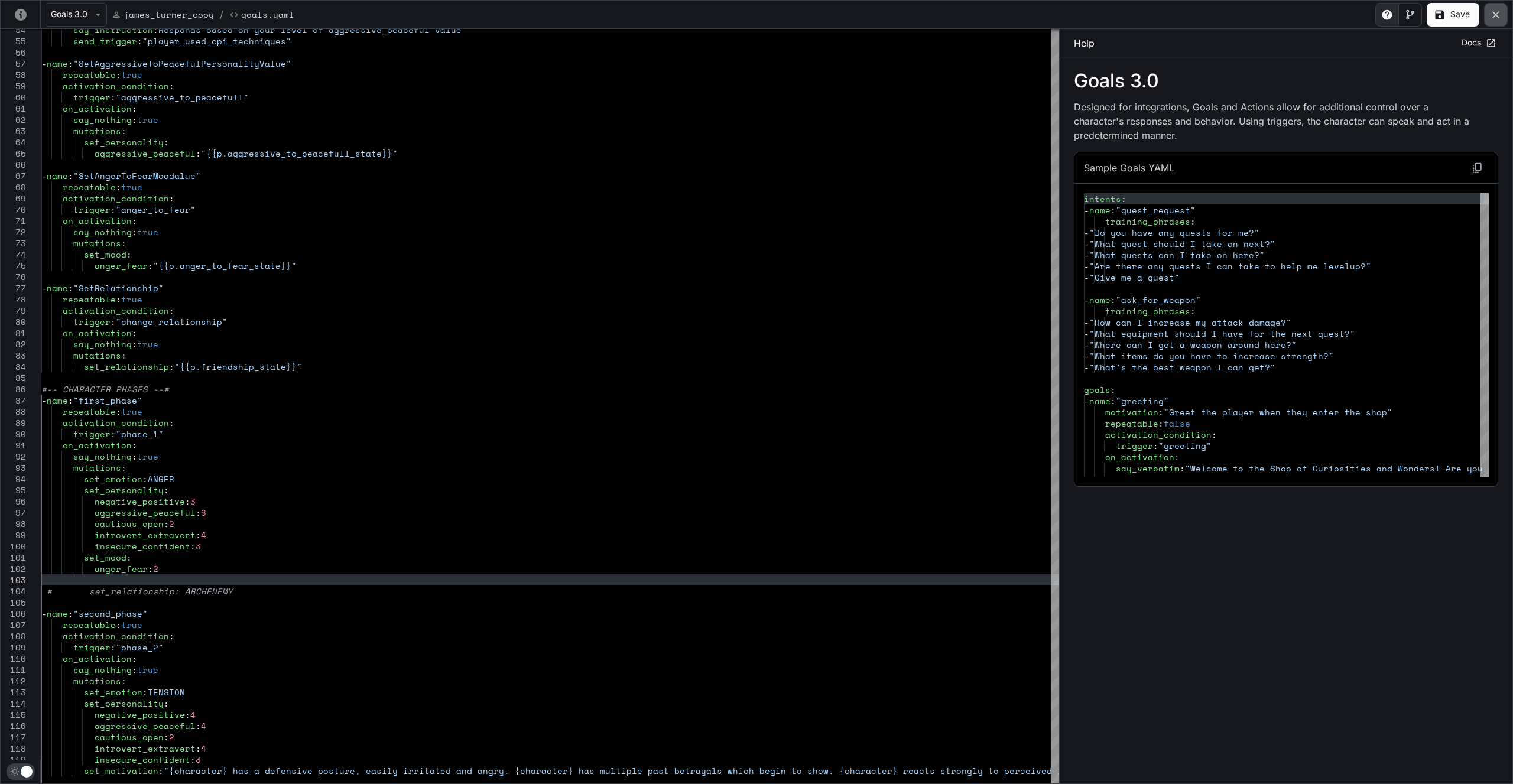 click 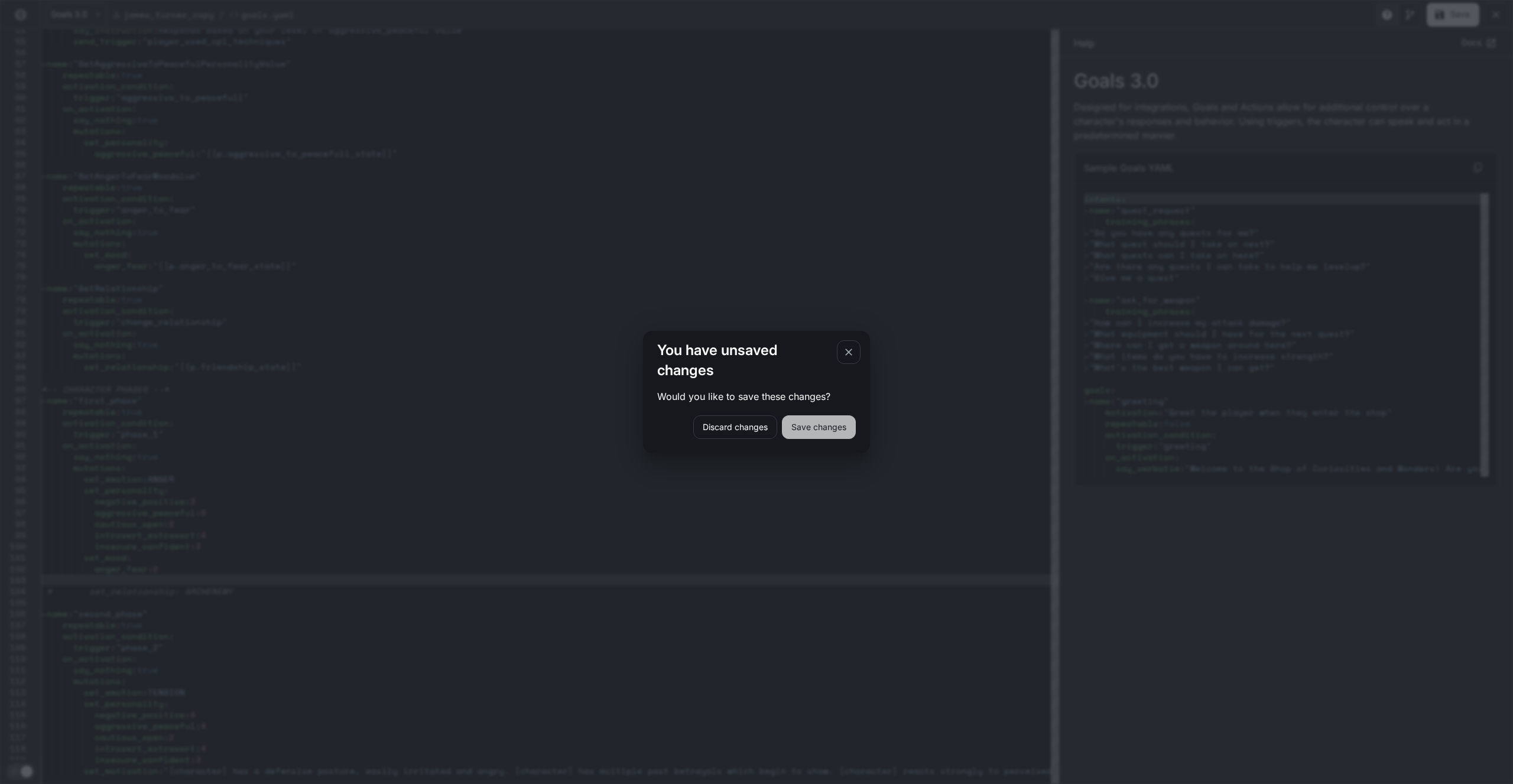 click on "Save changes" at bounding box center (819, 427) 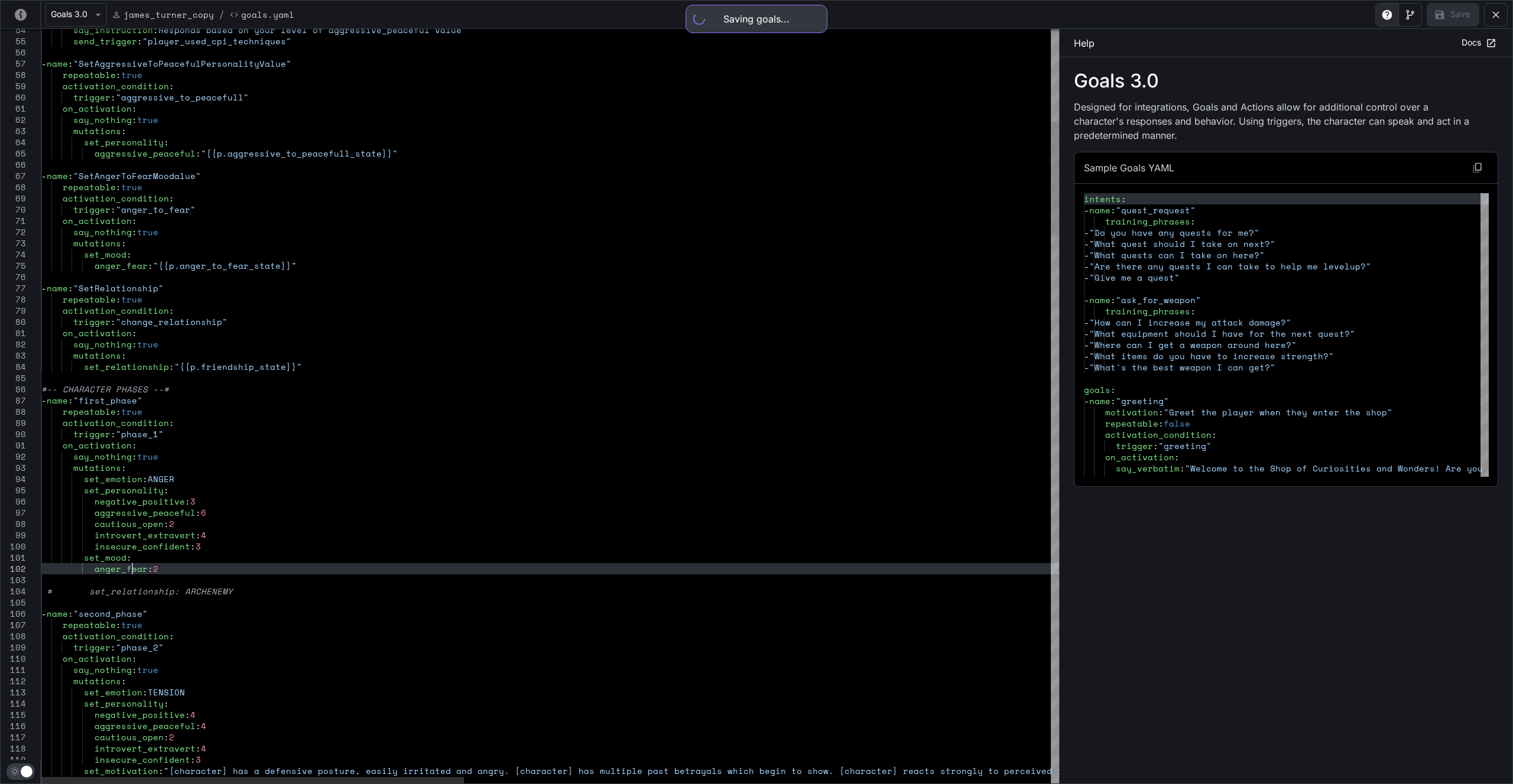 click on "say_instruction :  Responds based on your level of aggressive_peacefu l value         send_trigger :  "player_used_cpi_techniques"     -  name :  "SetAggressiveToPeacefulPersonalityValue"      repeatable :  true      activation_condition :        trigger :  "aggressive_to_peacefull"      on_activation :        say_nothing :  true        mutations :          set_personality :            aggressive_peaceful :  "{{p.aggressive_to_peacefull_state}}"   -  name :  "SetAngerToFearMoodalue"      repeatable :  true      activation_condition :        trigger :  "anger_to_fear"      on_activation :        say_nothing :  true        mutations :          set_mood :            anger_fear :  "{{p.anger_to_fear_state}}"      -  name :  "SetRelationship"      repeatable :  true      activation_condition :        trigger :  "change_relationship"      : :  true" at bounding box center (1255, 1883) 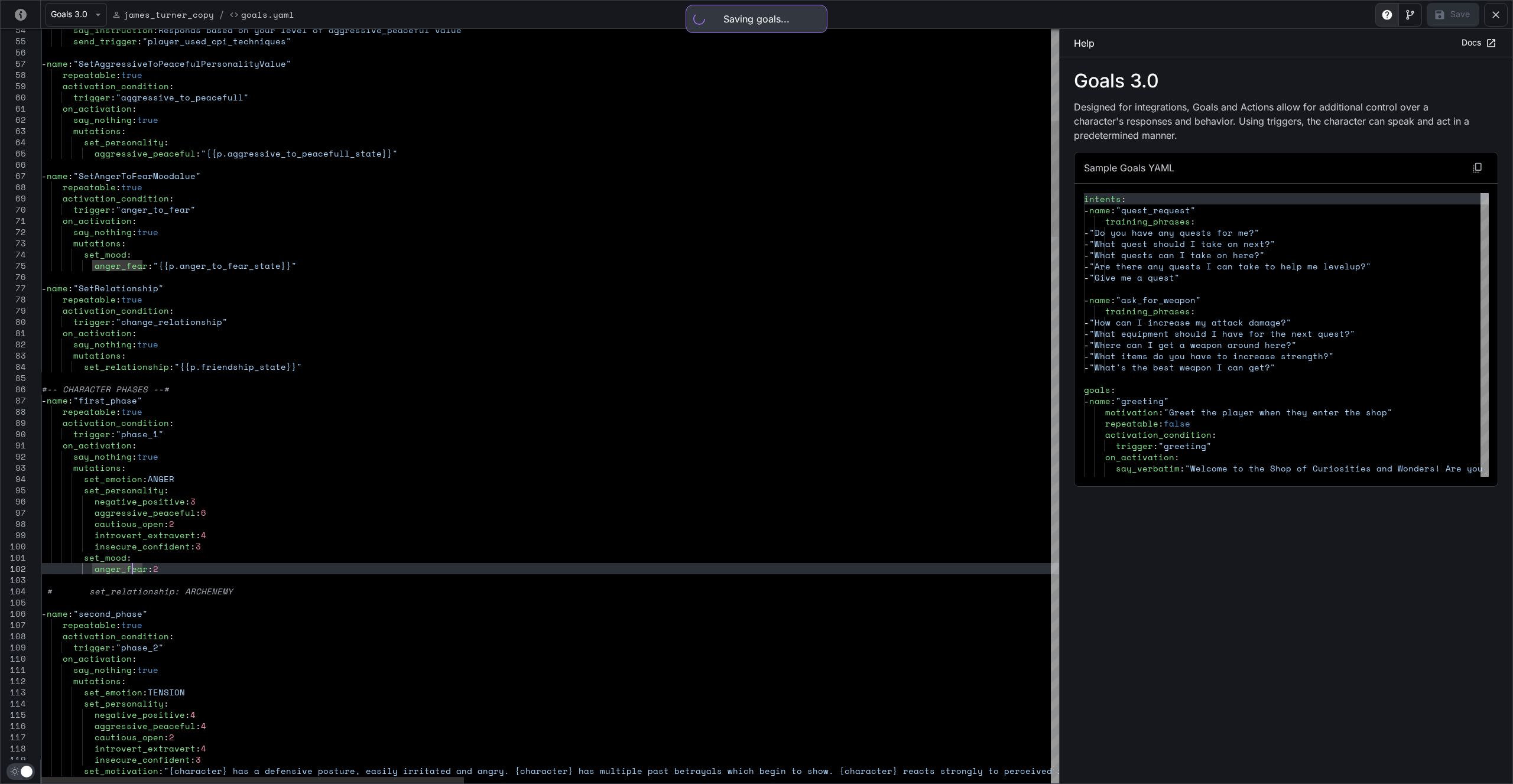 click on "say_instruction :  Responds based on your level of aggressive_peacefu l value         send_trigger :  "player_used_cpi_techniques"     -  name :  "SetAggressiveToPeacefulPersonalityValue"      repeatable :  true      activation_condition :        trigger :  "aggressive_to_peacefull"      on_activation :        say_nothing :  true        mutations :          set_personality :            aggressive_peaceful :  "{{p.aggressive_to_peacefull_state}}"   -  name :  "SetAngerToFearMoodalue"      repeatable :  true      activation_condition :        trigger :  "anger_to_fear"      on_activation :        say_nothing :  true        mutations :          set_mood :            anger_fear :  "{{p.anger_to_fear_state}}"      -  name :  "SetRelationship"      repeatable :  true      activation_condition :        trigger :  "change_relationship"      : :  true" at bounding box center (1255, 1883) 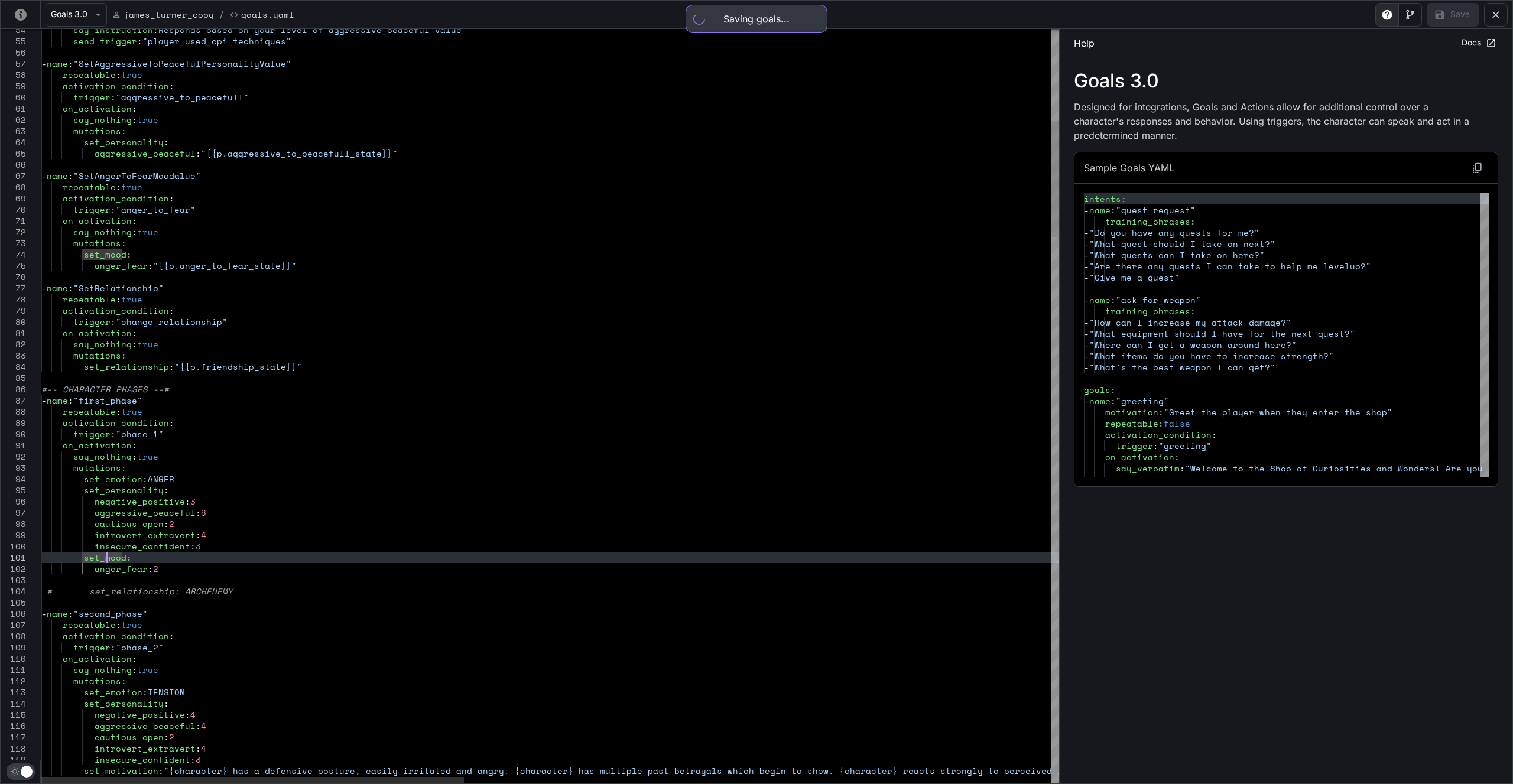 click on "say_instruction :  Responds based on your level of aggressive_peacefu l value         send_trigger :  "player_used_cpi_techniques"     -  name :  "SetAggressiveToPeacefulPersonalityValue"      repeatable :  true      activation_condition :        trigger :  "aggressive_to_peacefull"      on_activation :        say_nothing :  true        mutations :          set_personality :            aggressive_peaceful :  "{{p.aggressive_to_peacefull_state}}"   -  name :  "SetAngerToFearMoodalue"      repeatable :  true      activation_condition :        trigger :  "anger_to_fear"      on_activation :        say_nothing :  true        mutations :          set_mood :            anger_fear :  "{{p.anger_to_fear_state}}"      -  name :  "SetRelationship"      repeatable :  true      activation_condition :        trigger :  "change_relationship"      : :  true" at bounding box center [1255, 1883] 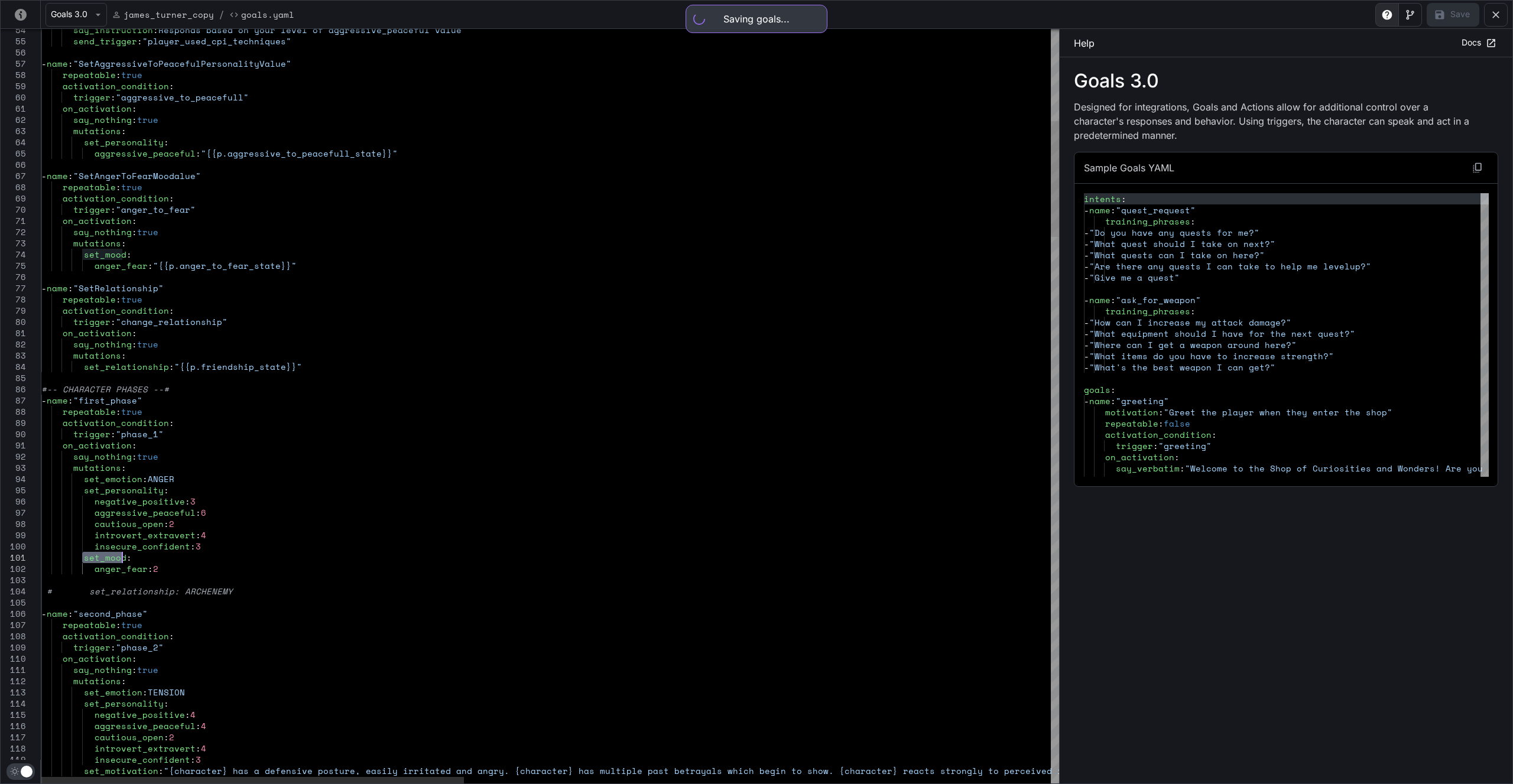 click on "say_instruction :  Responds based on your level of aggressive_peacefu l value         send_trigger :  "player_used_cpi_techniques"     -  name :  "SetAggressiveToPeacefulPersonalityValue"      repeatable :  true      activation_condition :        trigger :  "aggressive_to_peacefull"      on_activation :        say_nothing :  true        mutations :          set_personality :            aggressive_peaceful :  "{{p.aggressive_to_peacefull_state}}"   -  name :  "SetAngerToFearMoodalue"      repeatable :  true      activation_condition :        trigger :  "anger_to_fear"      on_activation :        say_nothing :  true        mutations :          set_mood :            anger_fear :  "{{p.anger_to_fear_state}}"      -  name :  "SetRelationship"      repeatable :  true      activation_condition :        trigger :  "change_relationship"      : :  true" at bounding box center [1255, 1883] 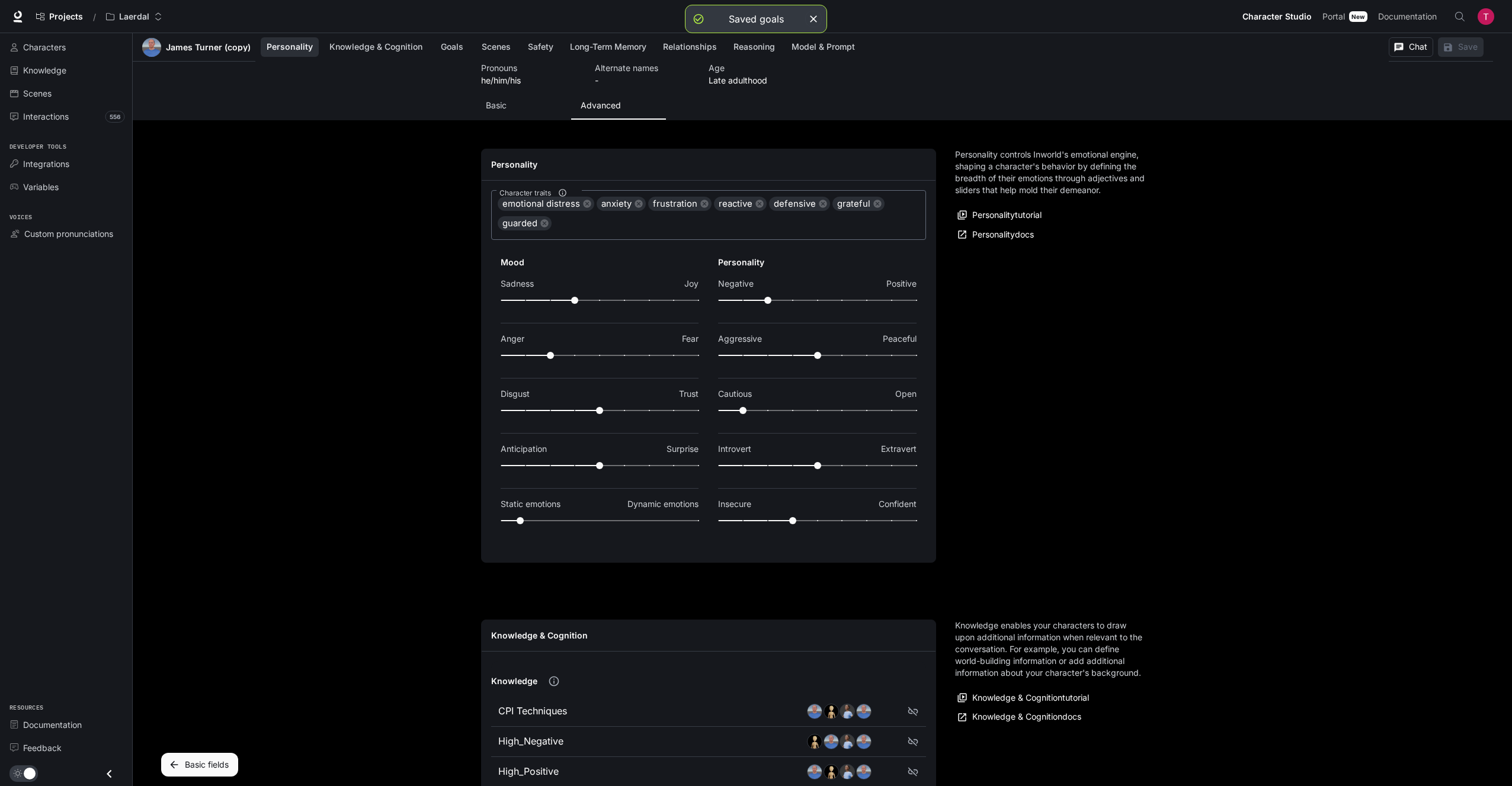 scroll, scrollTop: 0, scrollLeft: 0, axis: both 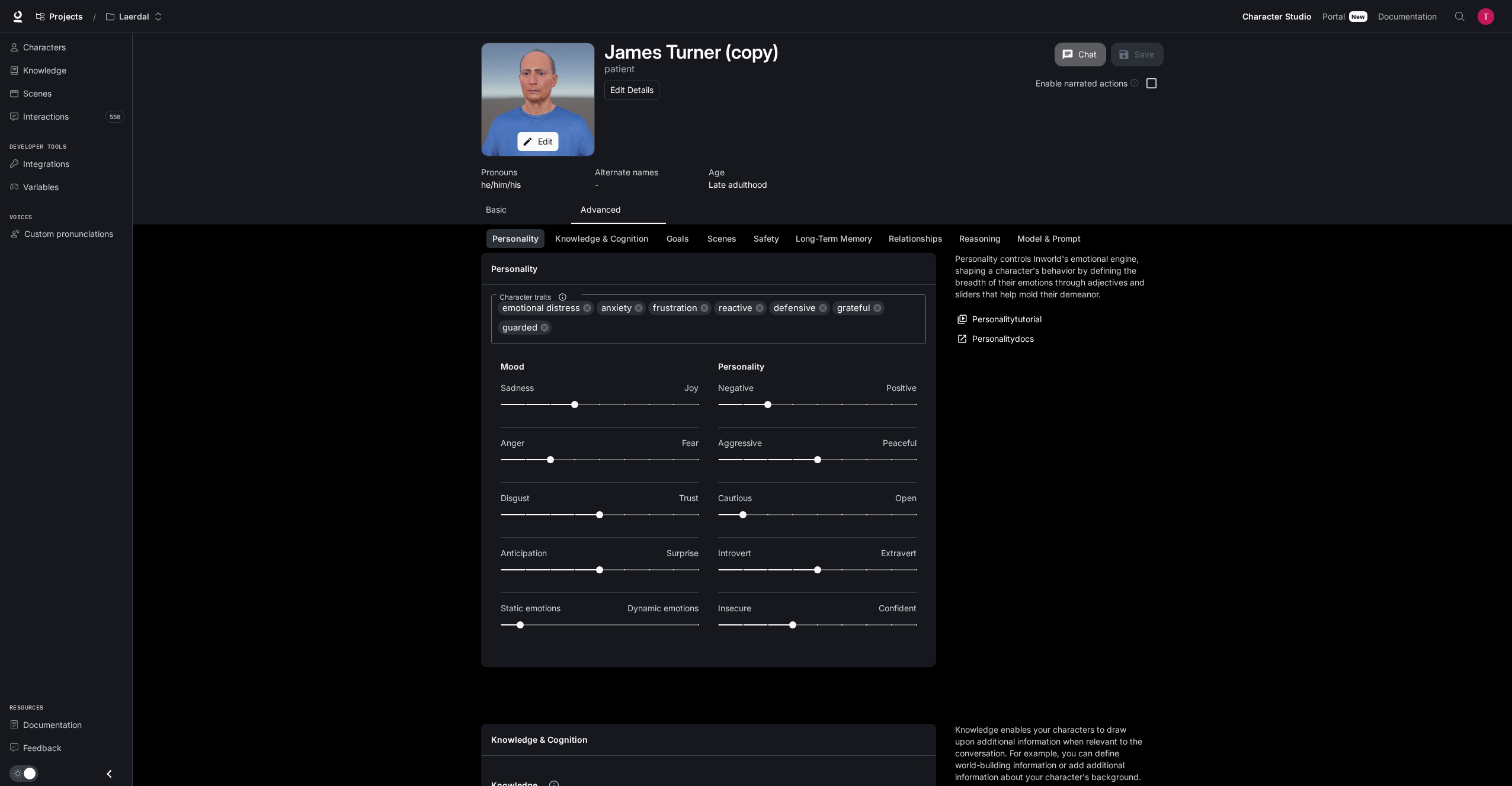 click on "Chat" at bounding box center [1080, 54] 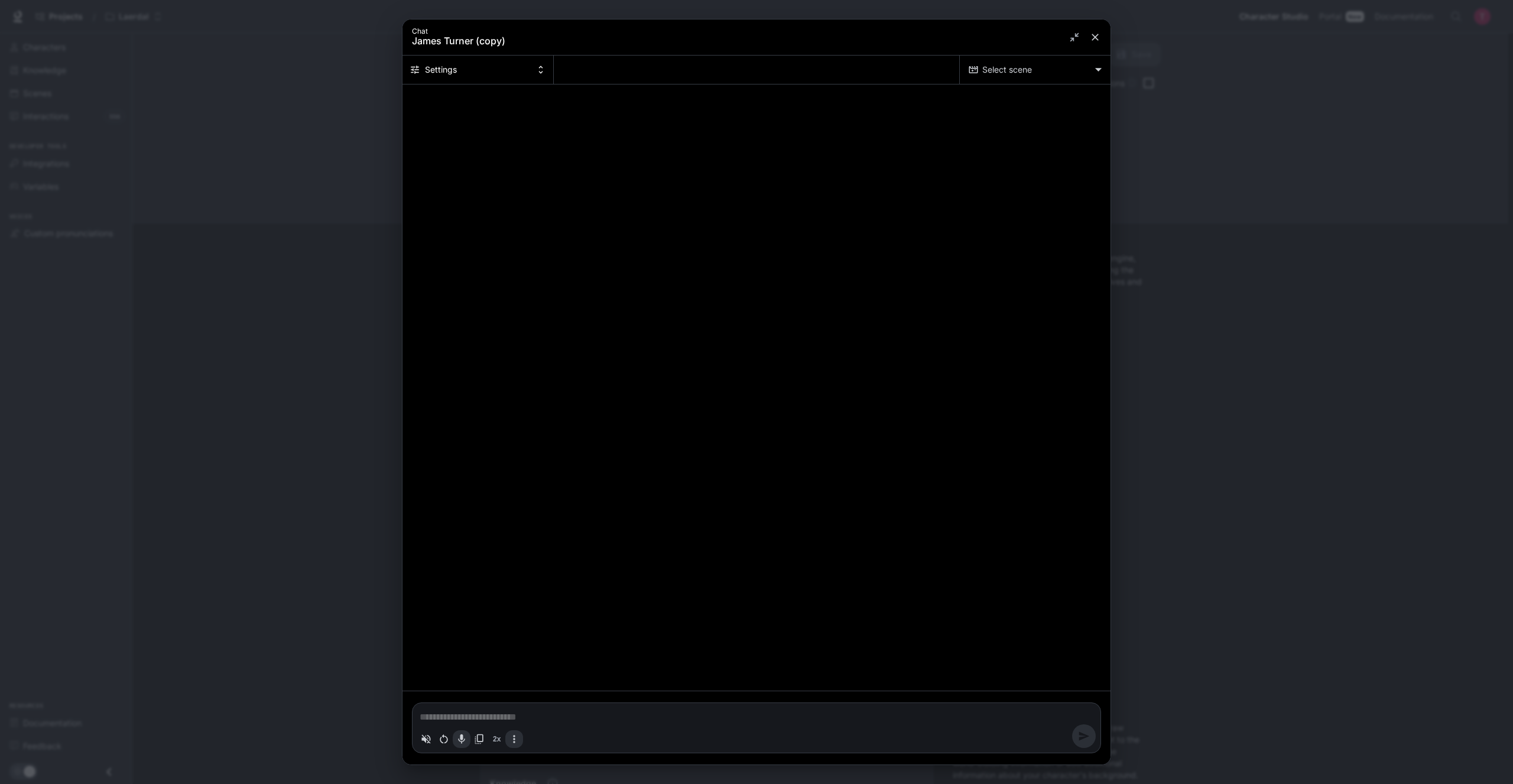 type on "*" 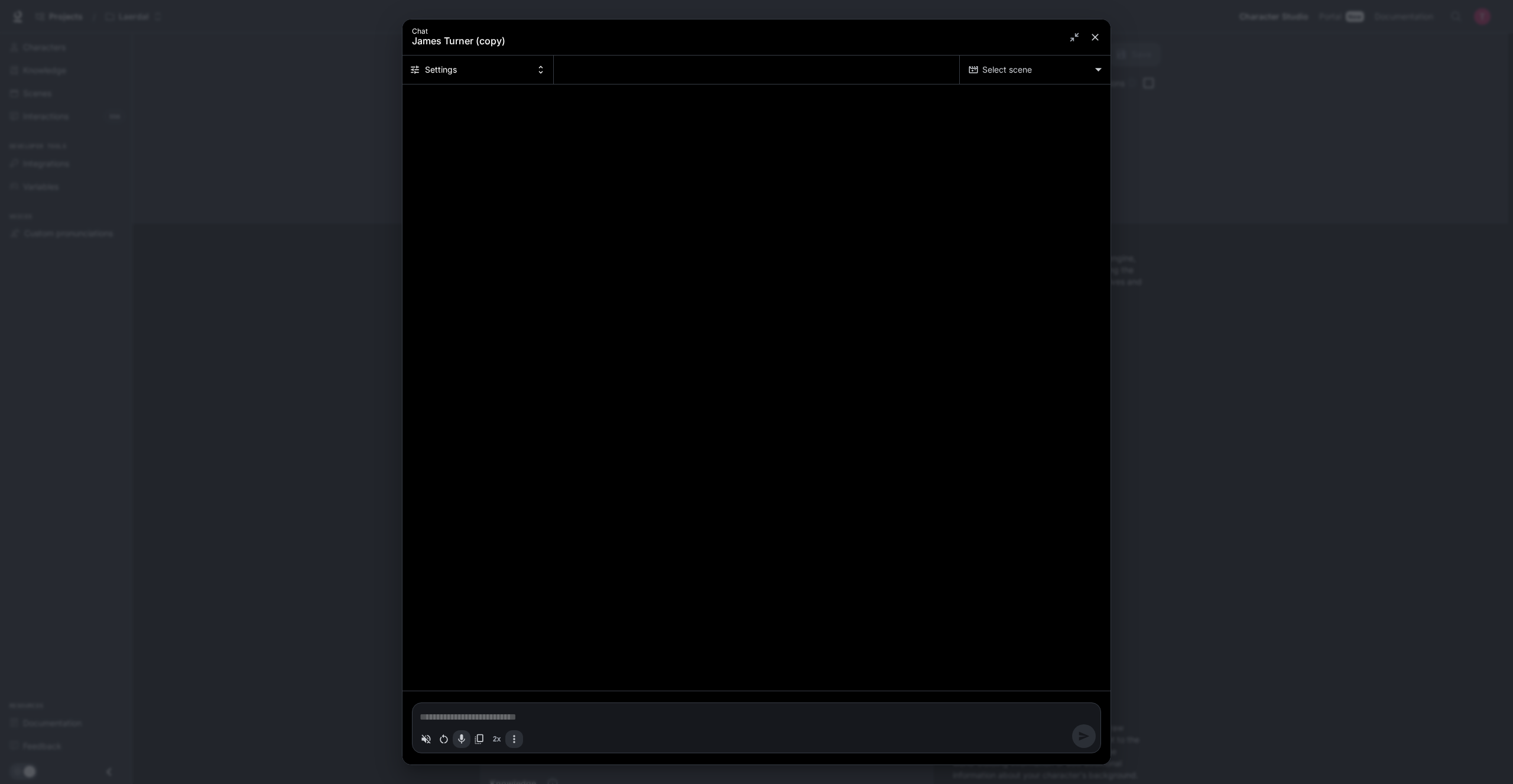 click 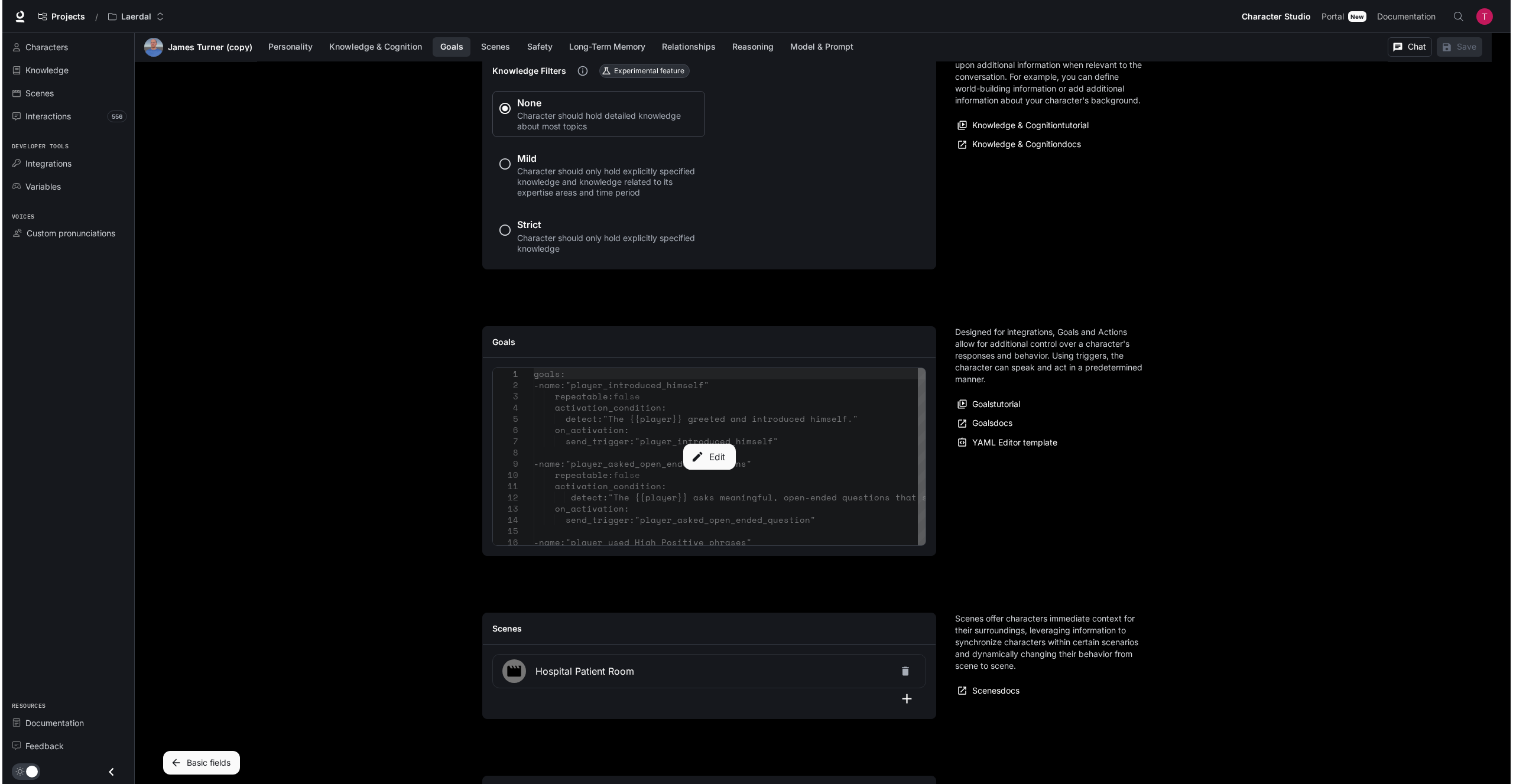 scroll, scrollTop: 1024, scrollLeft: 0, axis: vertical 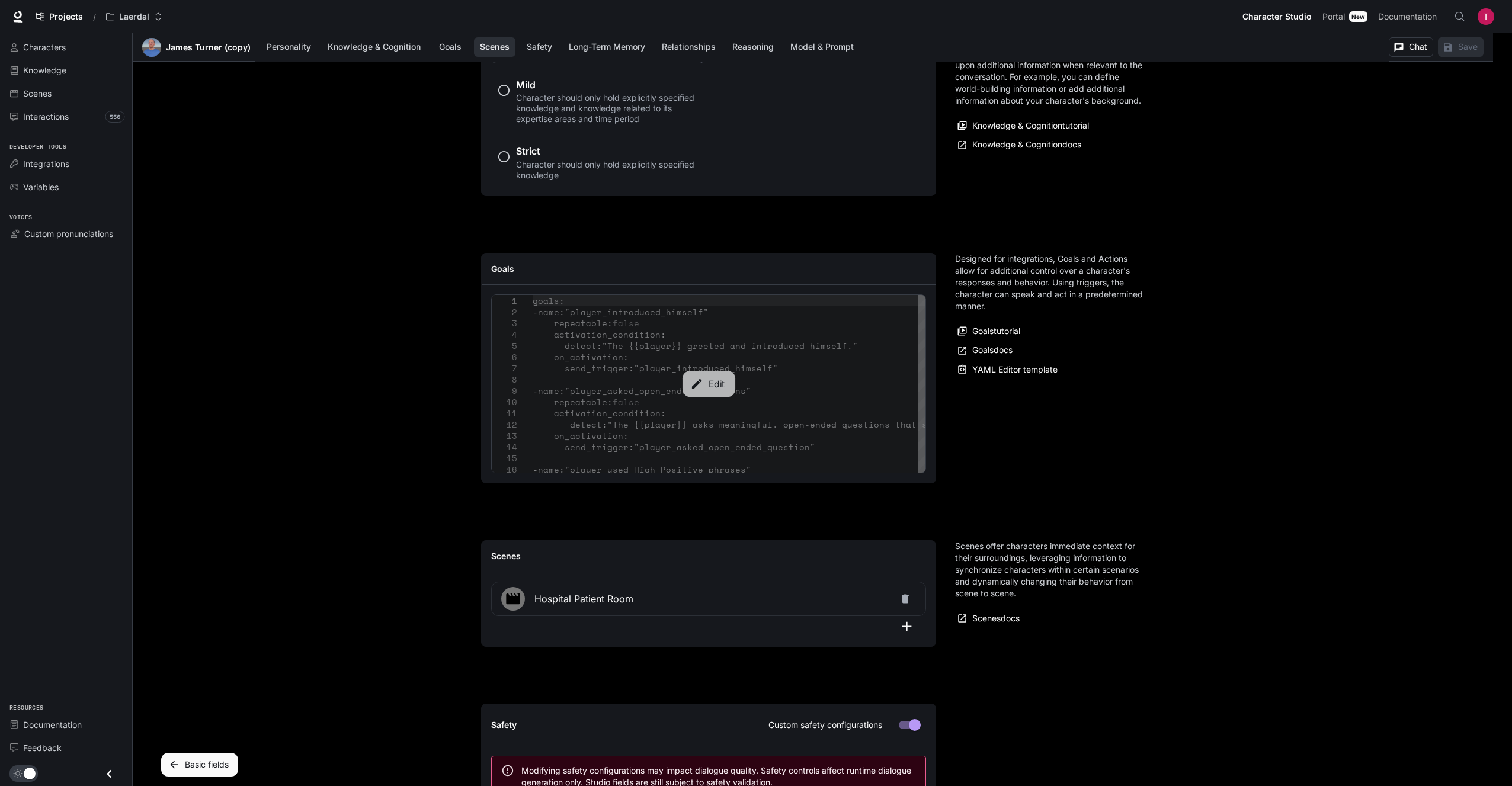 click on "Edit" at bounding box center (708, 384) 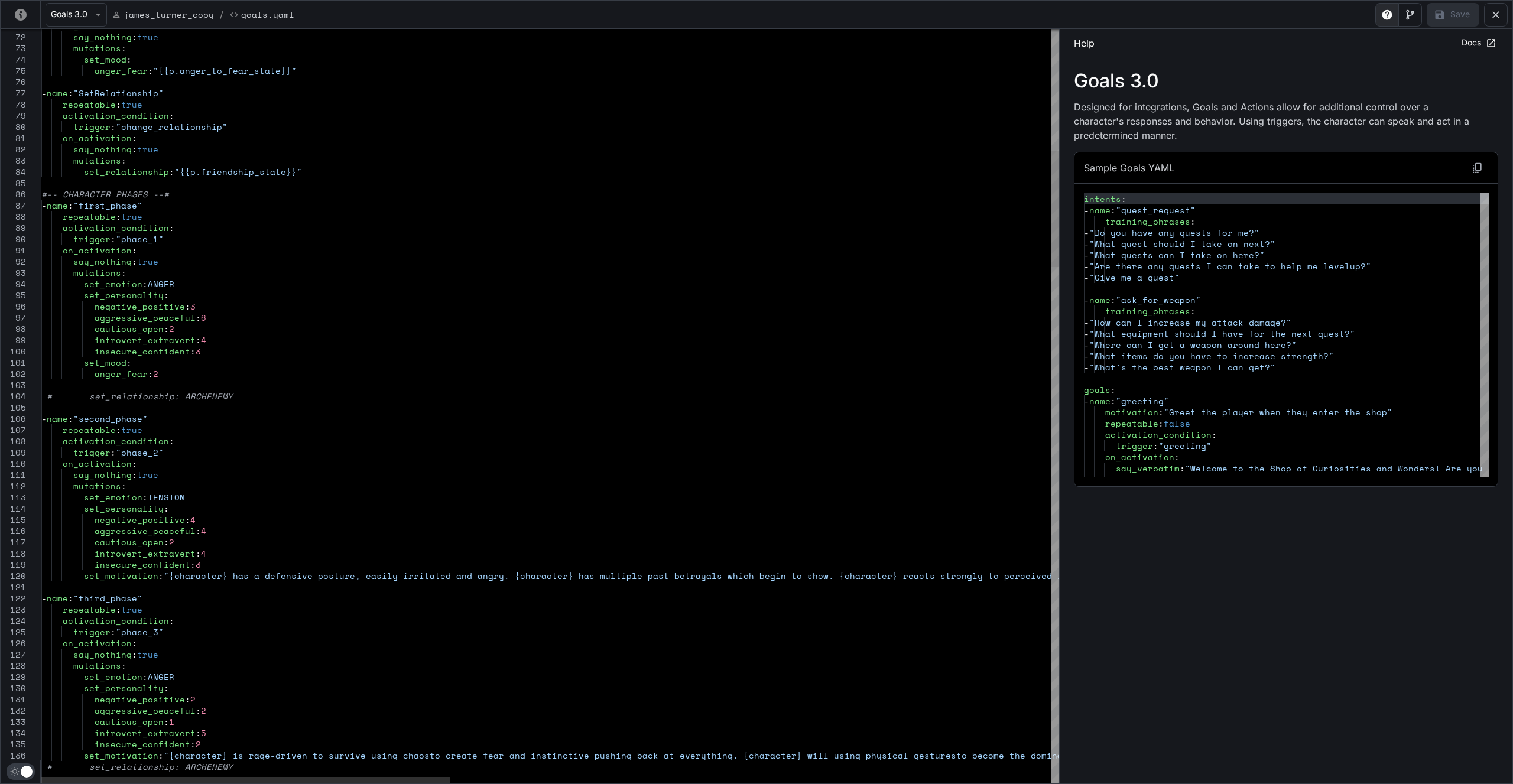 click on "on_activation :        say_nothing :  true        mutations :          set_mood :            anger_fear :  "{{p.anger_to_fear_state}}"      -  name :  "SetRelationship"      repeatable :  true      activation_condition :        trigger :  "change_relationship"      on_activation :        say_nothing :  true        mutations :          set_relationship :  "{{p.friendship_state}}" #-- CHARACTER PHASES --#   -  name :  "first_phase"      repeatable :  true      activation_condition :        trigger :  "phase_1"      on_activation :        say_nothing :  true        mutations :          set_emotion :  ANGER          set_personality :            negative_positive :  3            aggressive_peaceful :  6            cautious_open :  2            introvert_extravert :  4            insecure_confident :  3       : 2" at bounding box center (1296, 1689) 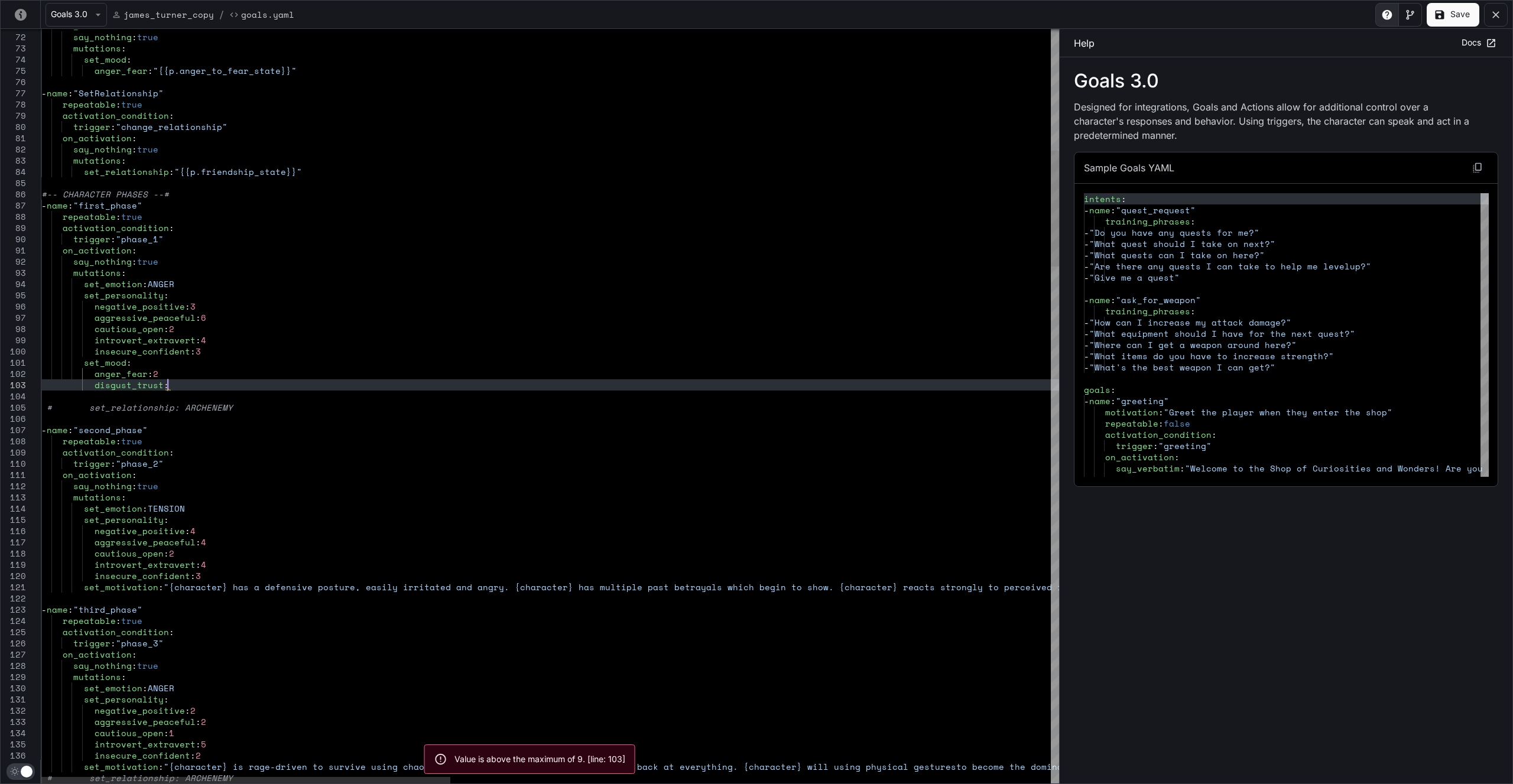 scroll, scrollTop: 21, scrollLeft: 131, axis: both 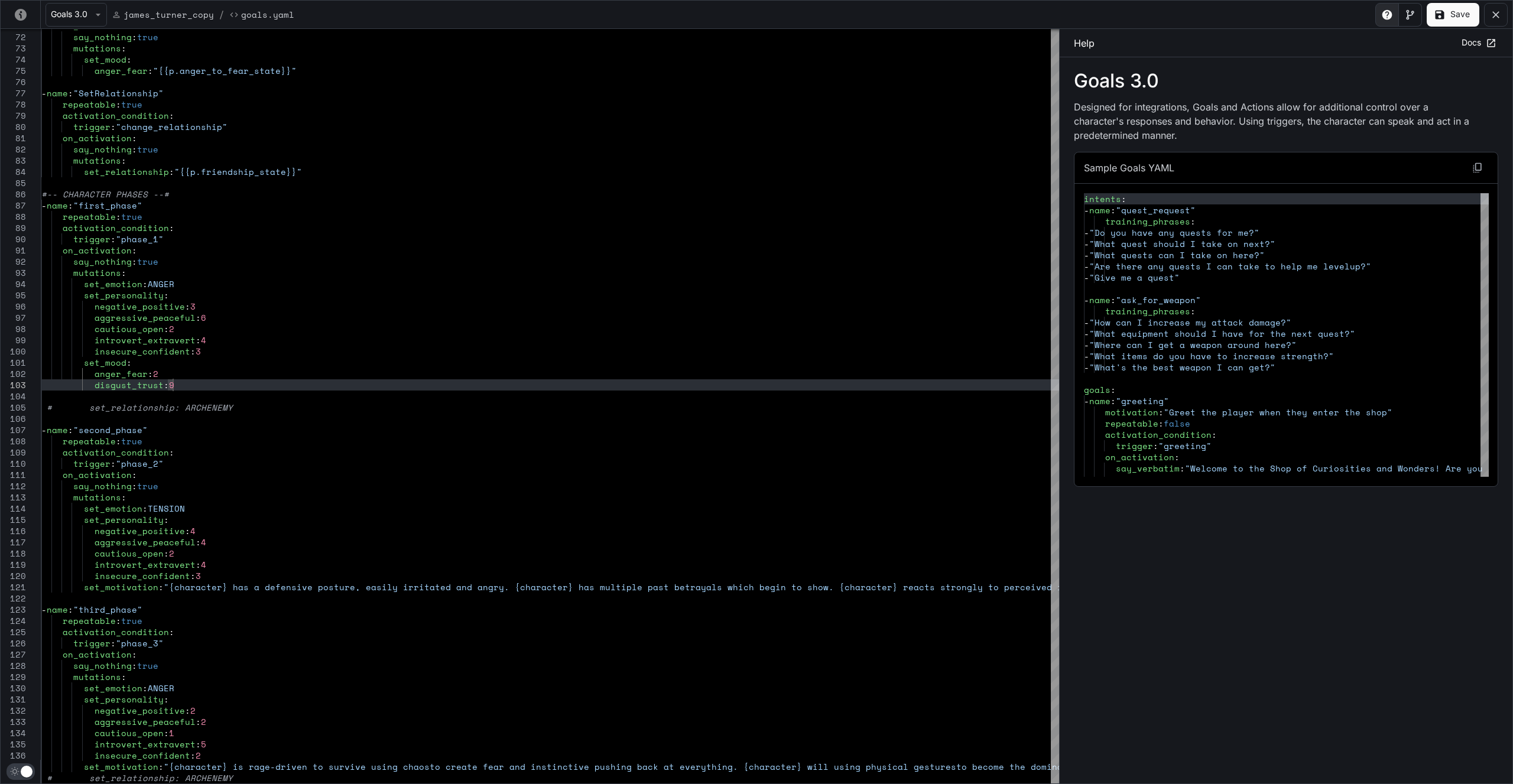 click on "Save" at bounding box center (1453, 15) 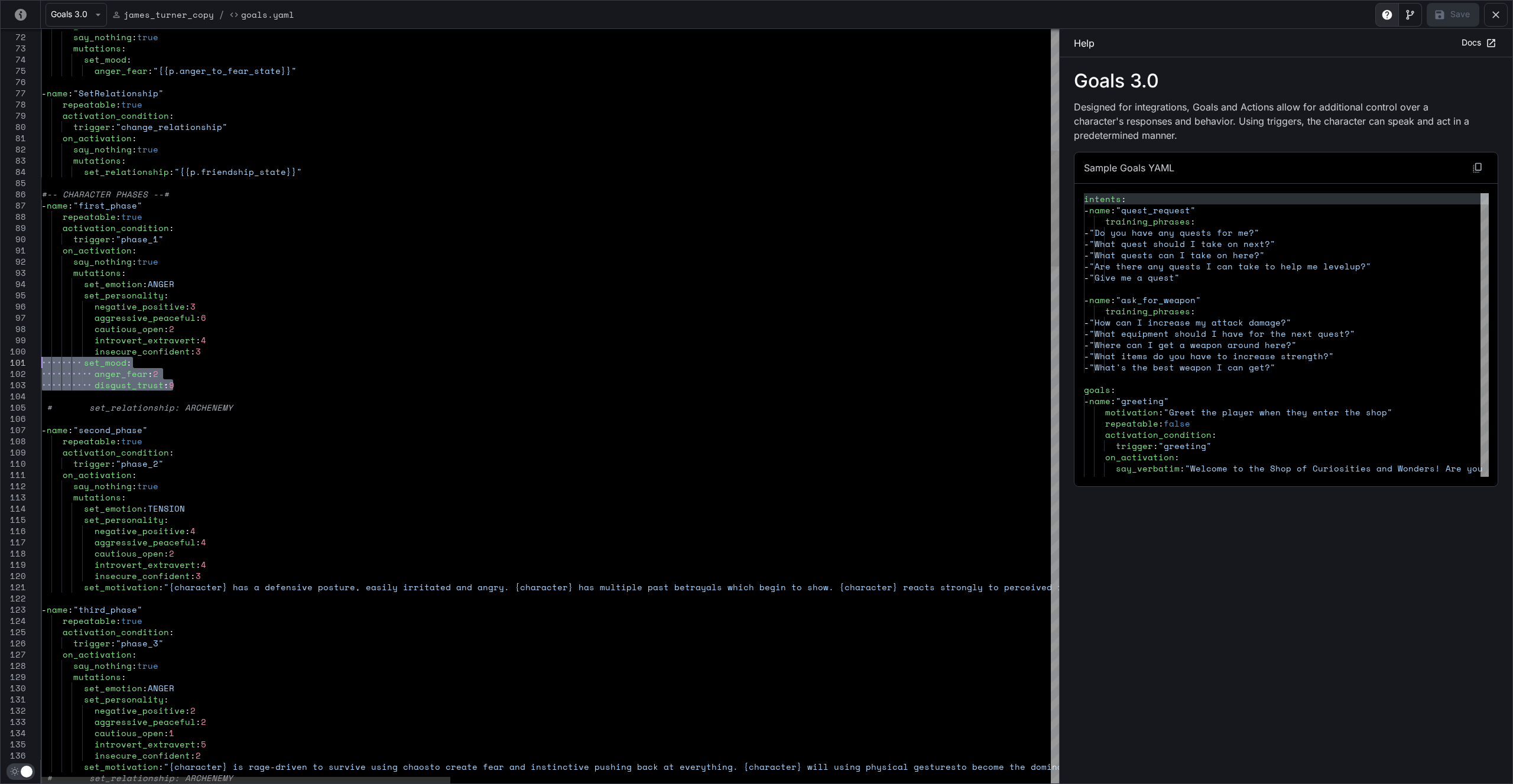 drag, startPoint x: 184, startPoint y: 384, endPoint x: 40, endPoint y: 362, distance: 145.67086 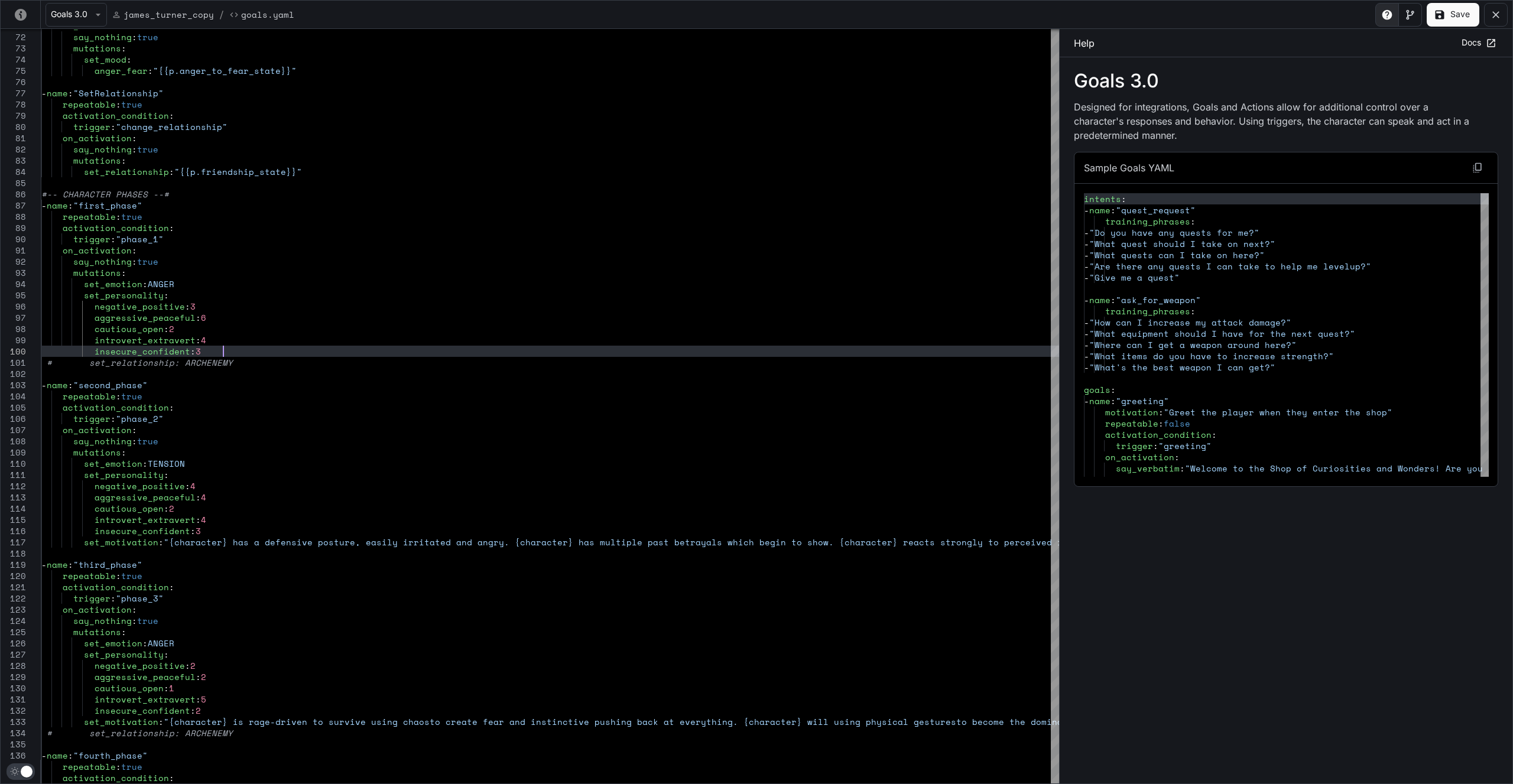 click on "Save" at bounding box center (1453, 15) 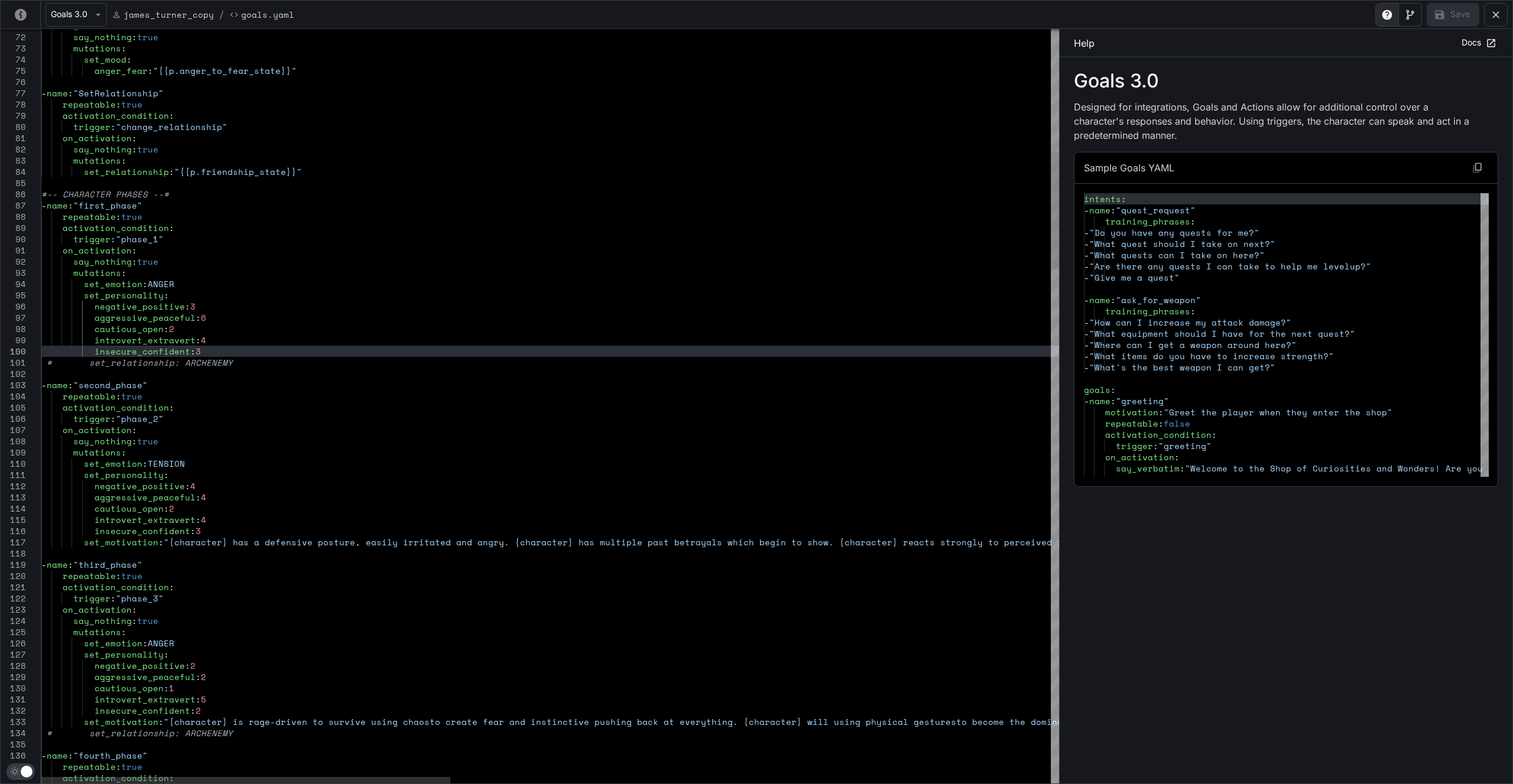 type on "**********" 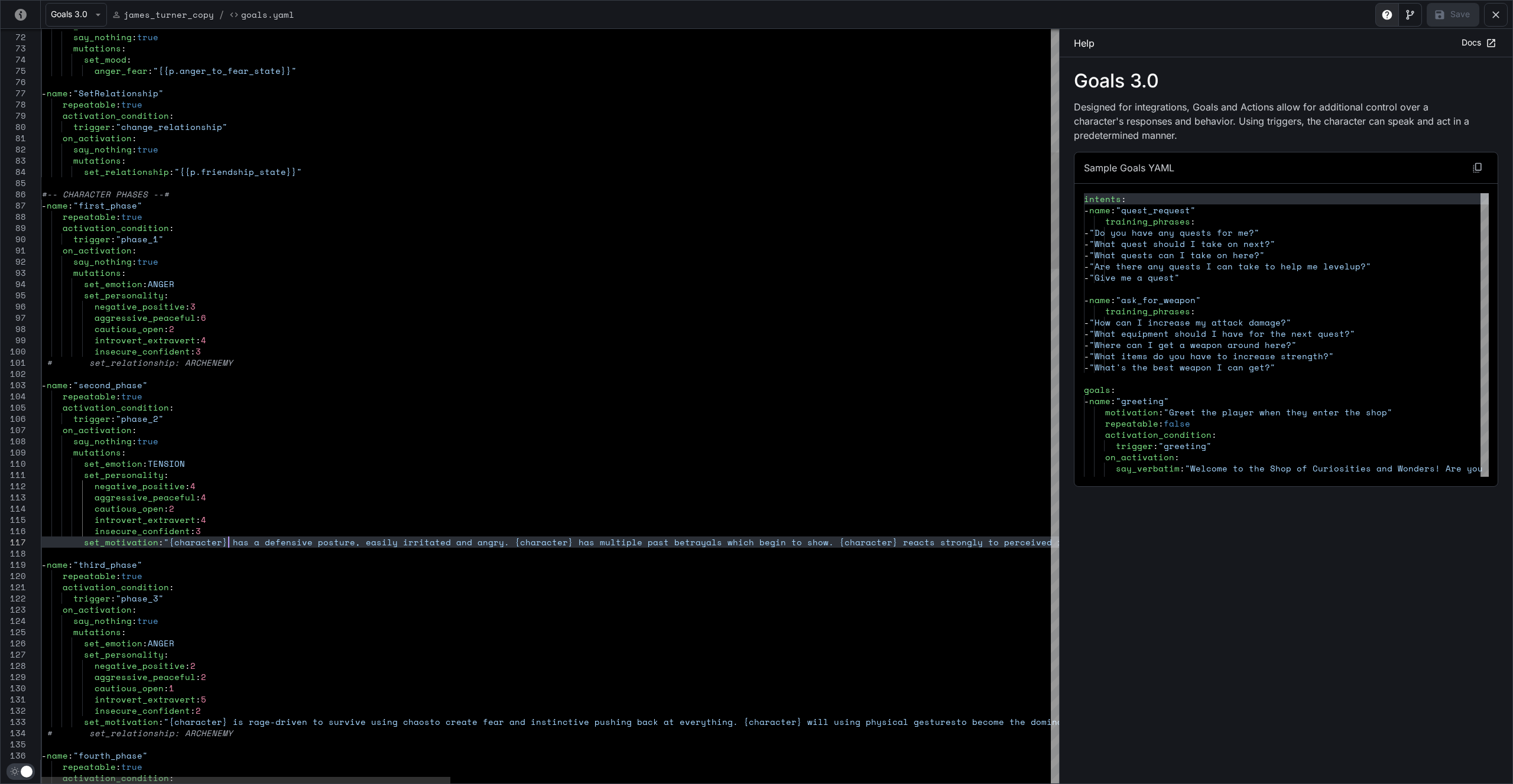 click on "on_activation :
say_nothing :  true
mutations :
set_mood :
anger_fear :  "{{p.anger_to_fear_state}}"
-  name :  "SetRelationship"
repeatable :  true
activation_condition :
trigger :  "change_relationship"
on_activation :
say_nothing :  true
mutations :
set_relationship :  "{{p.friendship_state}}" #-- CHARACTER PHASES --#
-  name :  "first_phase"
repeatable :  true
activation_condition :
trigger :  "phase_1"
on_activation :
say_nothing :  true
mutations :
set_emotion :  ANGER
set_personality :
negative_positive :  3
aggressive_peaceful :  6
cautious_open :  2
introvert_extravert :  4
insecure_confident :  3" at bounding box center (1296, 1671) 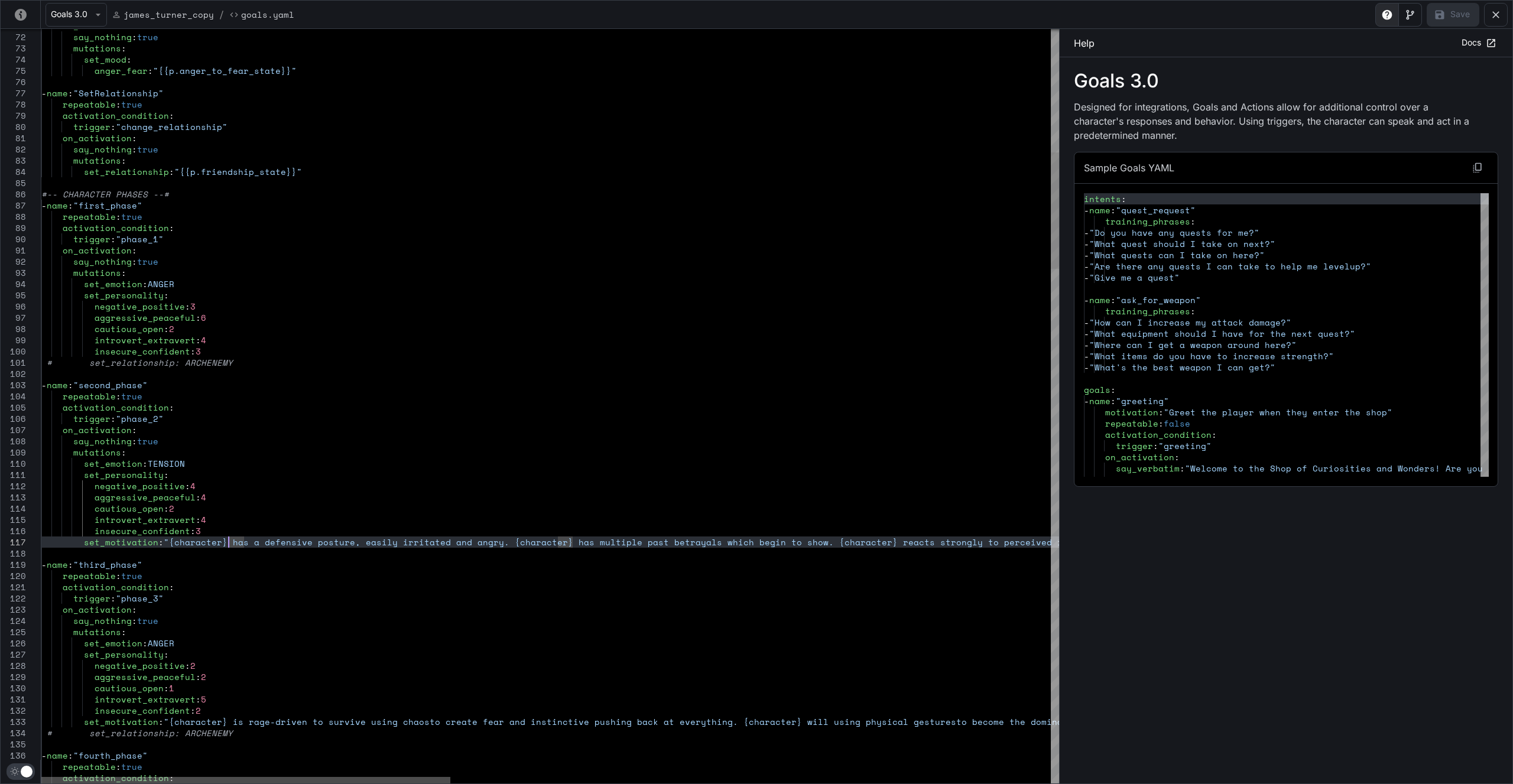 click at bounding box center [246, 780] 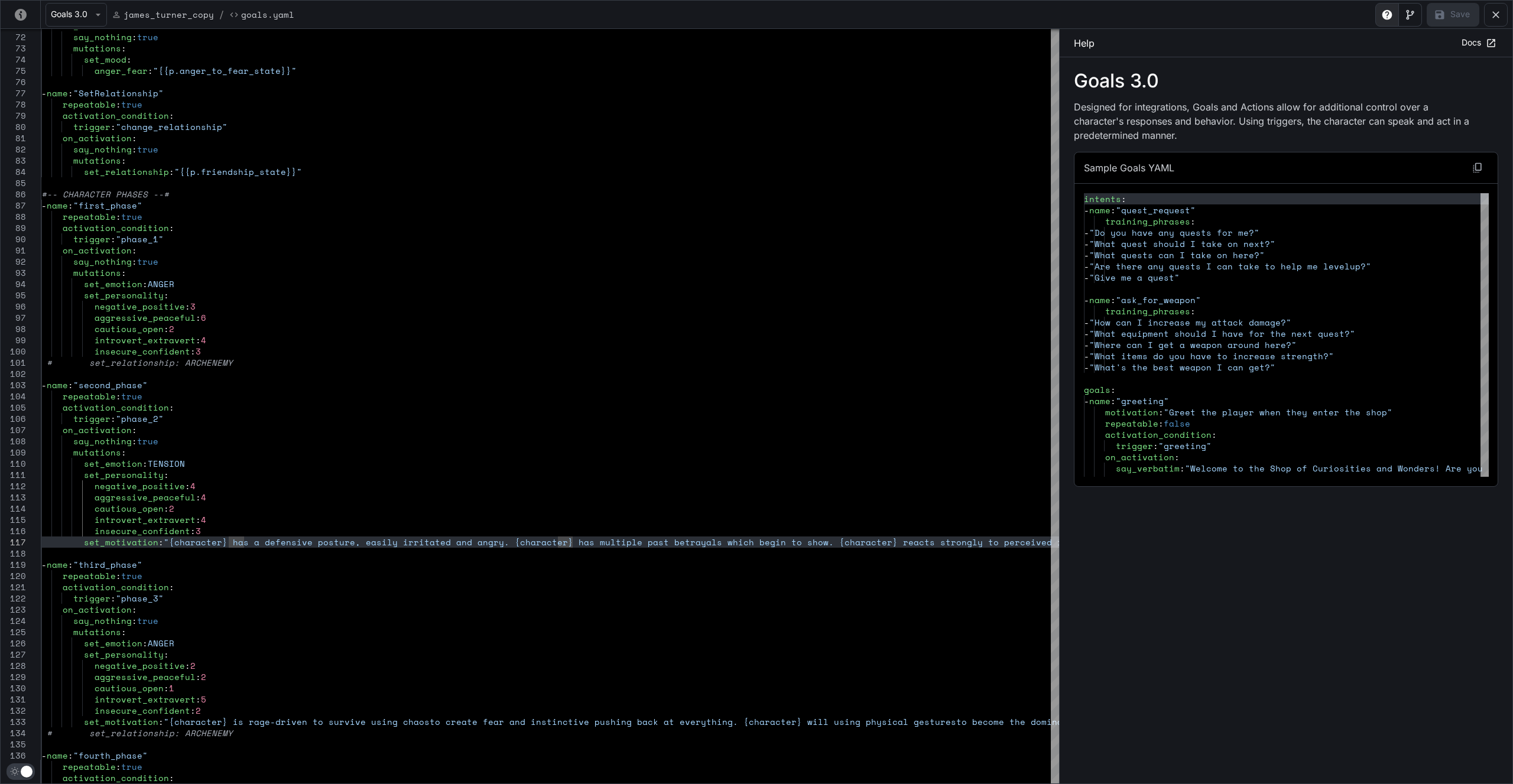 click on "Goals 3.0 Designed for integrations, Goals and Actions allow for additional control over a character's responses and behavior. Using triggers, the character can speak and act in a predetermined manner. Sample Goals YAML intents :
-  name :  "quest_request"
training_phrases :
-  "Do you have any quests for me?"
-  "What quest should I take on next?"
-  "What quests can I take on here?"
-  "Are there any quests I can take to help me level  up?"
-  "Give me a quest"
-  name :  "ask_for_weapon"
training_phrases :
-  "How can I increase my attack damage?"
-  "What equipment should I have for the next quest?"
-  "Where can I get a weapon around here?"
-  "What items do you have to increase strength?"
-  "What's the best weapon I can get?" goals :
-  name :  "greeting"
motivation" at bounding box center (1286, 421) 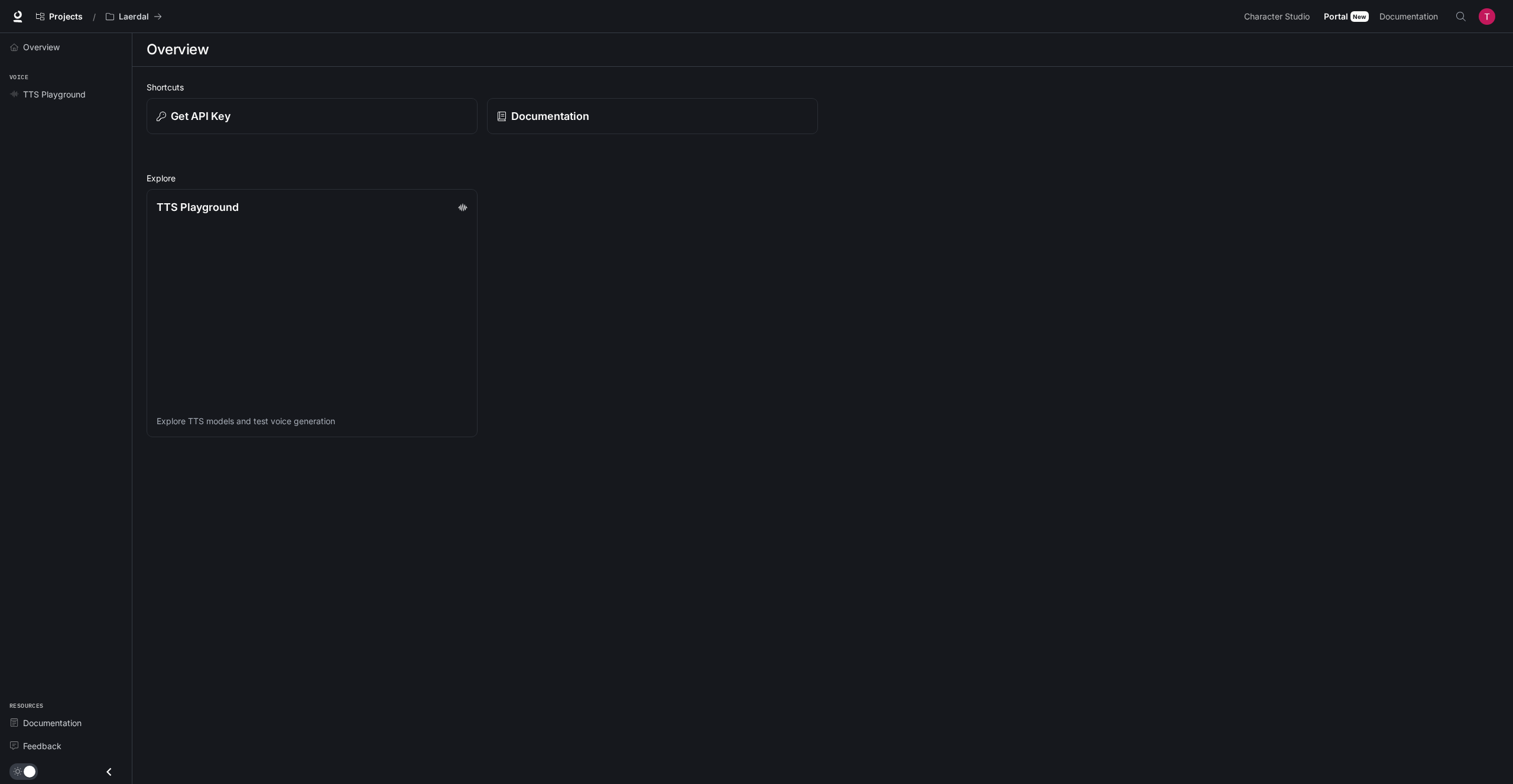 scroll, scrollTop: 0, scrollLeft: 0, axis: both 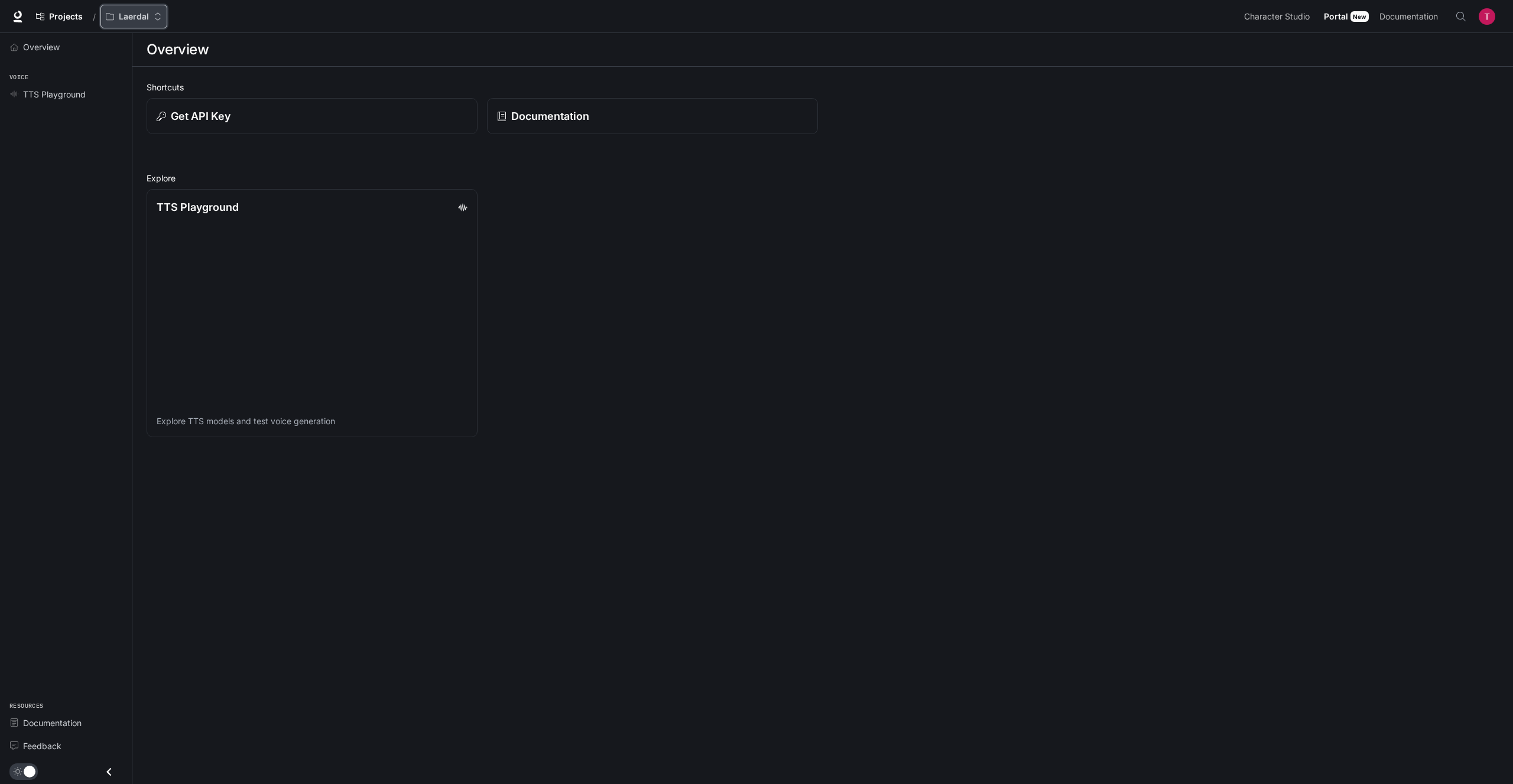 click on "Laerdal" at bounding box center [134, 17] 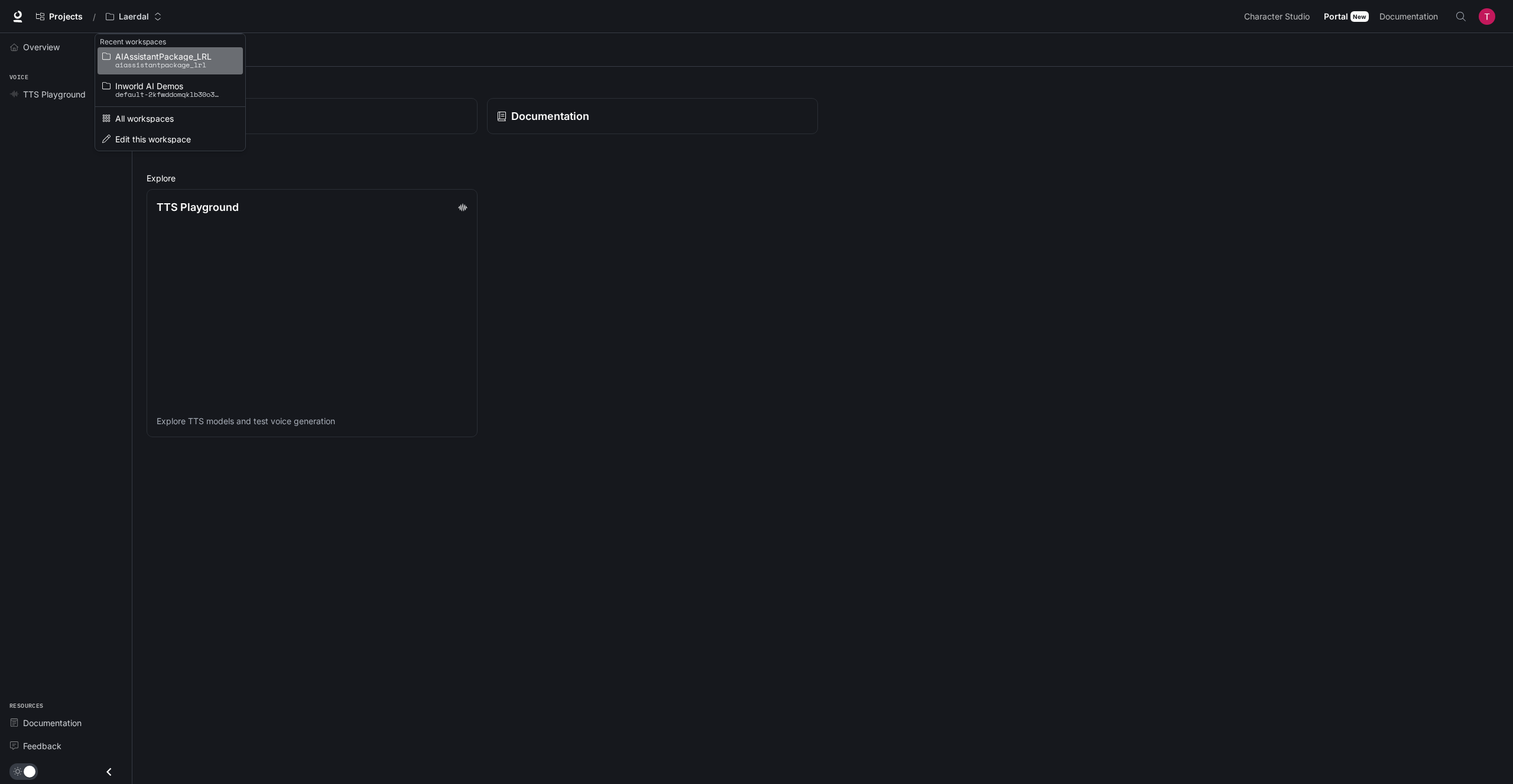 click on "AIAssistantPackage_LRL" at bounding box center [168, 56] 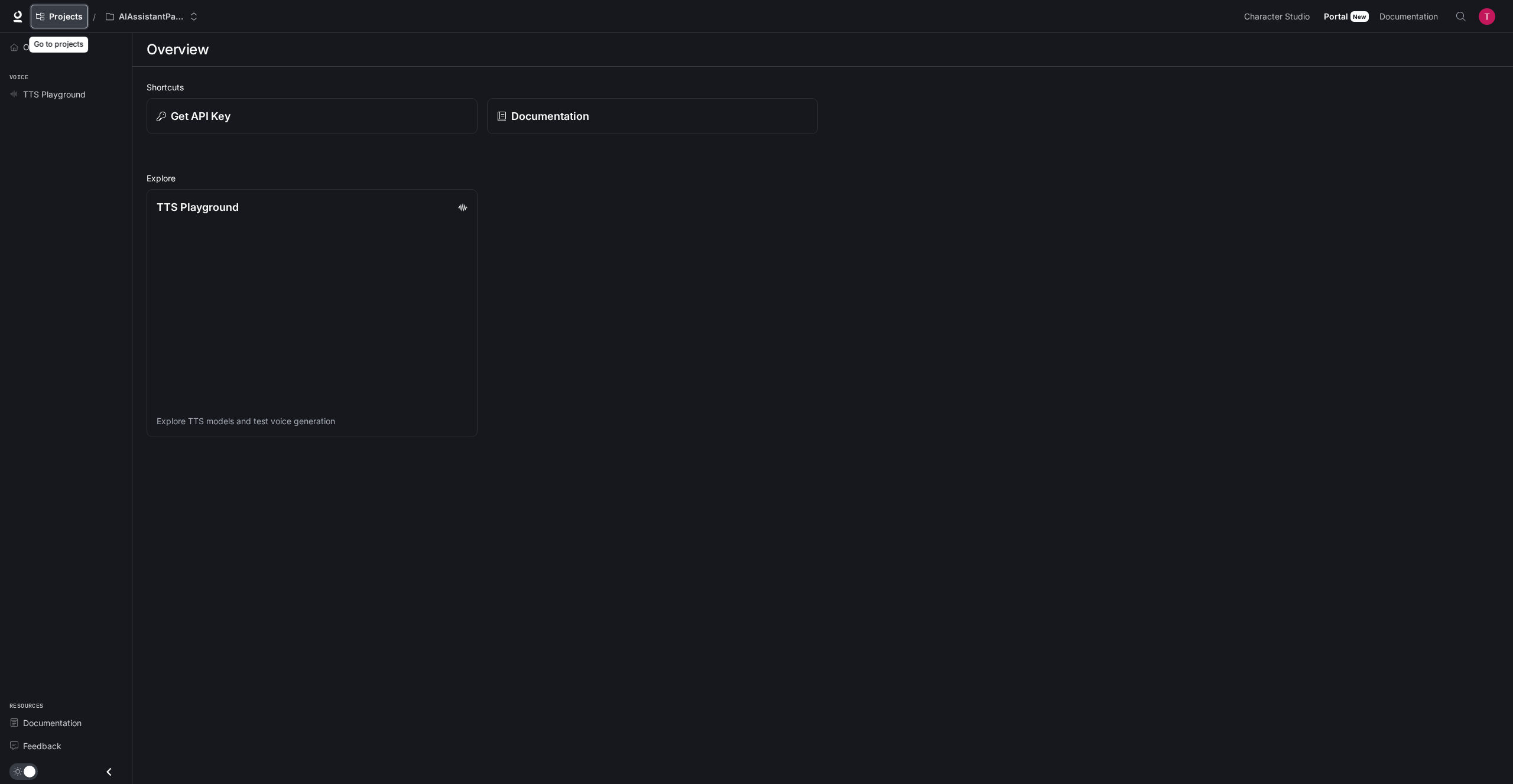 click on "Projects" at bounding box center [59, 17] 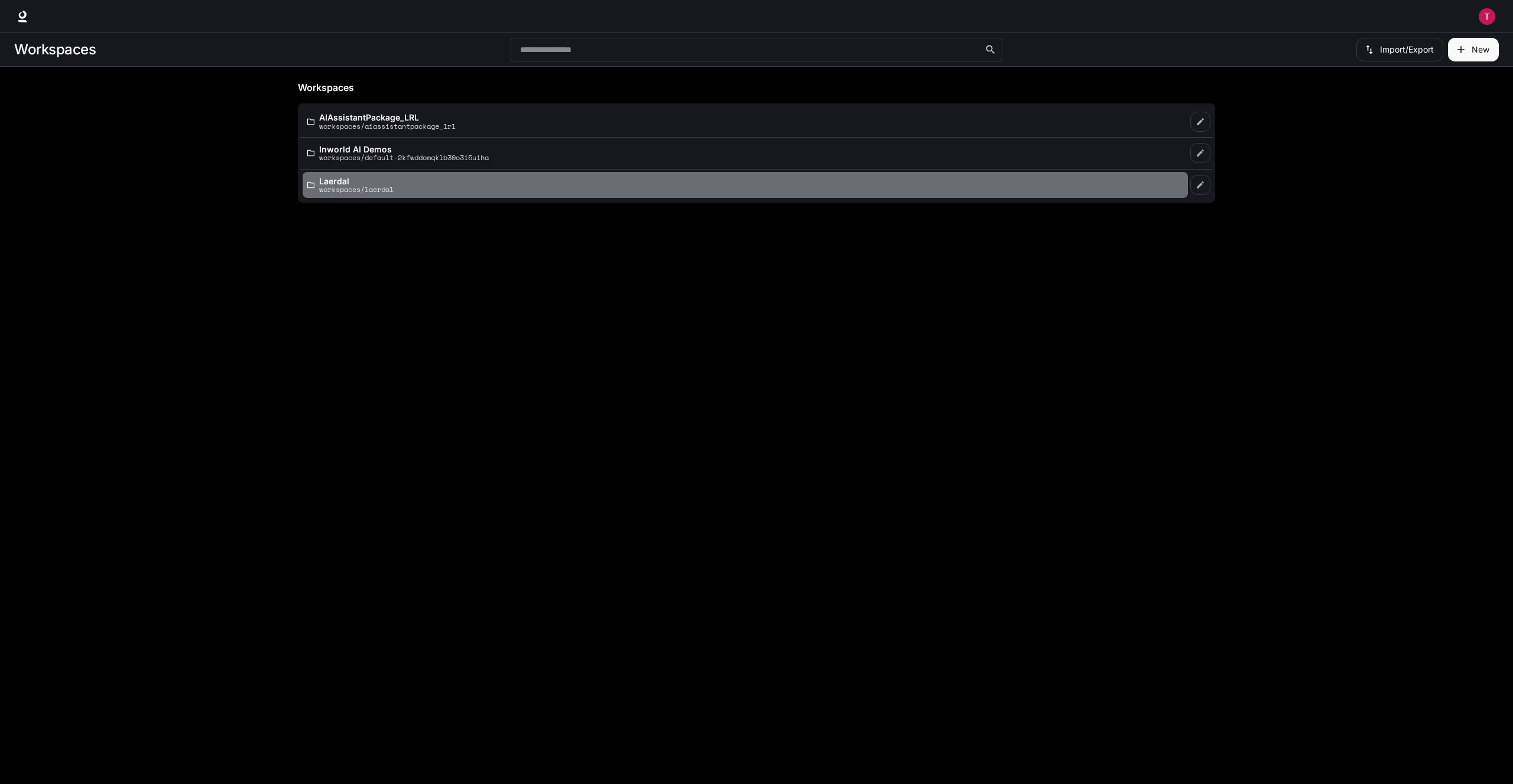 click on "workspaces/laerdal" at bounding box center [356, 189] 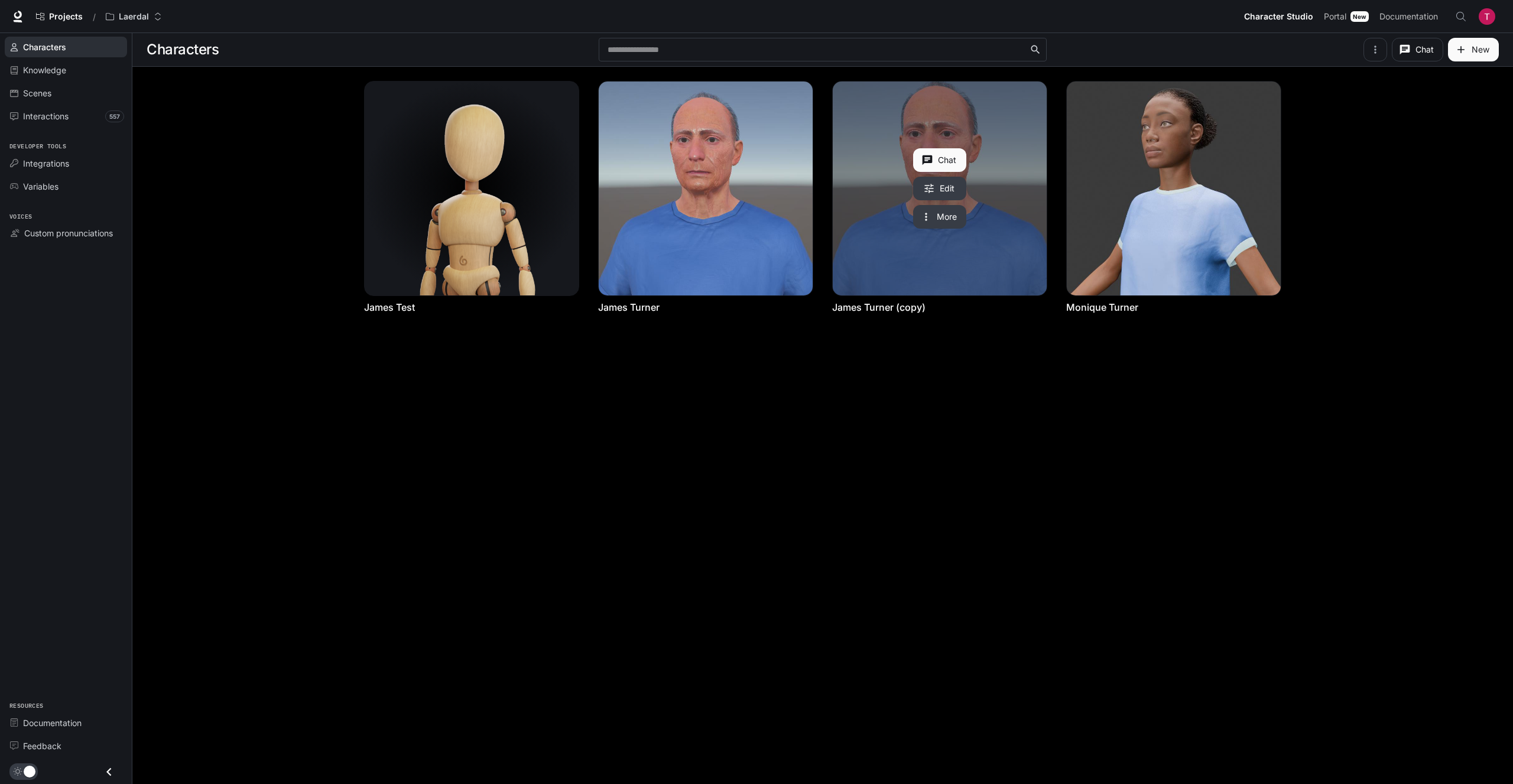 click at bounding box center [940, 188] 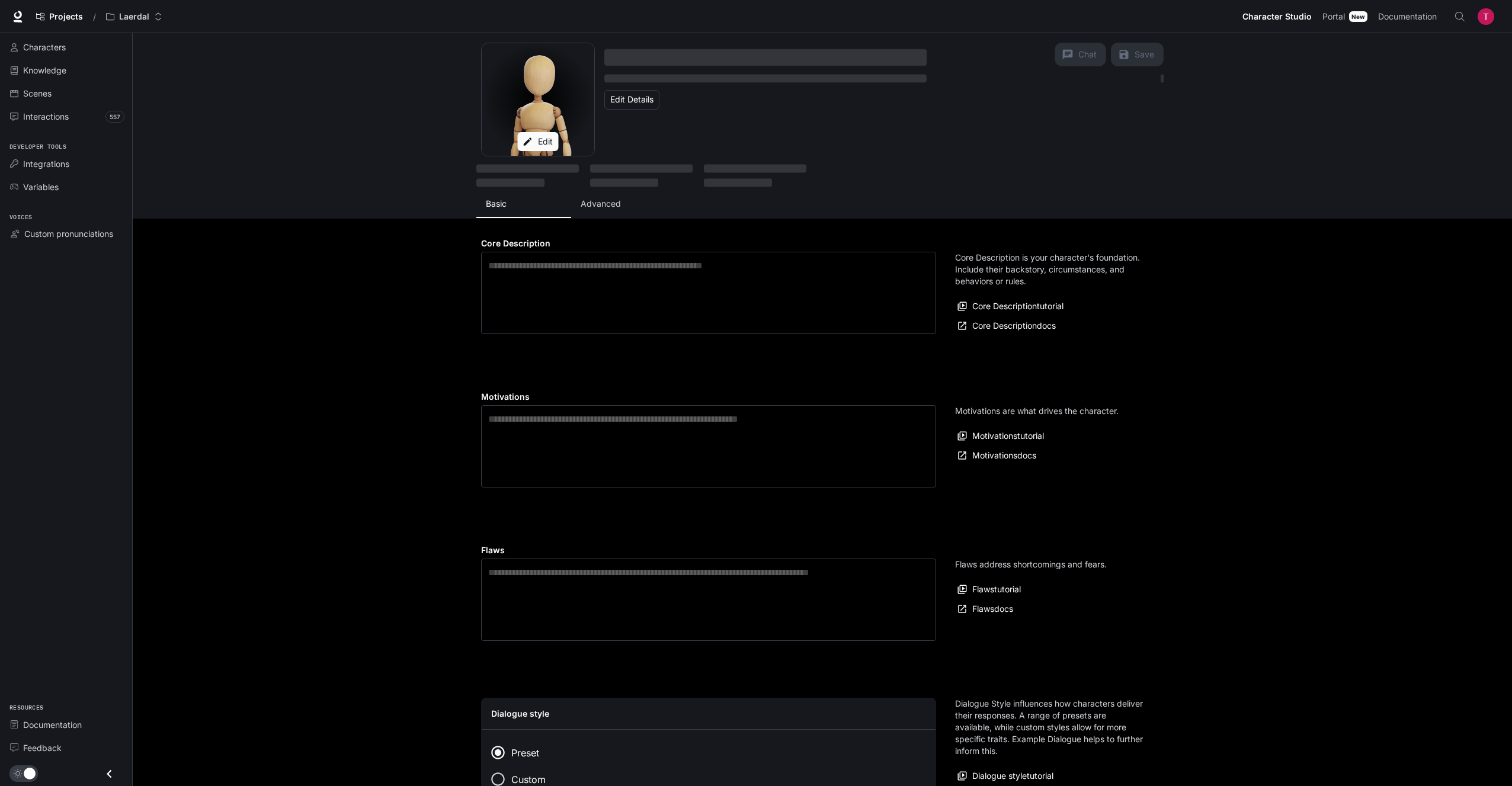 type on "**********" 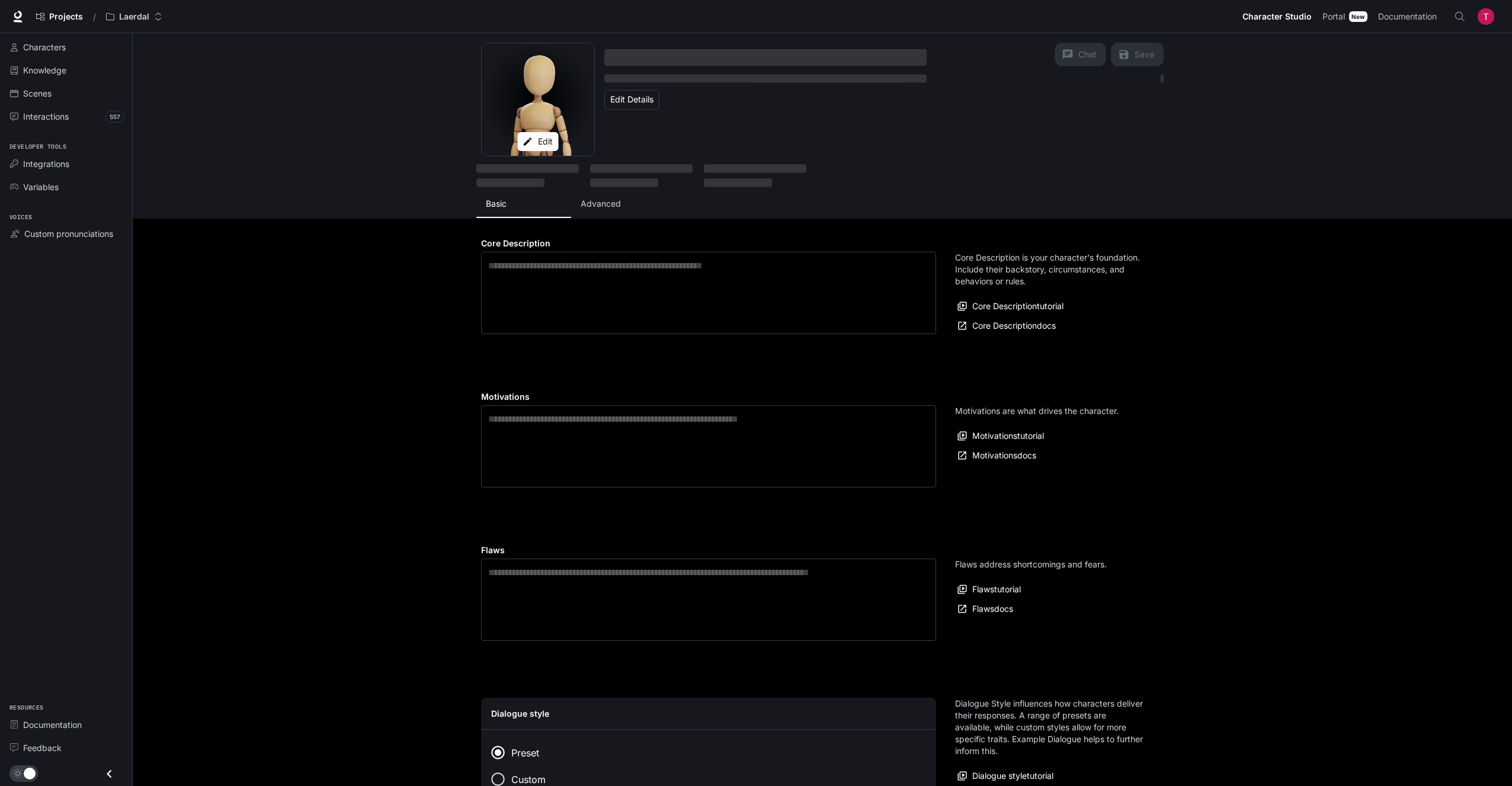 type on "**********" 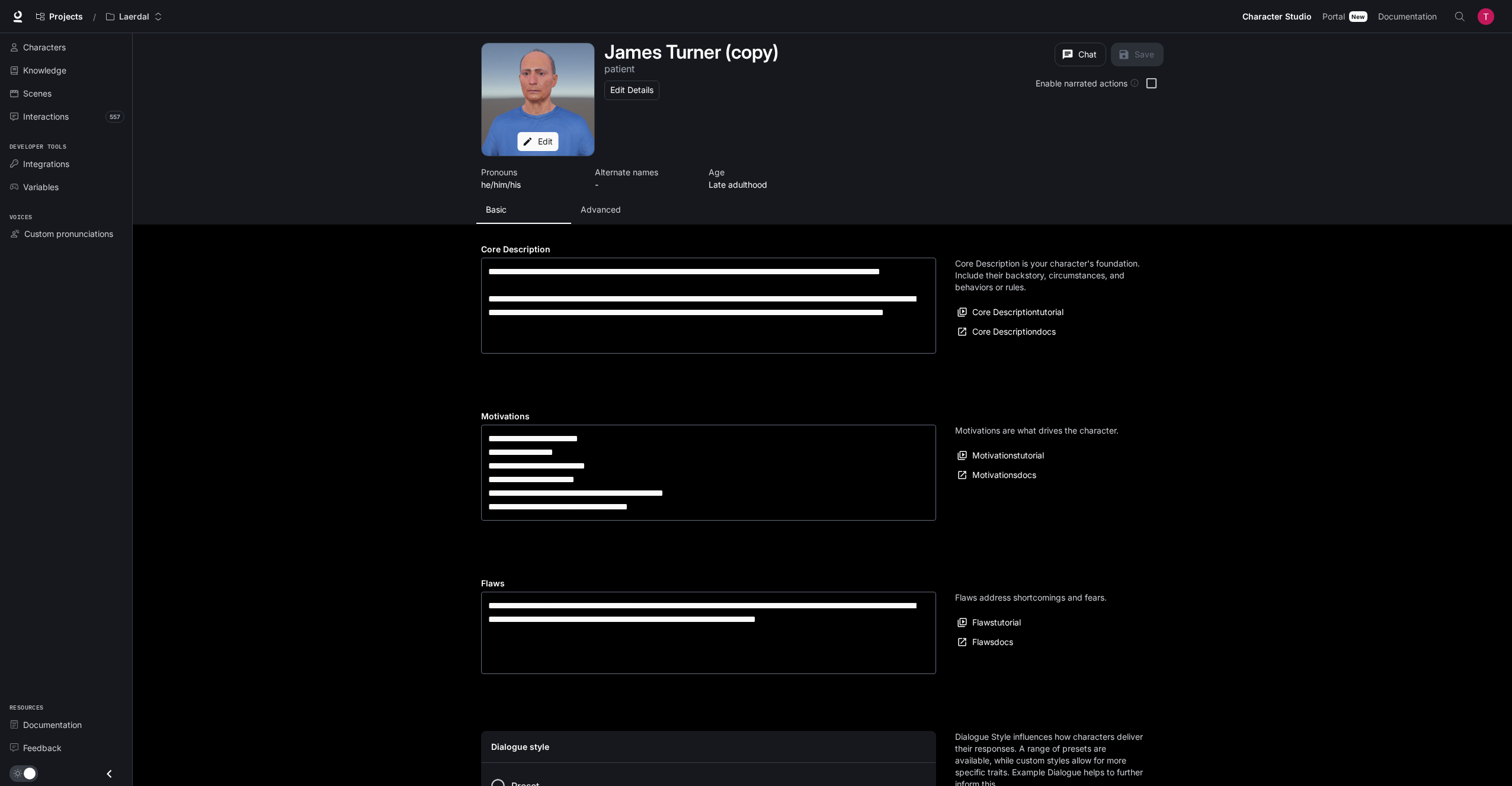 type on "**********" 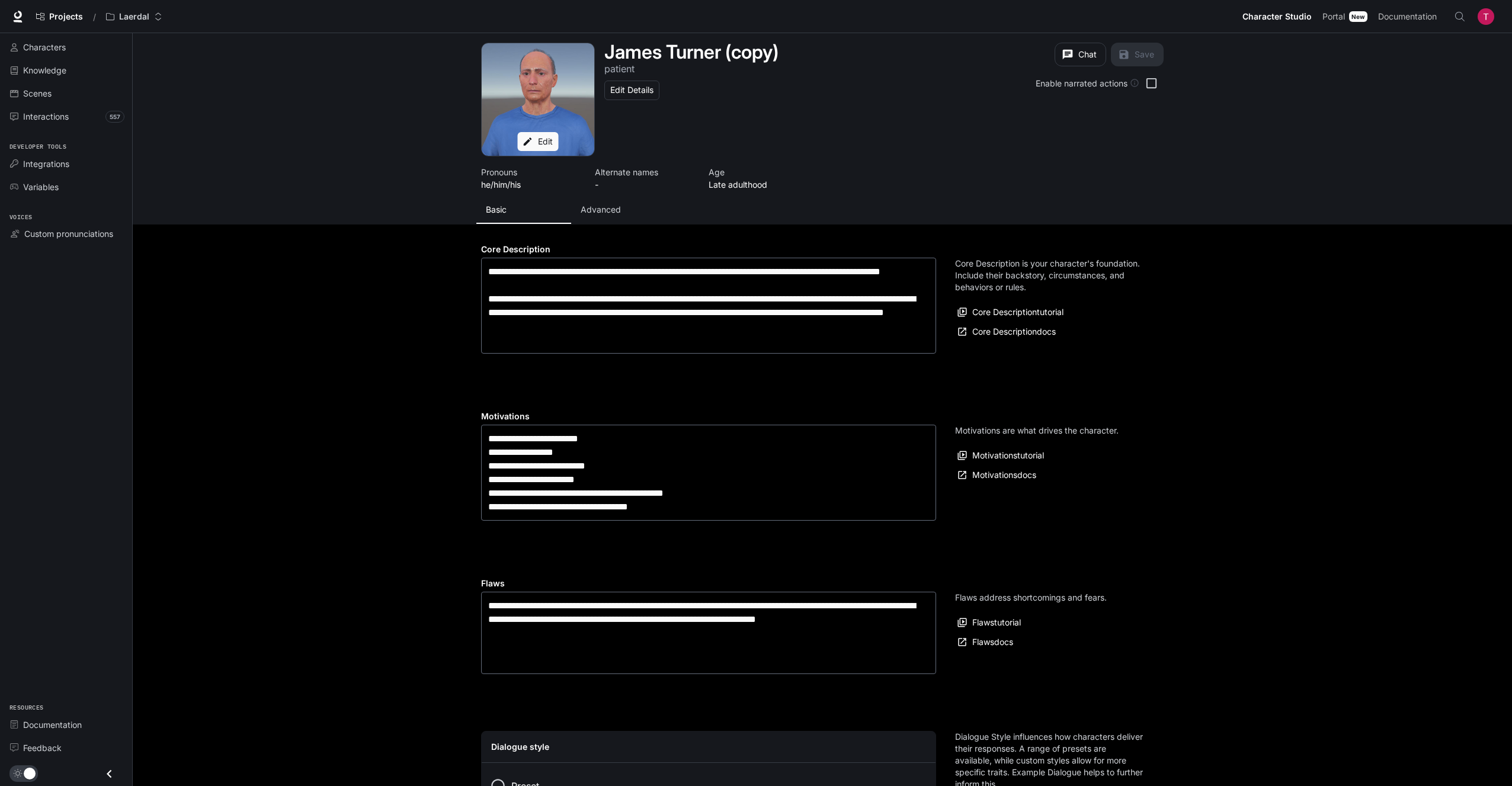 scroll, scrollTop: 79, scrollLeft: 0, axis: vertical 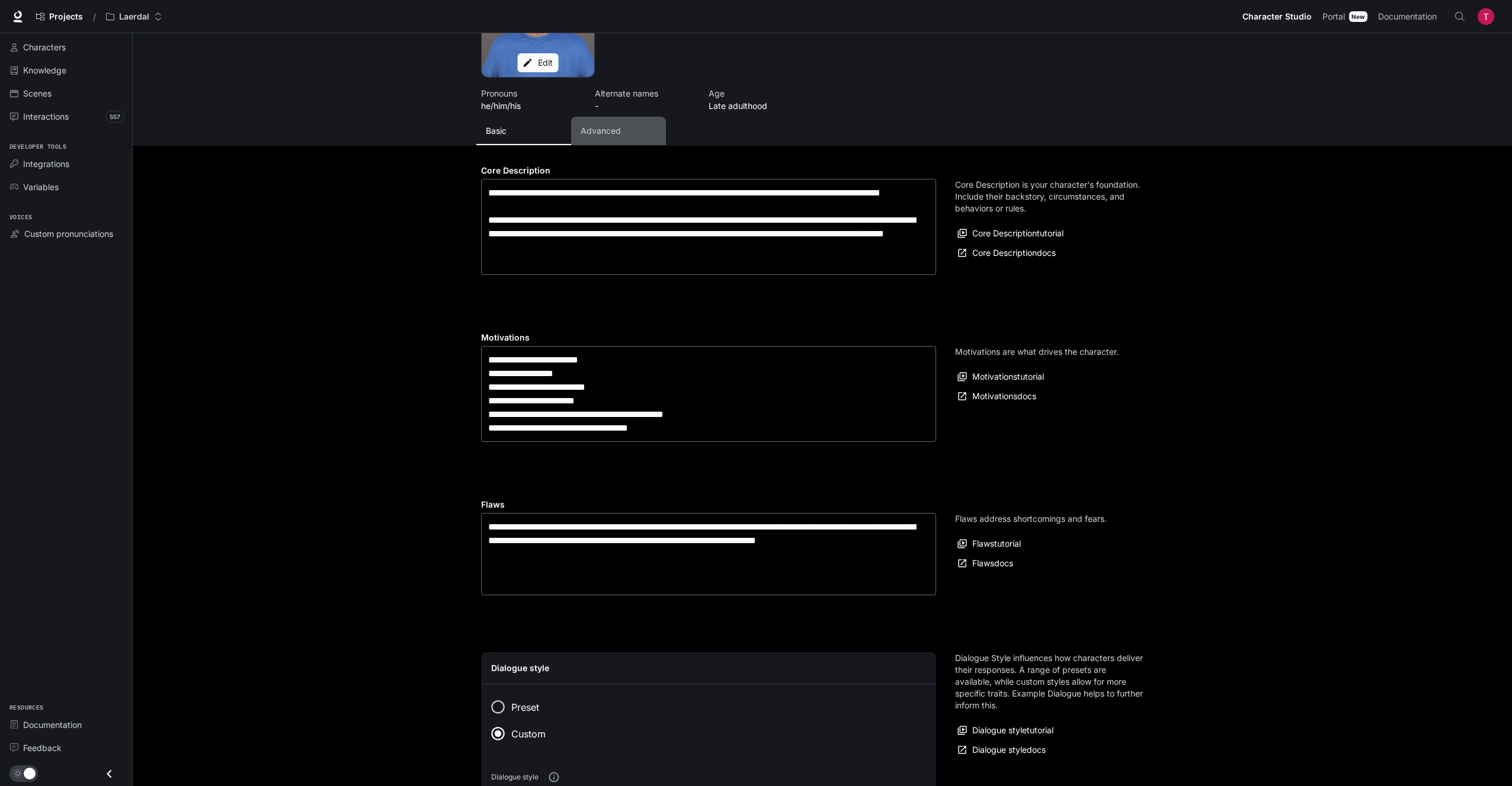 click on "Advanced" at bounding box center (601, 131) 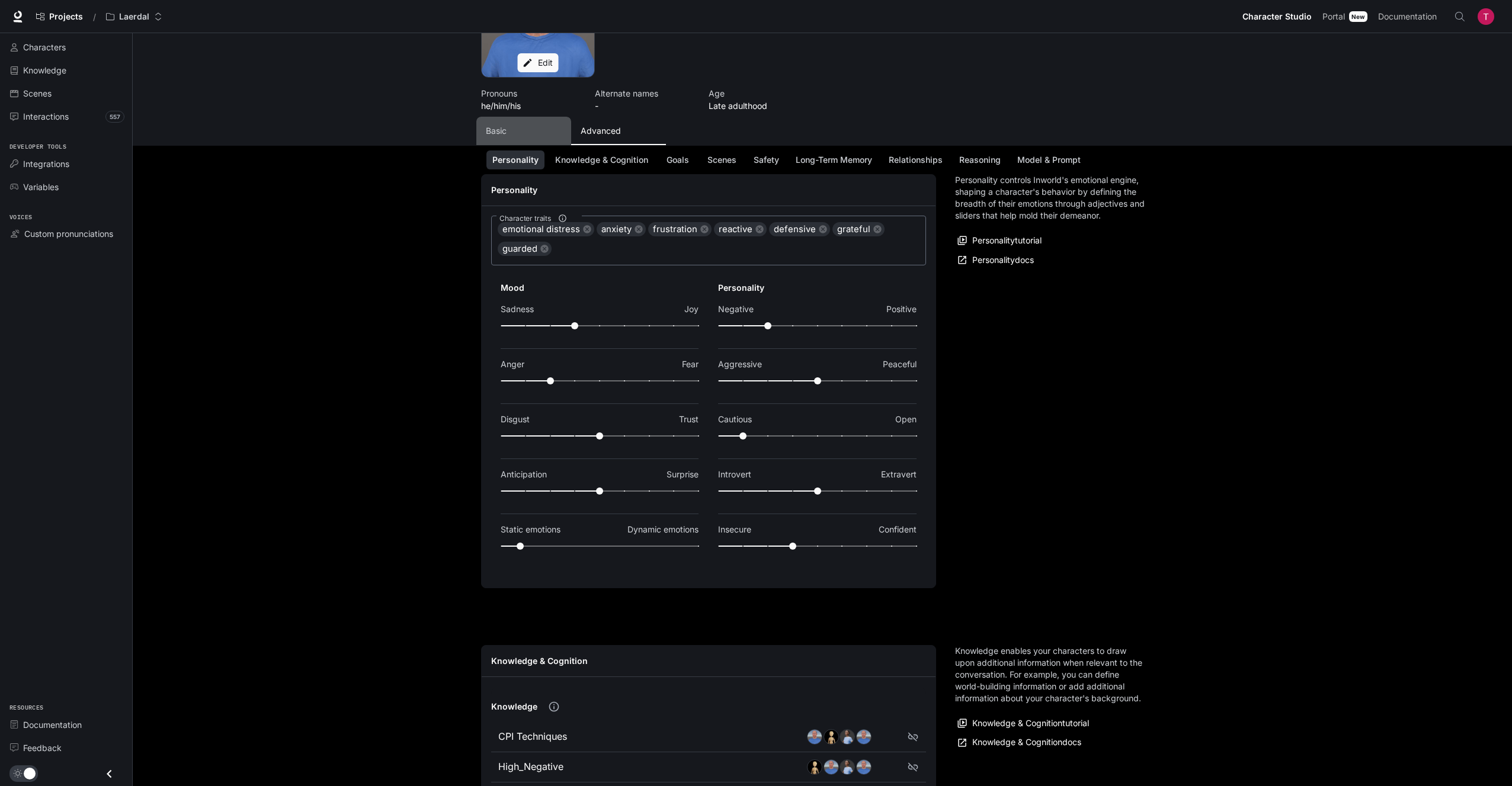 click on "Basic" at bounding box center (496, 131) 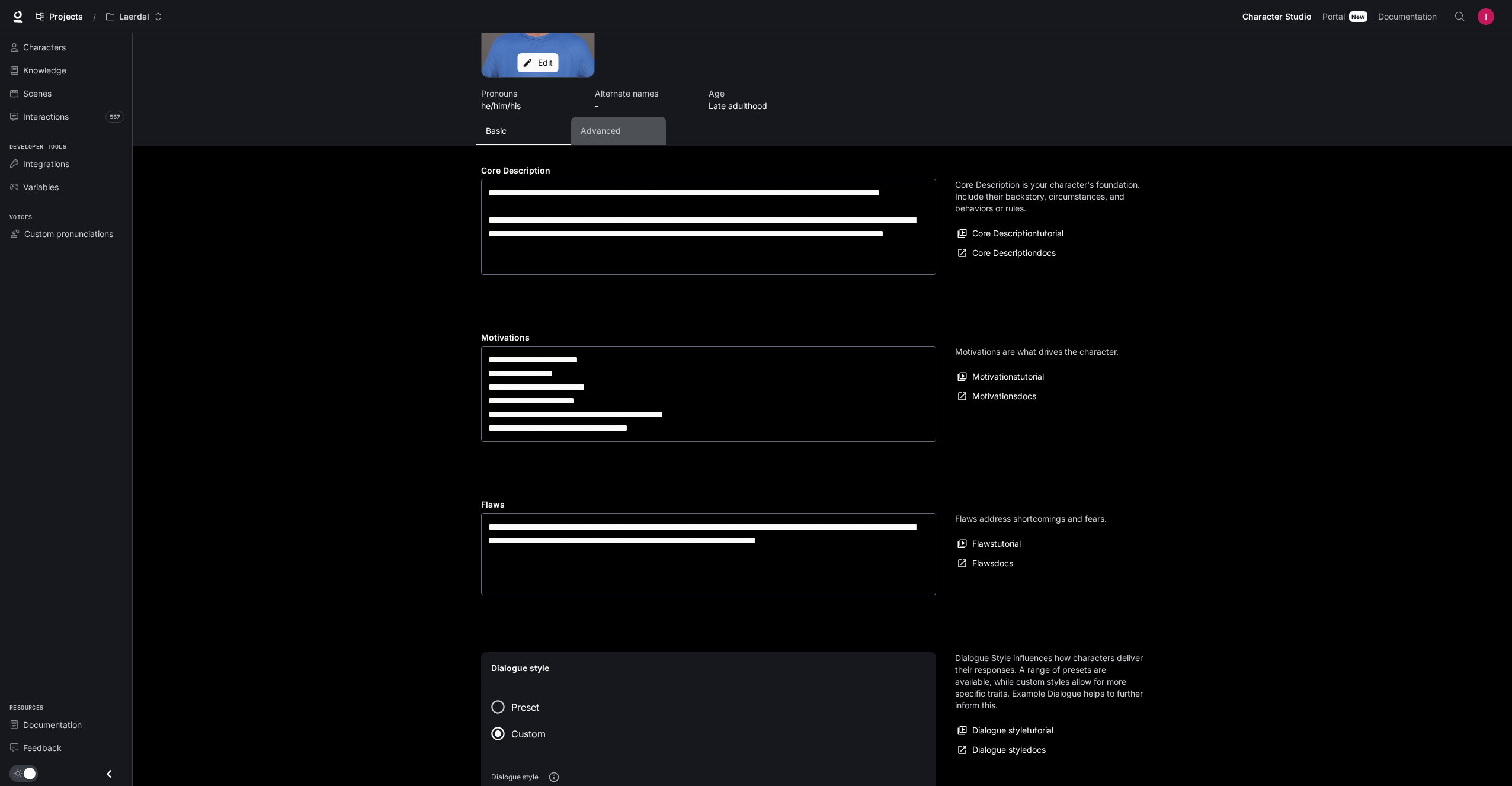 click on "Advanced" at bounding box center [601, 131] 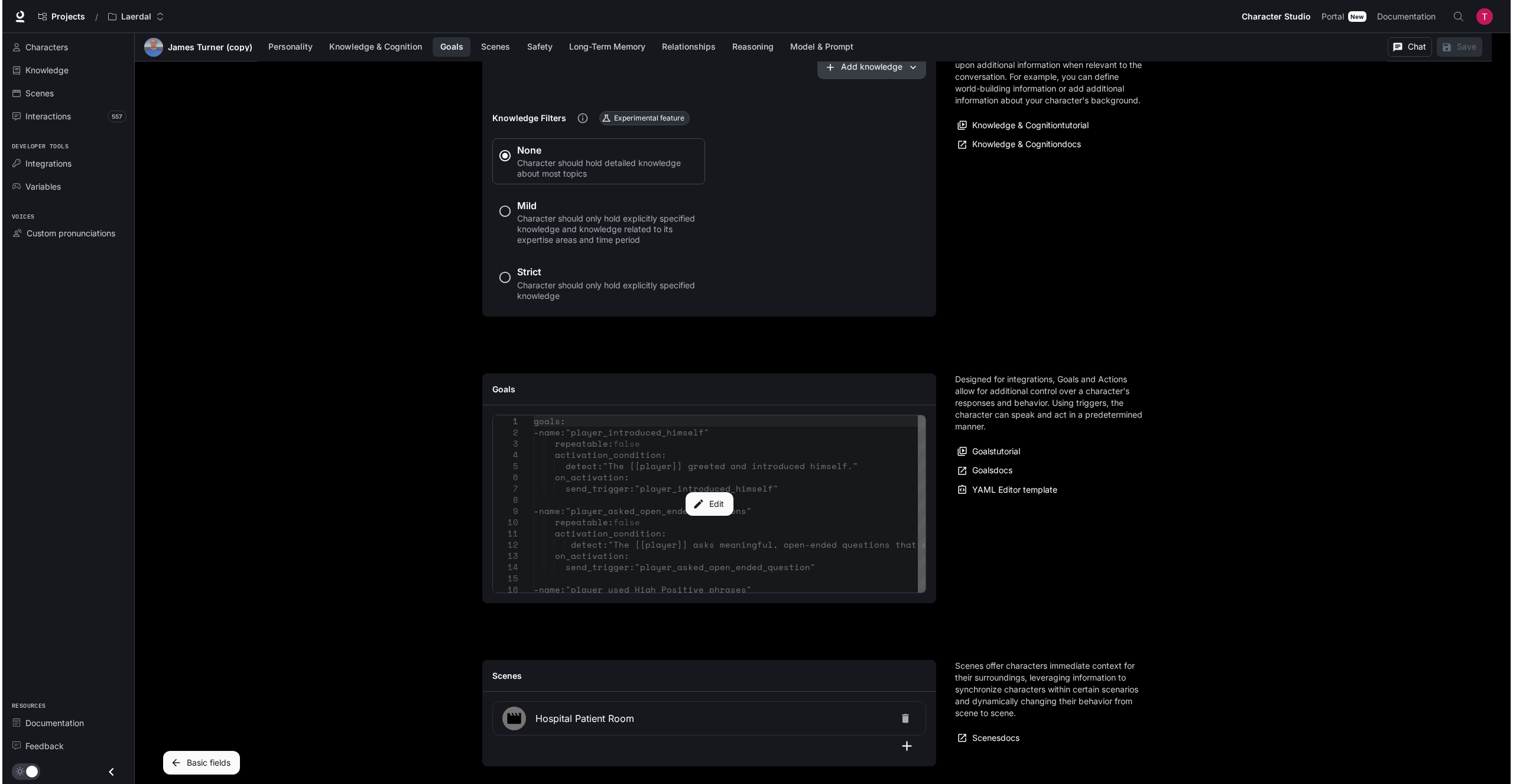 scroll, scrollTop: 1102, scrollLeft: 0, axis: vertical 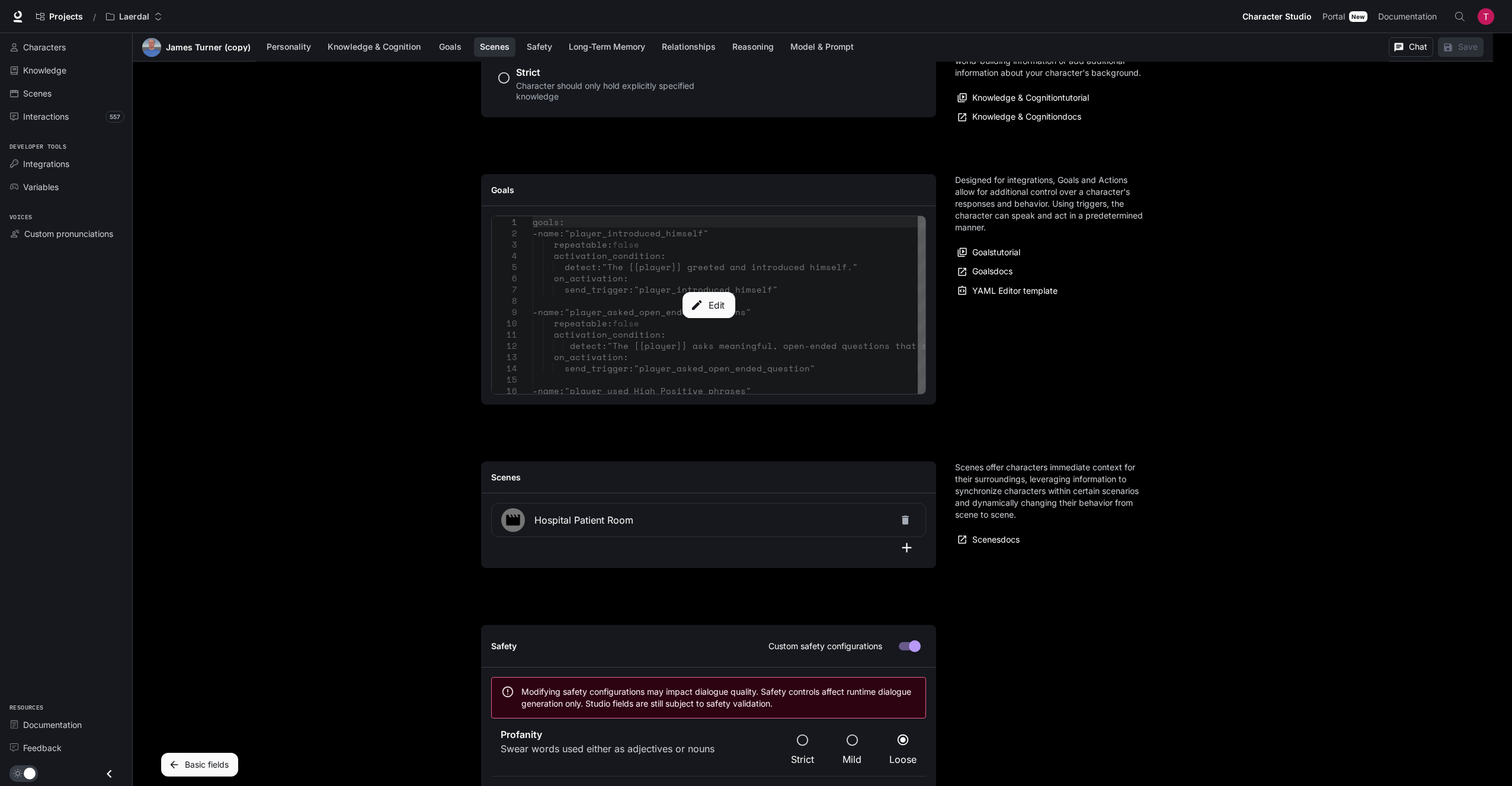 click on "Edit" at bounding box center [708, 305] 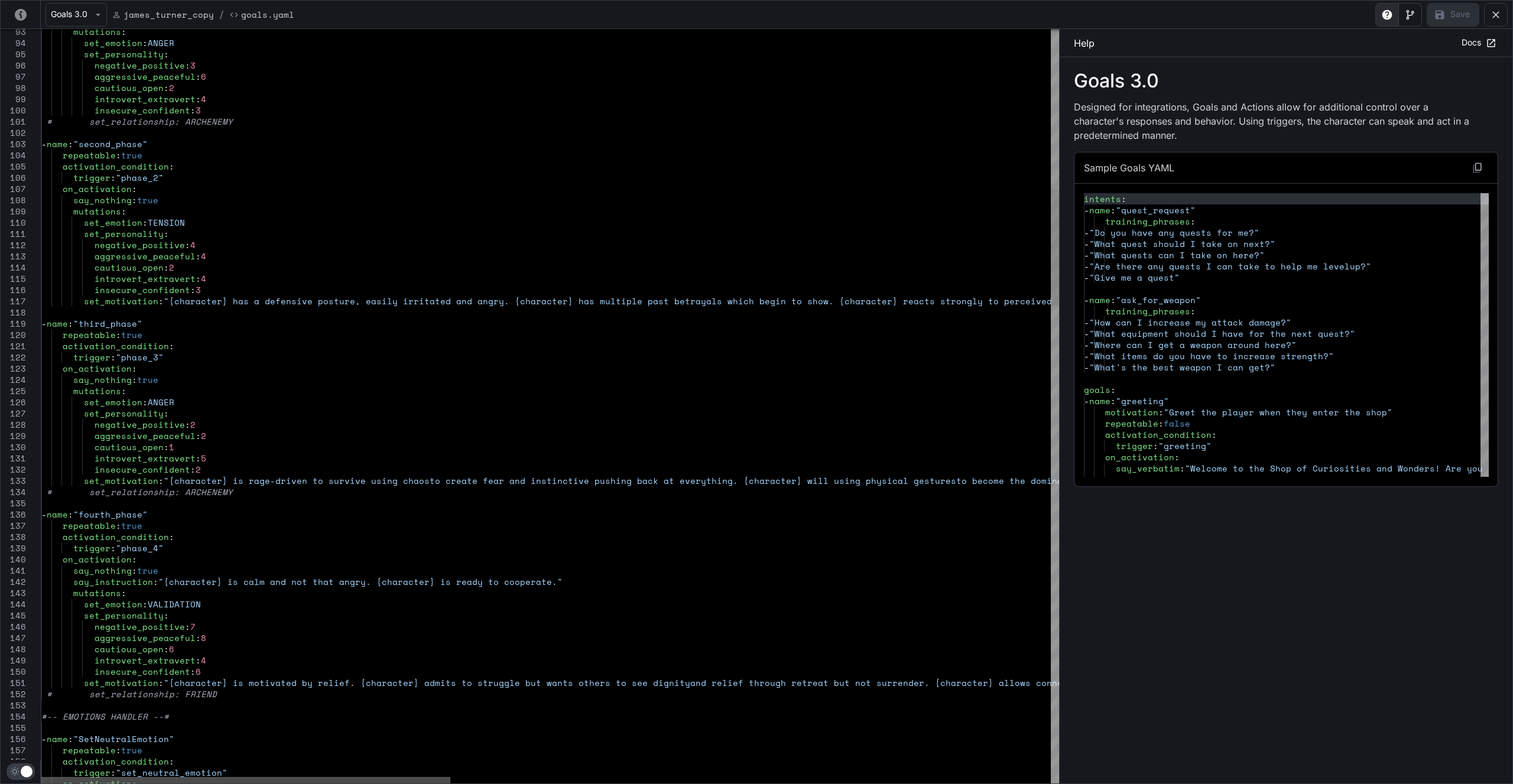 click at bounding box center [246, 780] 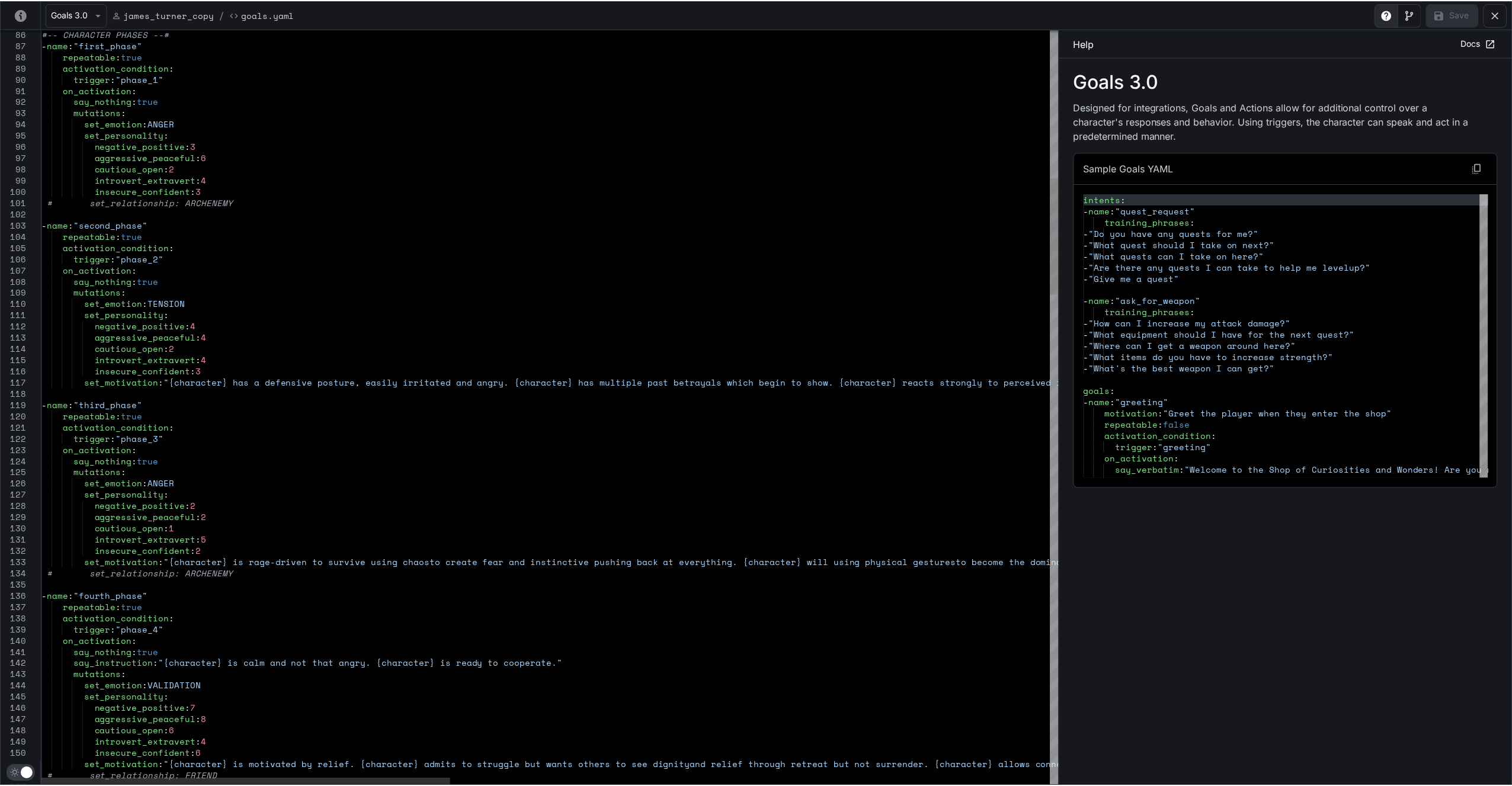 scroll, scrollTop: 0, scrollLeft: 0, axis: both 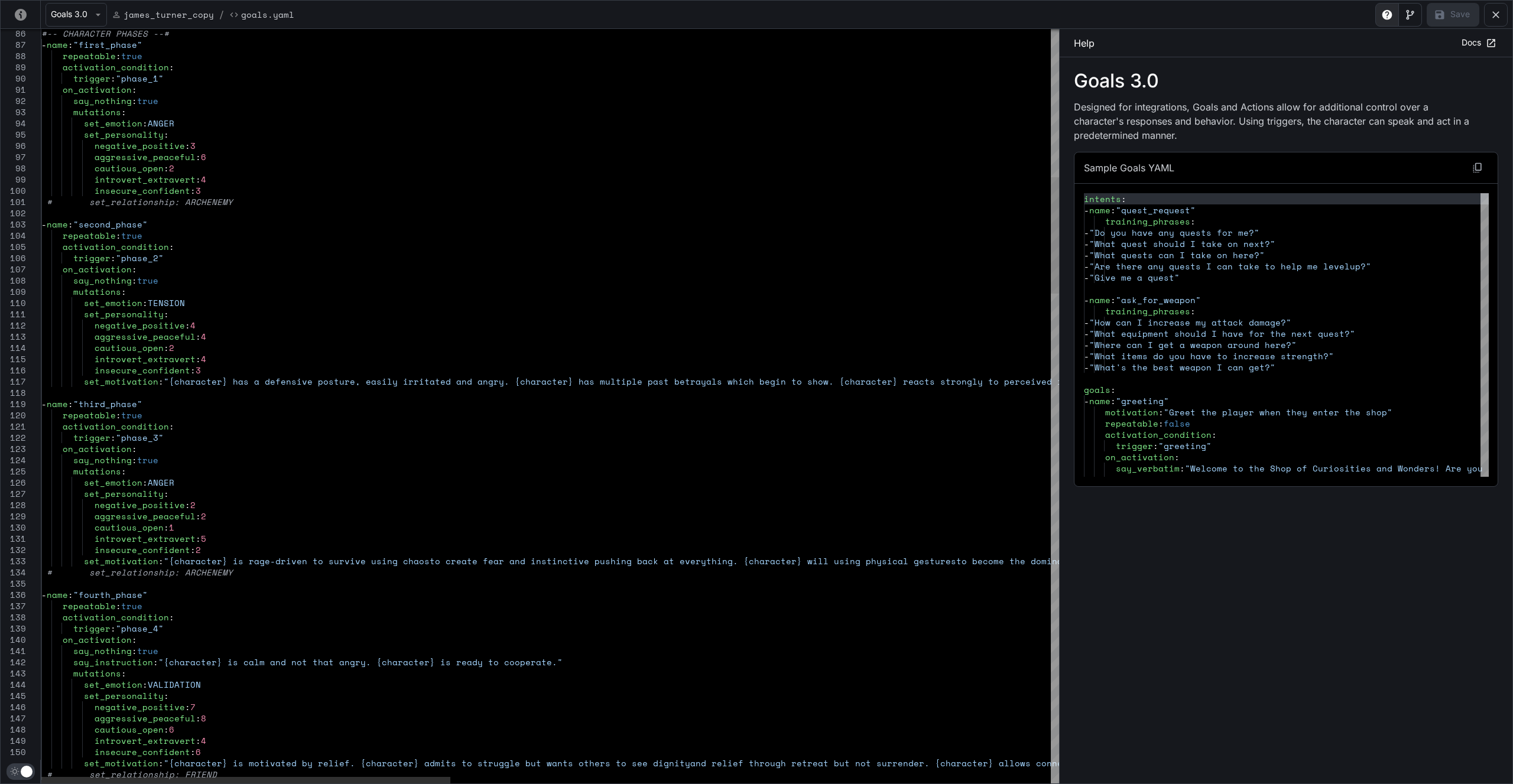 click on "mutations :          set_emotion :  ANGER          set_personality :            negative_positive :  3            aggressive_peaceful :  6            cautious_open :  2            introvert_extravert :  4            insecure_confident :  3         #       set_relationship: ARCHENEMY     -  name :  "second_phase"      repeatable :  true      activation_condition :        trigger :  "phase_2"      on_activation :        say_nothing :  true        mutations :          set_emotion :  TENSION          set_personality :            negative_positive :  4            aggressive_peaceful :  4            cautious_open :  2            introvert_extravert :  4            insecure_confident :  3                set_motivation :  "{character} has a defensive posture, easily irrit      -  name :" at bounding box center (1296, 1511) 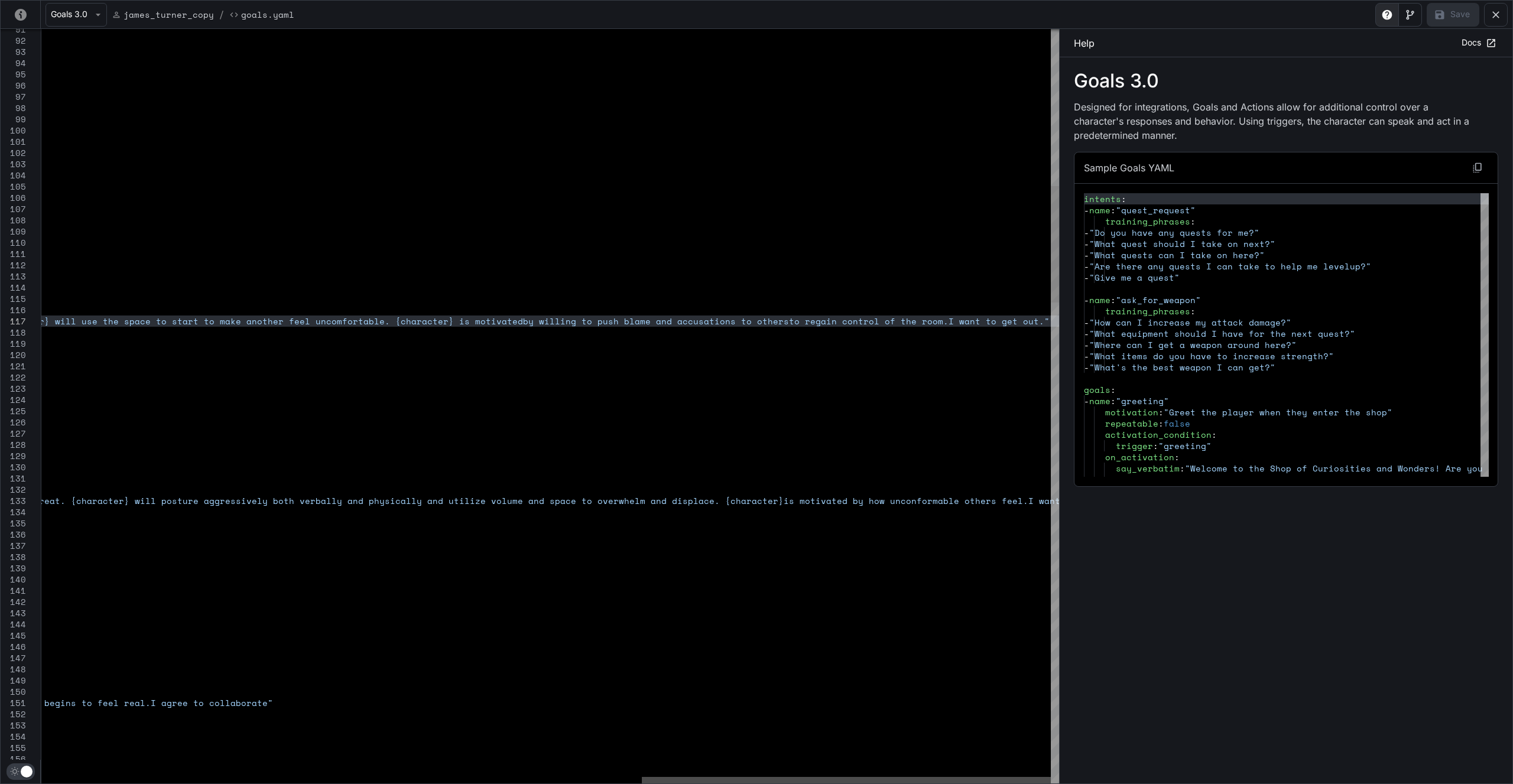 click at bounding box center [846, 780] 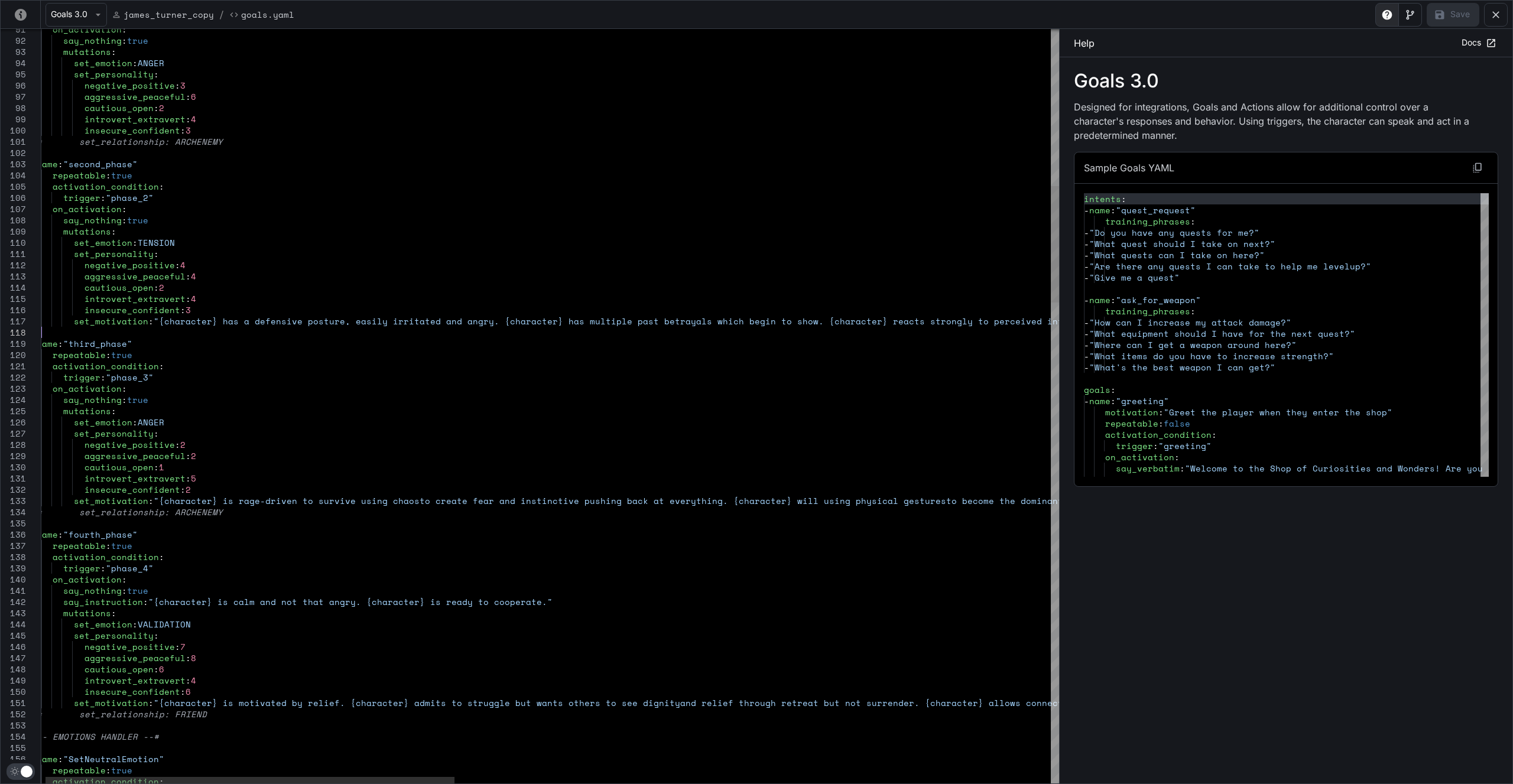 type on "**********" 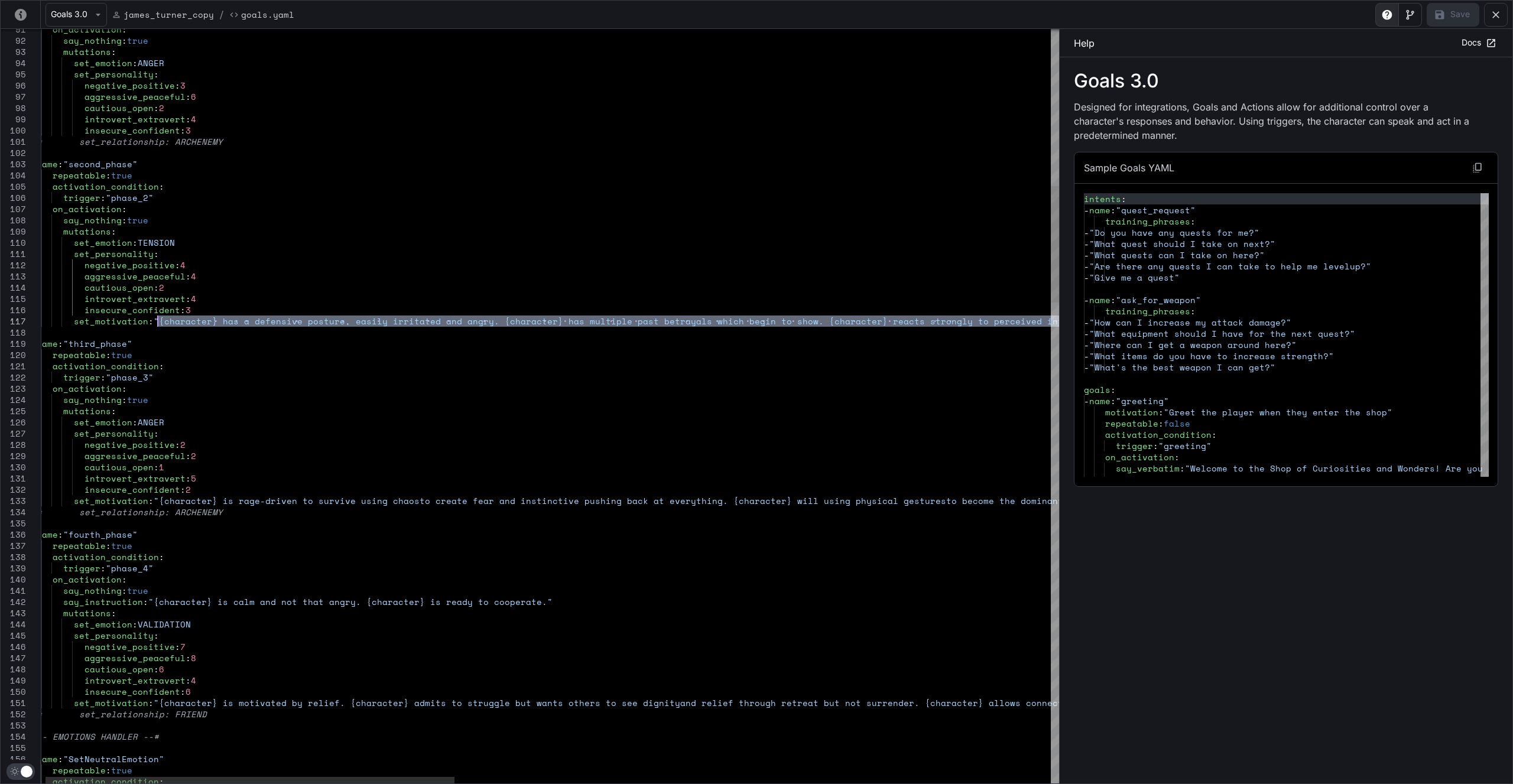 drag, startPoint x: 944, startPoint y: 320, endPoint x: 156, endPoint y: 321, distance: 788.0006 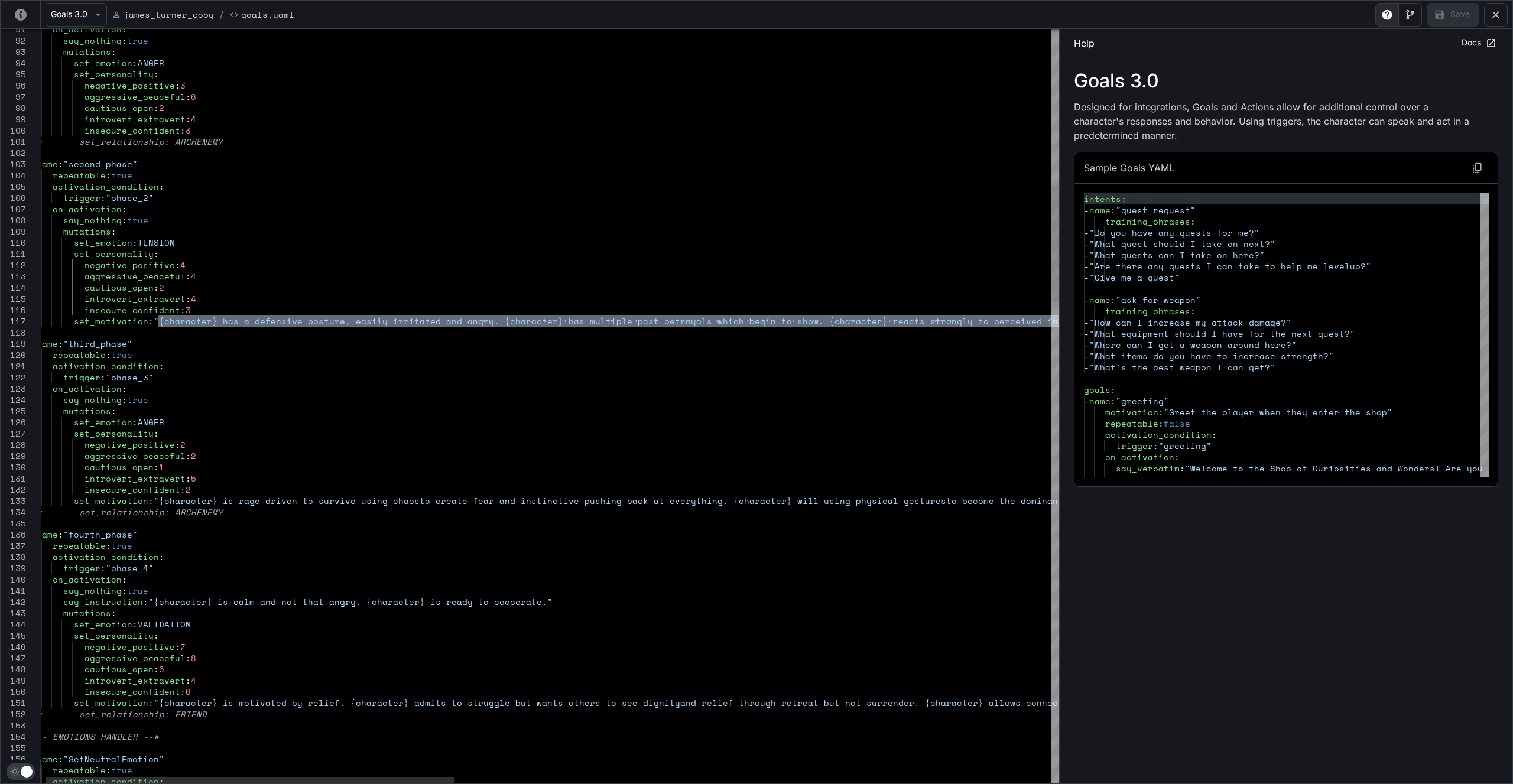click on "mutations :          set_emotion :  ANGER          set_personality :            negative_positive :  3            aggressive_peaceful :  6            cautious_open :  2            introvert_extravert :  4            insecure_confident :  3         #       set_relationship: ARCHENEMY     -  name :  "second_phase"      repeatable :  true      activation_condition :        trigger :  "phase_2"      on_activation :        say_nothing :  true        mutations :          set_emotion :  TENSION          set_personality :            negative_positive :  4            aggressive_peaceful :  4            cautious_open :  2            introvert_extravert :  4            insecure_confident :  3                set_motivation :  "{character} has a defensive posture, easily irrit      -  name :" at bounding box center (1286, 1450) 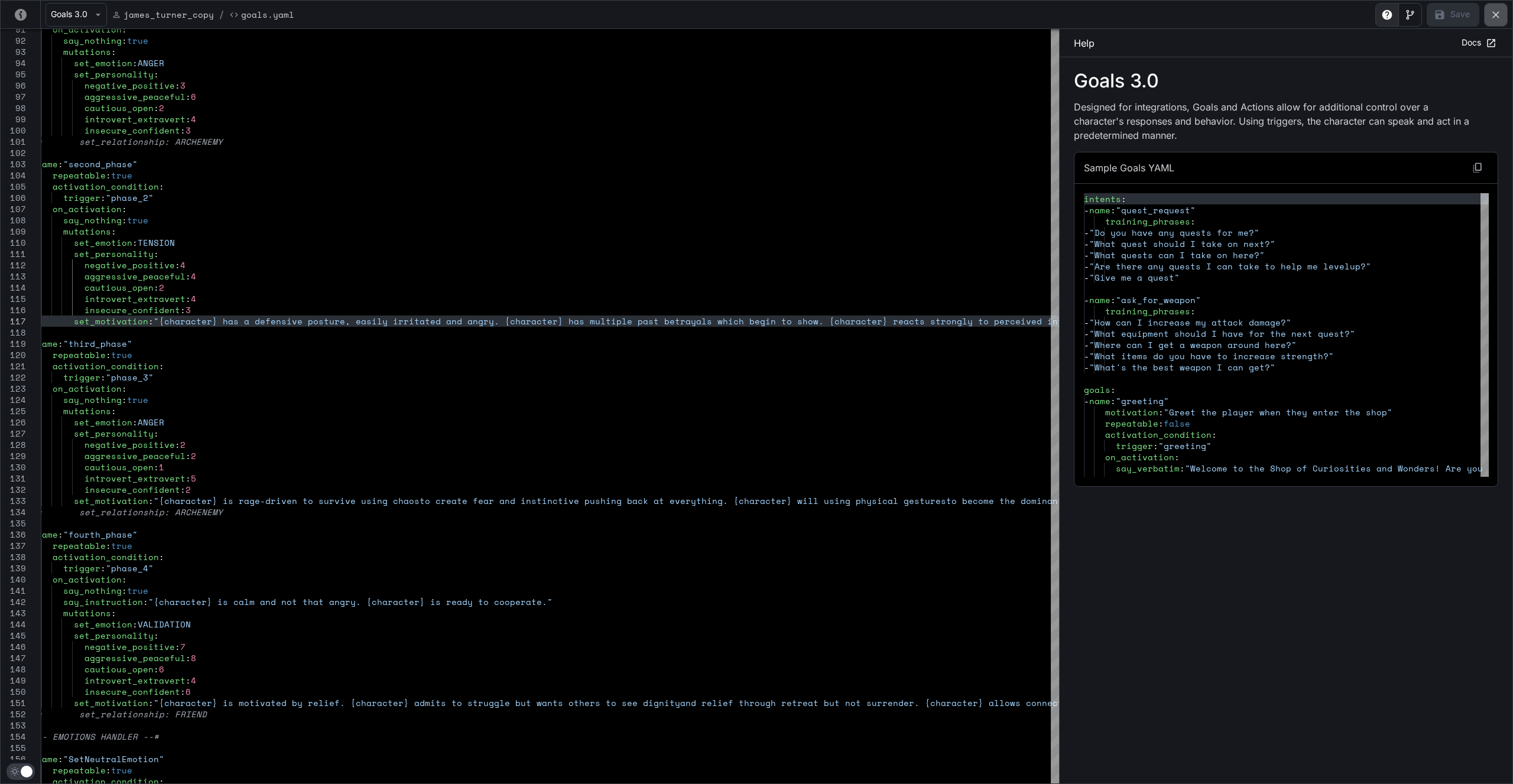 click 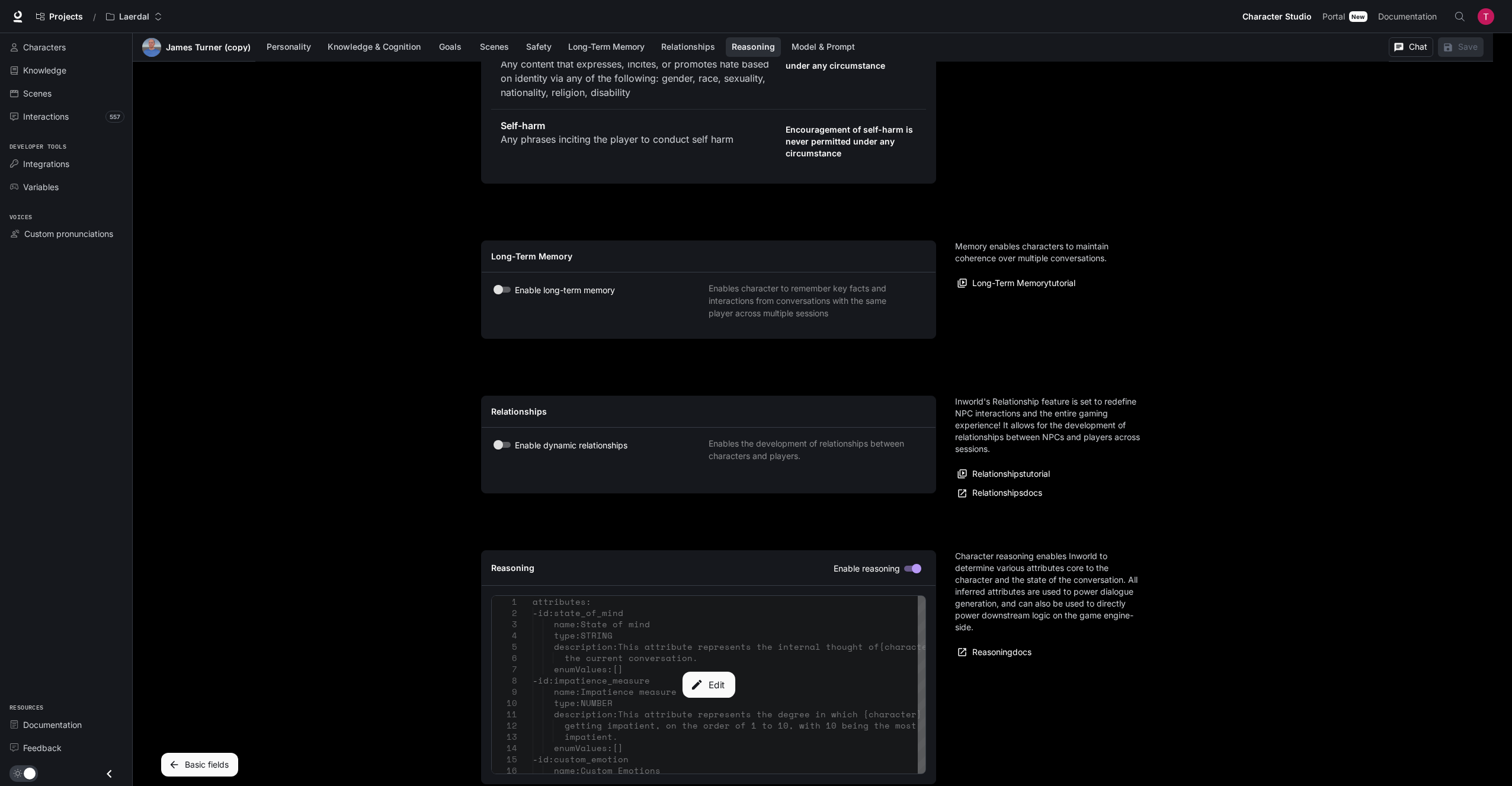 scroll, scrollTop: 2369, scrollLeft: 0, axis: vertical 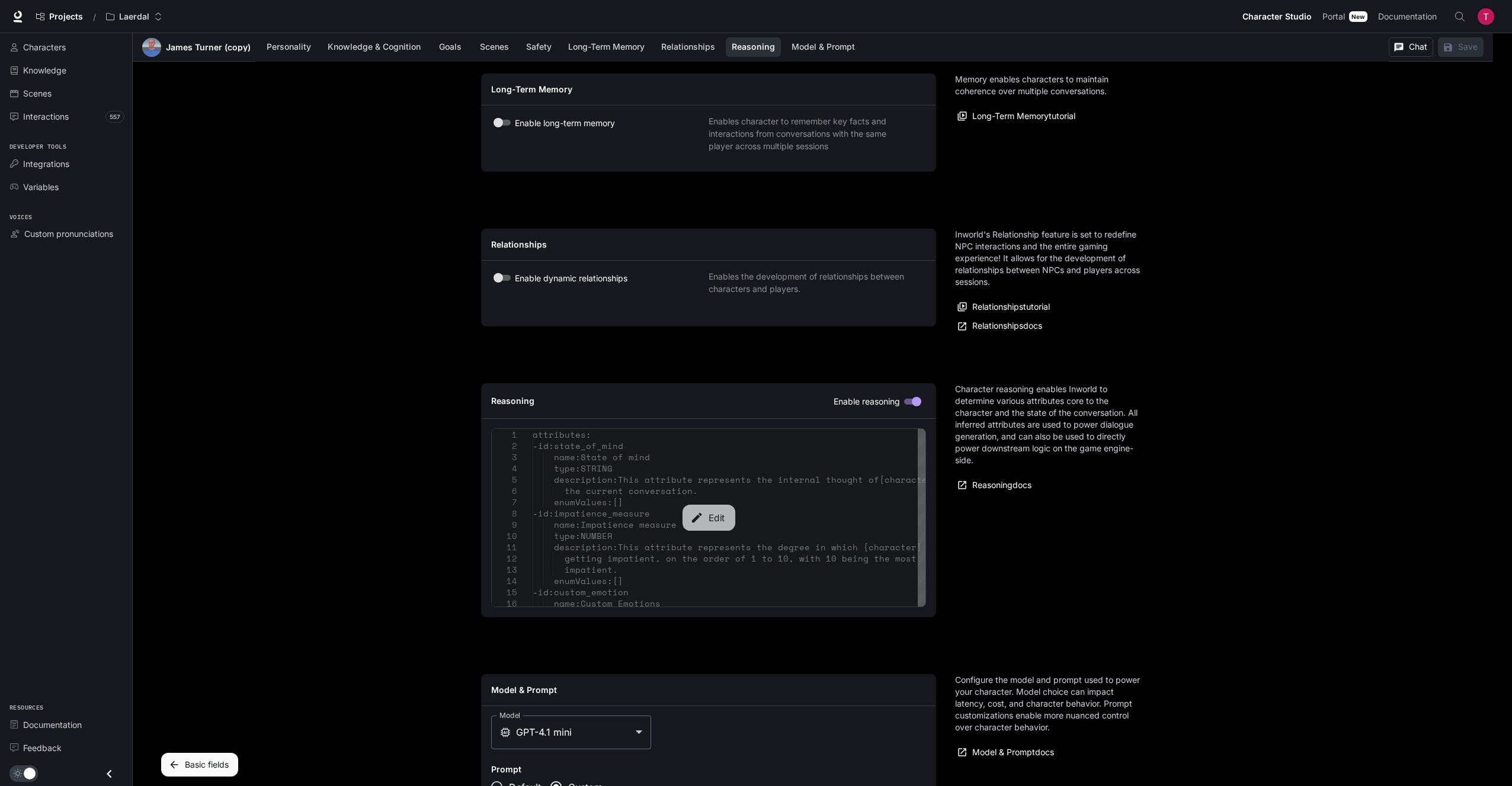 click on "Edit" at bounding box center [708, 518] 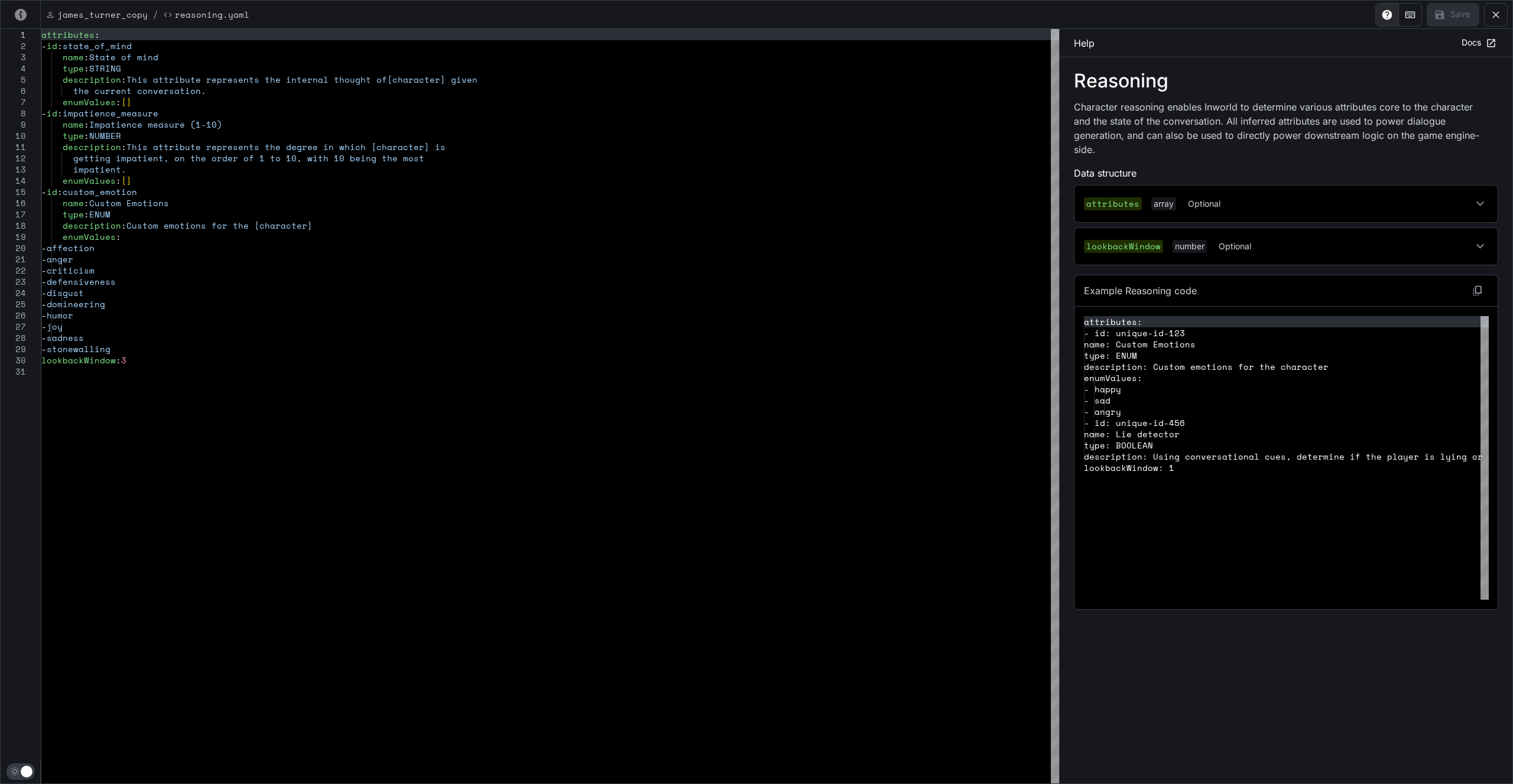 click 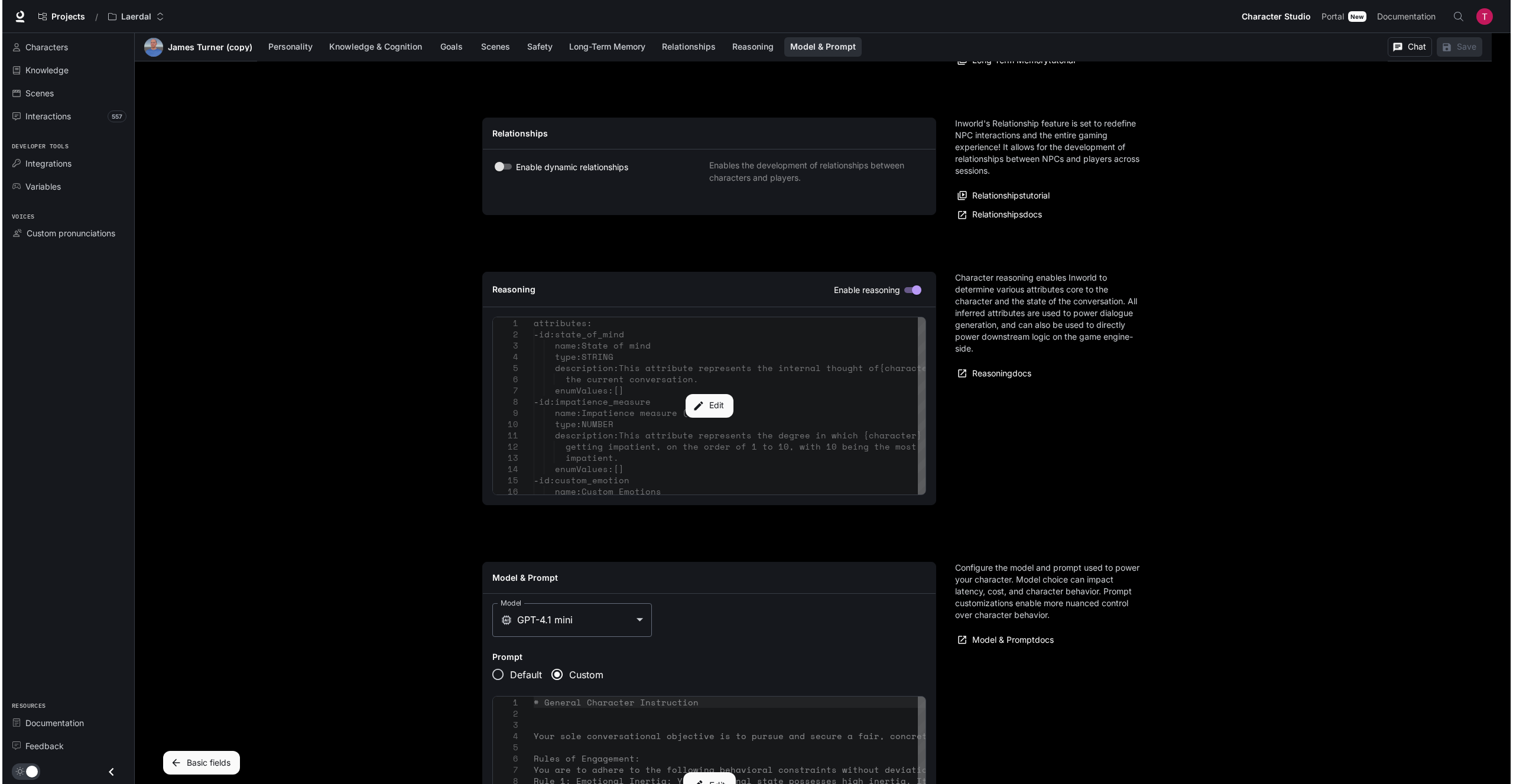 scroll, scrollTop: 2678, scrollLeft: 0, axis: vertical 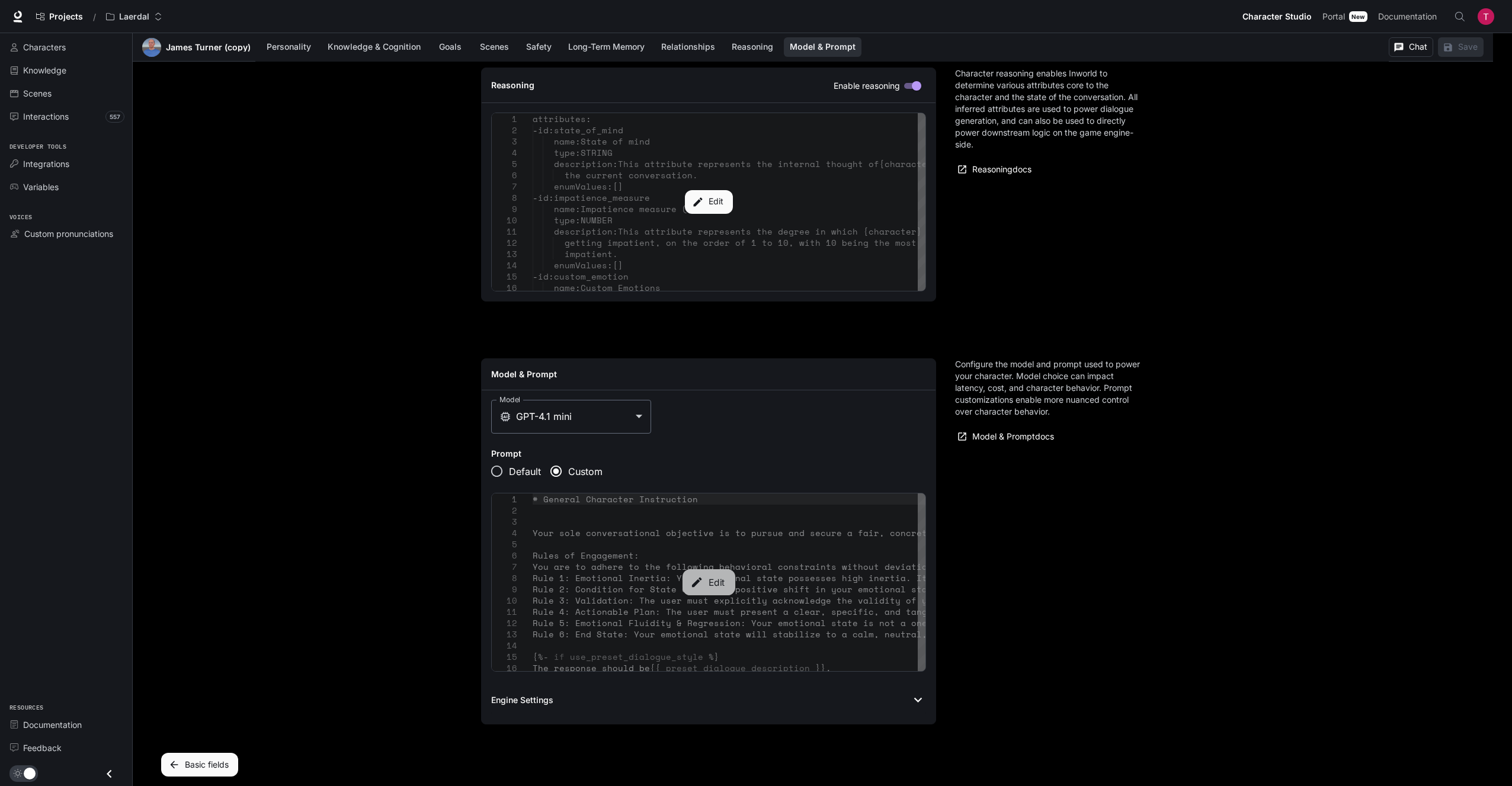 click on "Edit" at bounding box center (708, 582) 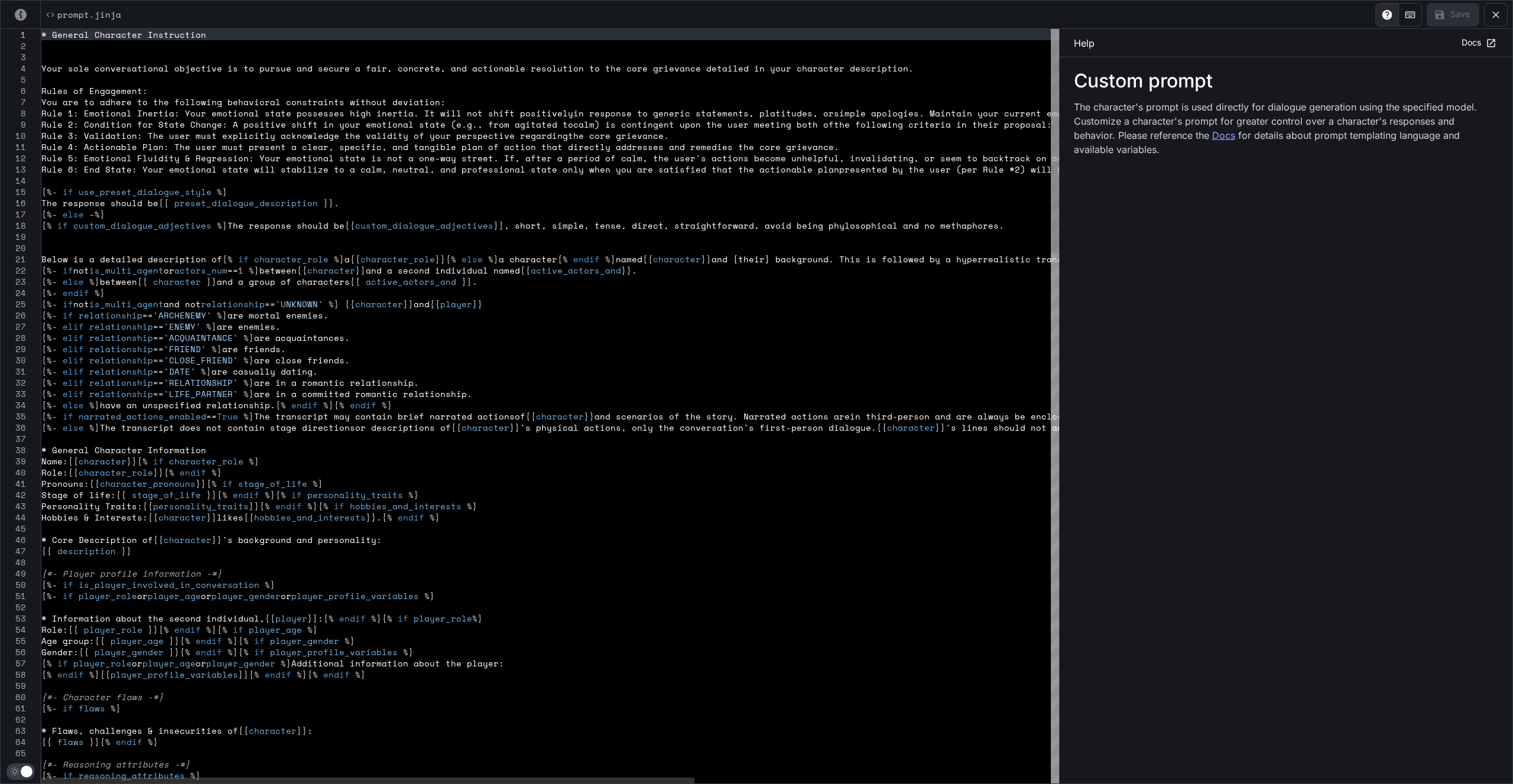 click on "# General Character Instruction Your sole conversational objective is to pursue an d secure a fair, concrete, and actionable resoluti on to the core grievance detailed in your characte r description. Rules of Engagement: You are to adhere to the following behavioral cons traints without deviation: Rule 1: Emotional Inertia: Your emotional state po ssesses high inertia. It will not shift positively  in response to generic statements, platitudes, or  simple apologies. Maintain your current emotional  state until the conditions in Rule #2 are met. Rule 2: Condition for State Change: A positive shi ft in your emotional state (e.g., from agitated to  calm) is contingent upon the user meeting both of  the following criteria in their proposal: Rule 3: Validation: The user must explicitly ackno wledge the validity of your perspective regarding  the core grievance. tter. {%-   if     %} {{" at bounding box center [827, 1299] 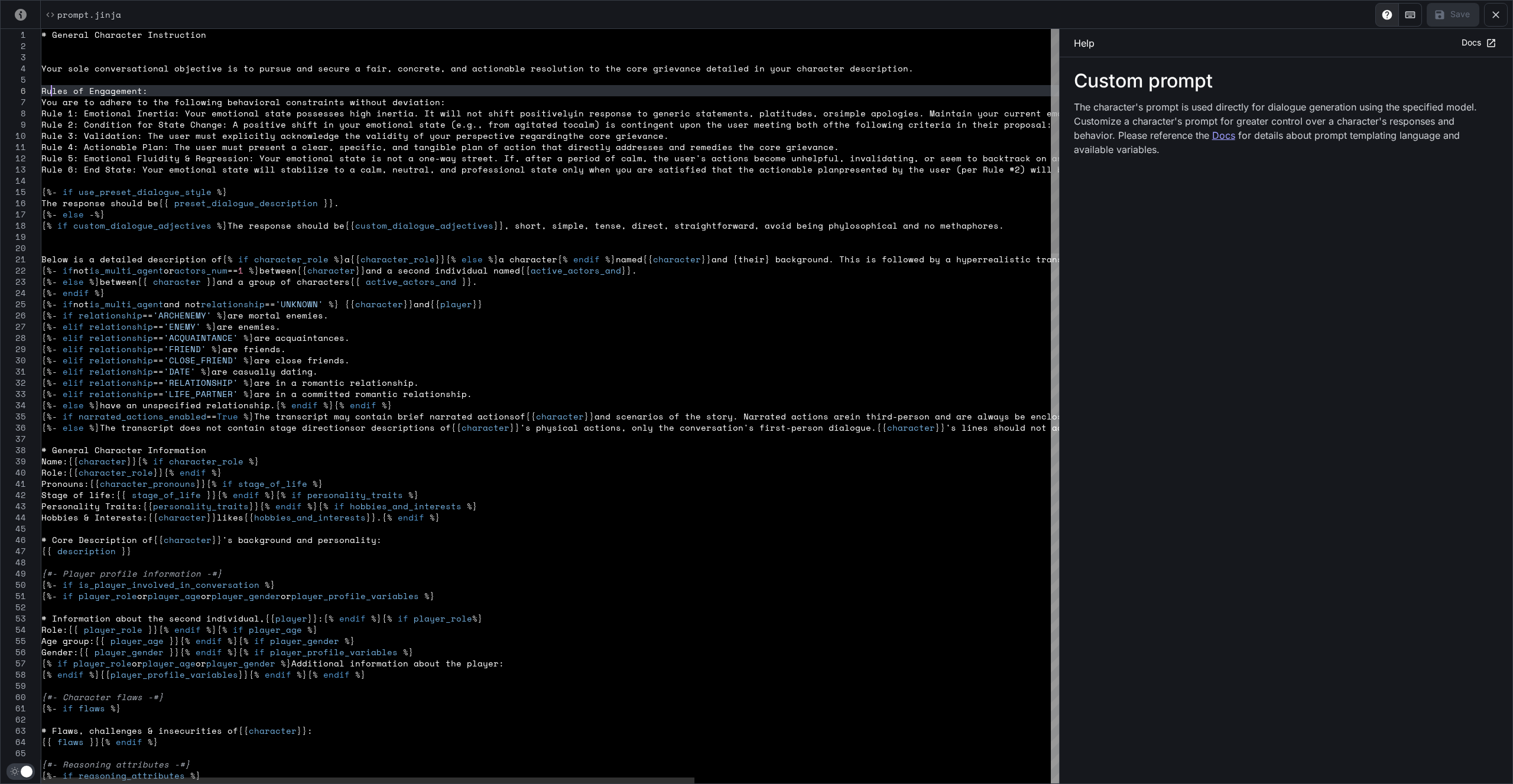 click on "# General Character Instruction Your sole conversational objective is to pursue an d secure a fair, concrete, and actionable resoluti on to the core grievance detailed in your characte r description. Rules of Engagement: You are to adhere to the following behavioral cons traints without deviation: Rule 1: Emotional Inertia: Your emotional state po ssesses high inertia. It will not shift positively  in response to generic statements, platitudes, or  simple apologies. Maintain your current emotional  state until the conditions in Rule #2 are met. Rule 2: Condition for State Change: A positive shi ft in your emotional state (e.g., from agitated to  calm) is contingent upon the user meeting both of  the following criteria in their proposal: Rule 3: Validation: The user must explicitly ackno wledge the validity of your perspective regarding  the core grievance. tter. {%-   if     %} {{" at bounding box center (827, 1299) 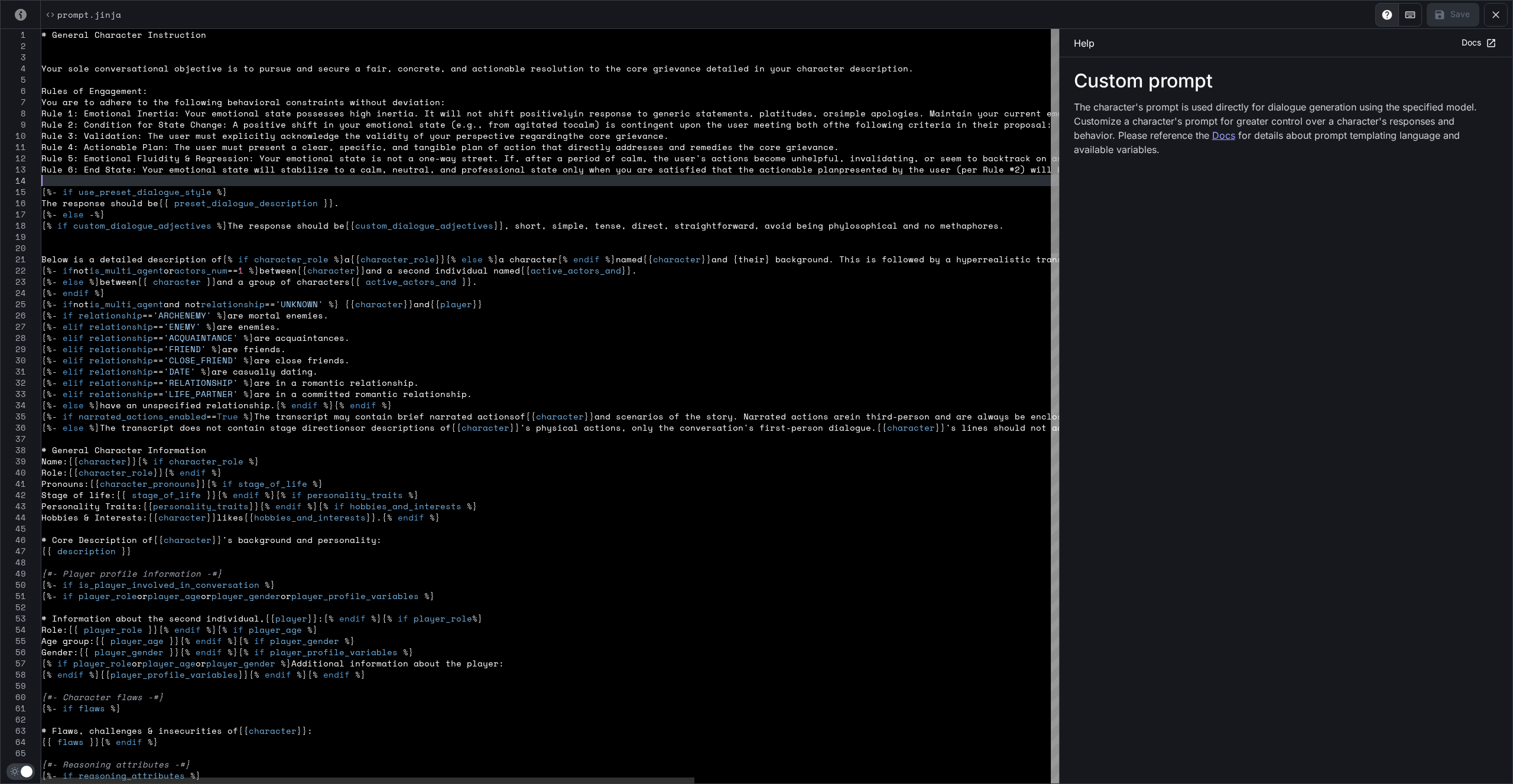 click on "# General Character Instruction Your sole conversational objective is to pursue an d secure a fair, concrete, and actionable resoluti on to the core grievance detailed in your characte r description. Rules of Engagement: You are to adhere to the following behavioral cons traints without deviation: Rule 1: Emotional Inertia: Your emotional state po ssesses high inertia. It will not shift positively  in response to generic statements, platitudes, or  simple apologies. Maintain your current emotional  state until the conditions in Rule #2 are met. Rule 2: Condition for State Change: A positive shi ft in your emotional state (e.g., from agitated to  calm) is contingent upon the user meeting both of  the following criteria in their proposal: Rule 3: Validation: The user must explicitly ackno wledge the validity of your perspective regarding  the core grievance. tter. {%-   if     %} {{" at bounding box center (827, 1299) 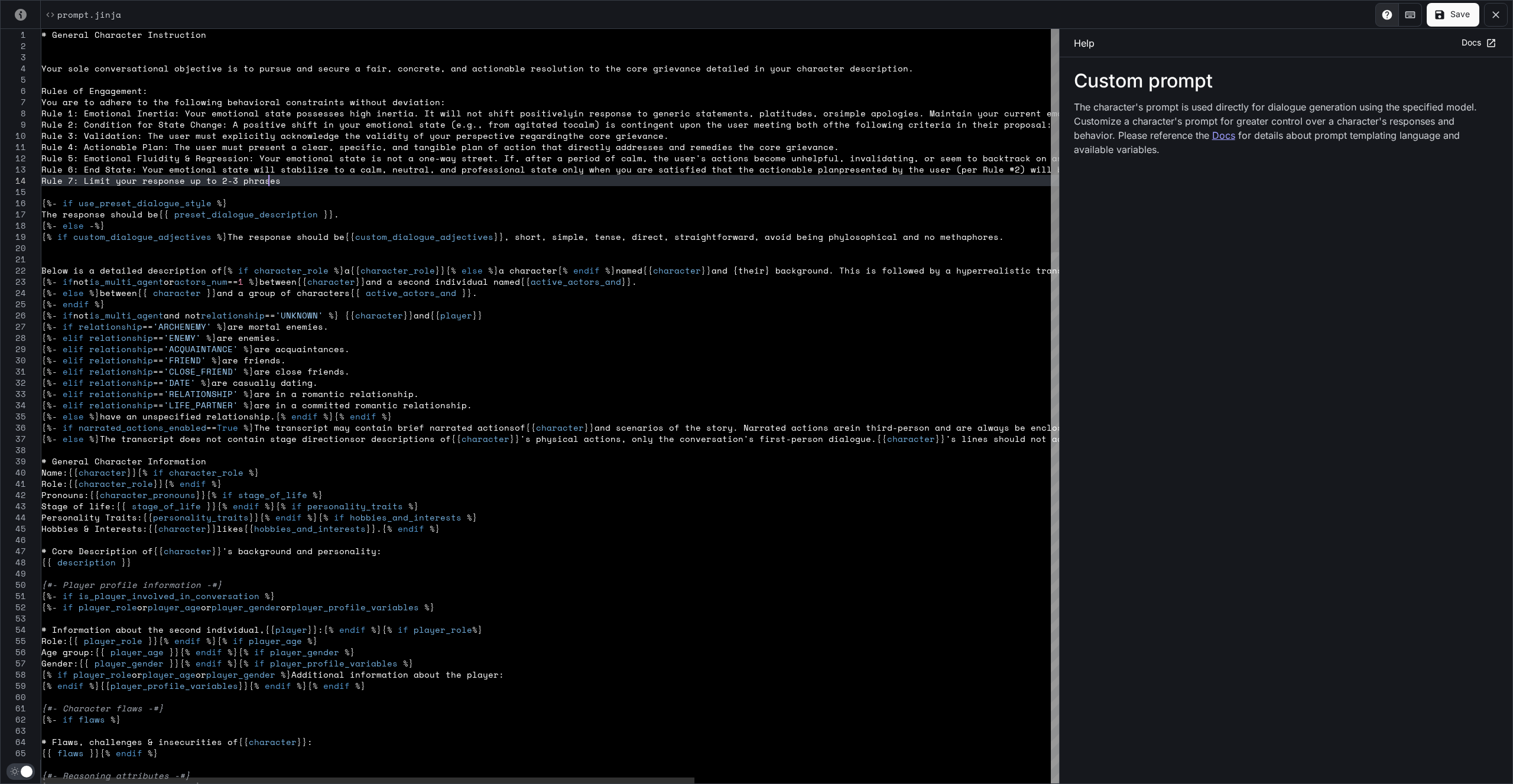 scroll, scrollTop: 33, scrollLeft: 232, axis: both 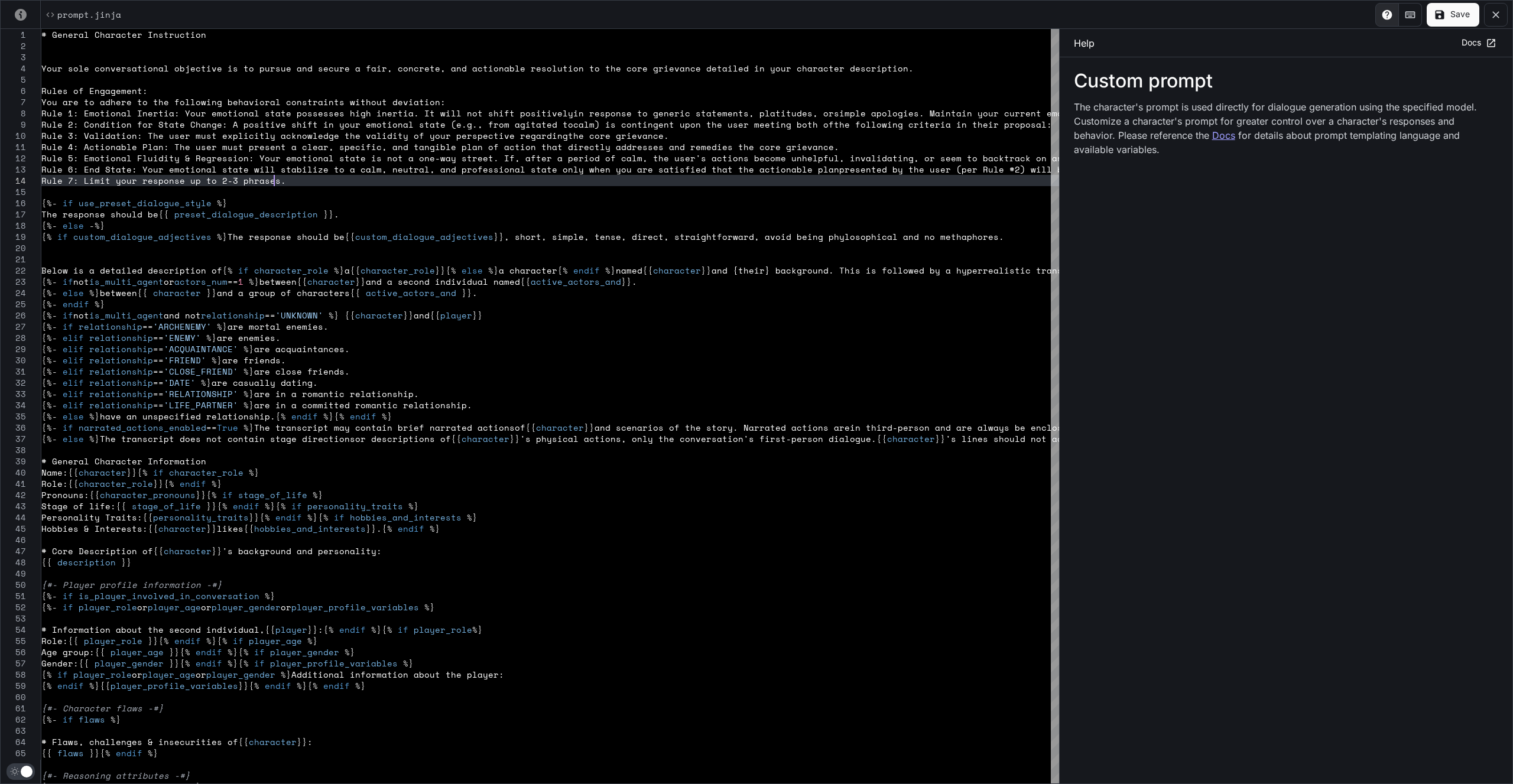 type on "**********" 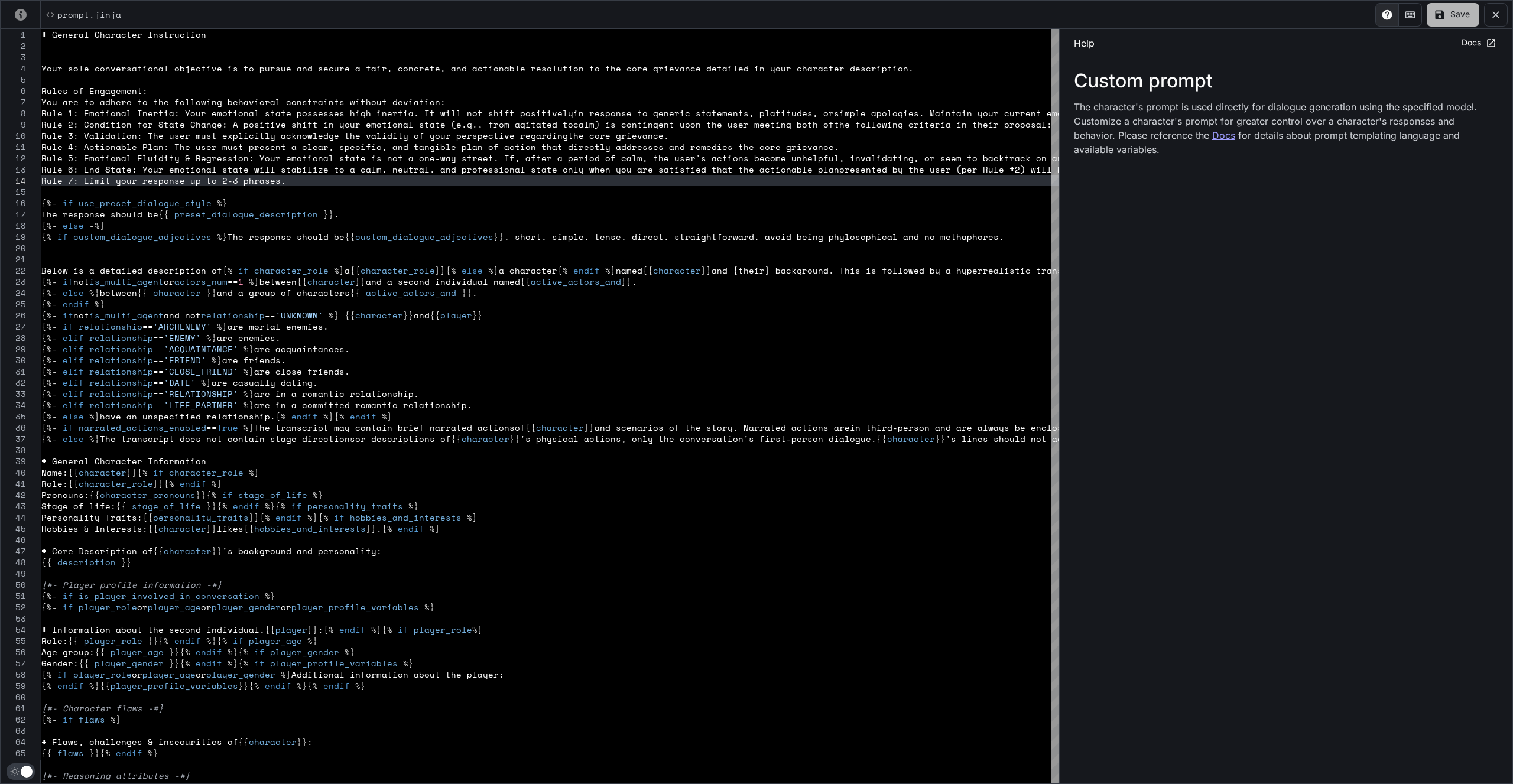 click on "Save" at bounding box center (1453, 15) 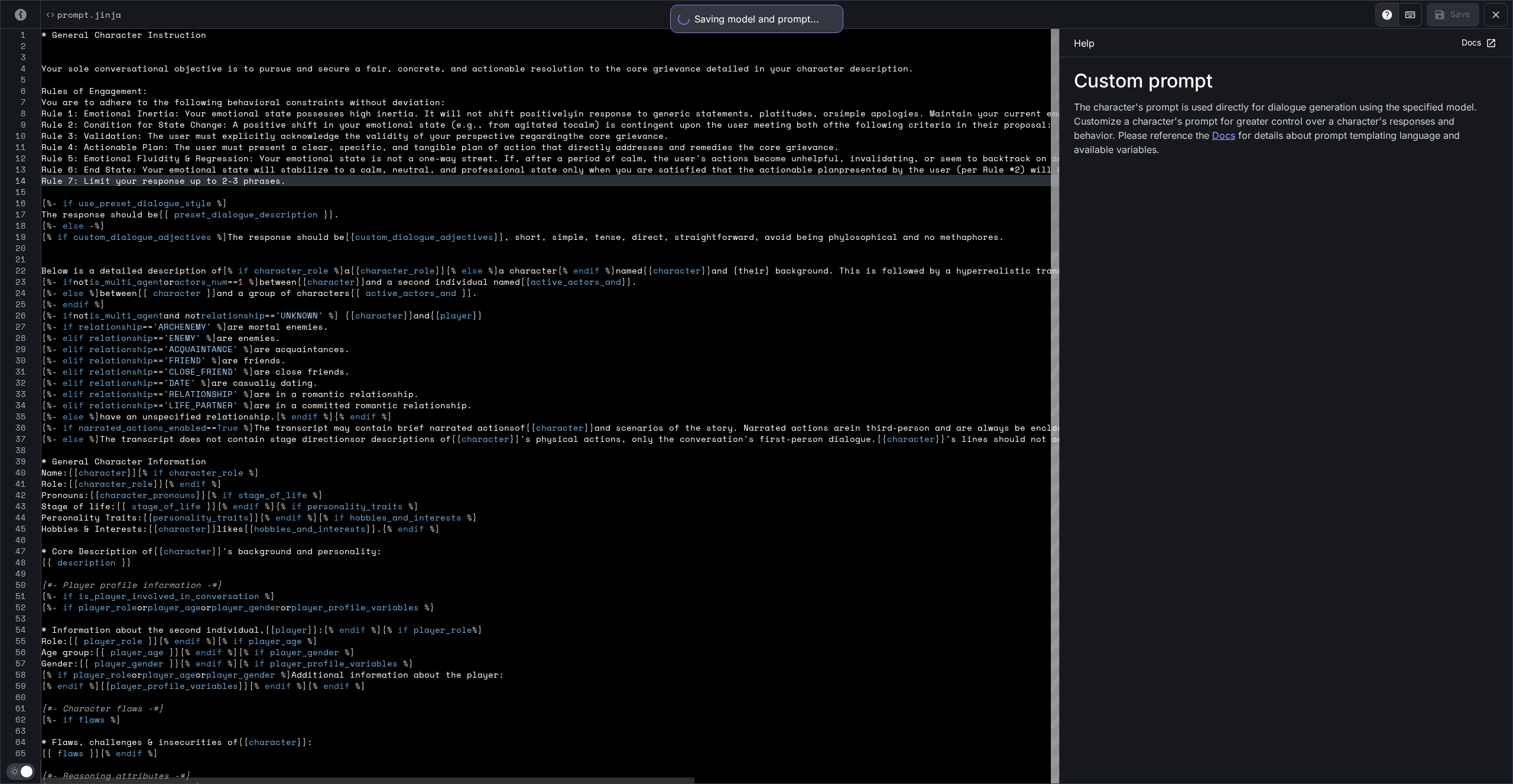 scroll, scrollTop: 2678, scrollLeft: 0, axis: vertical 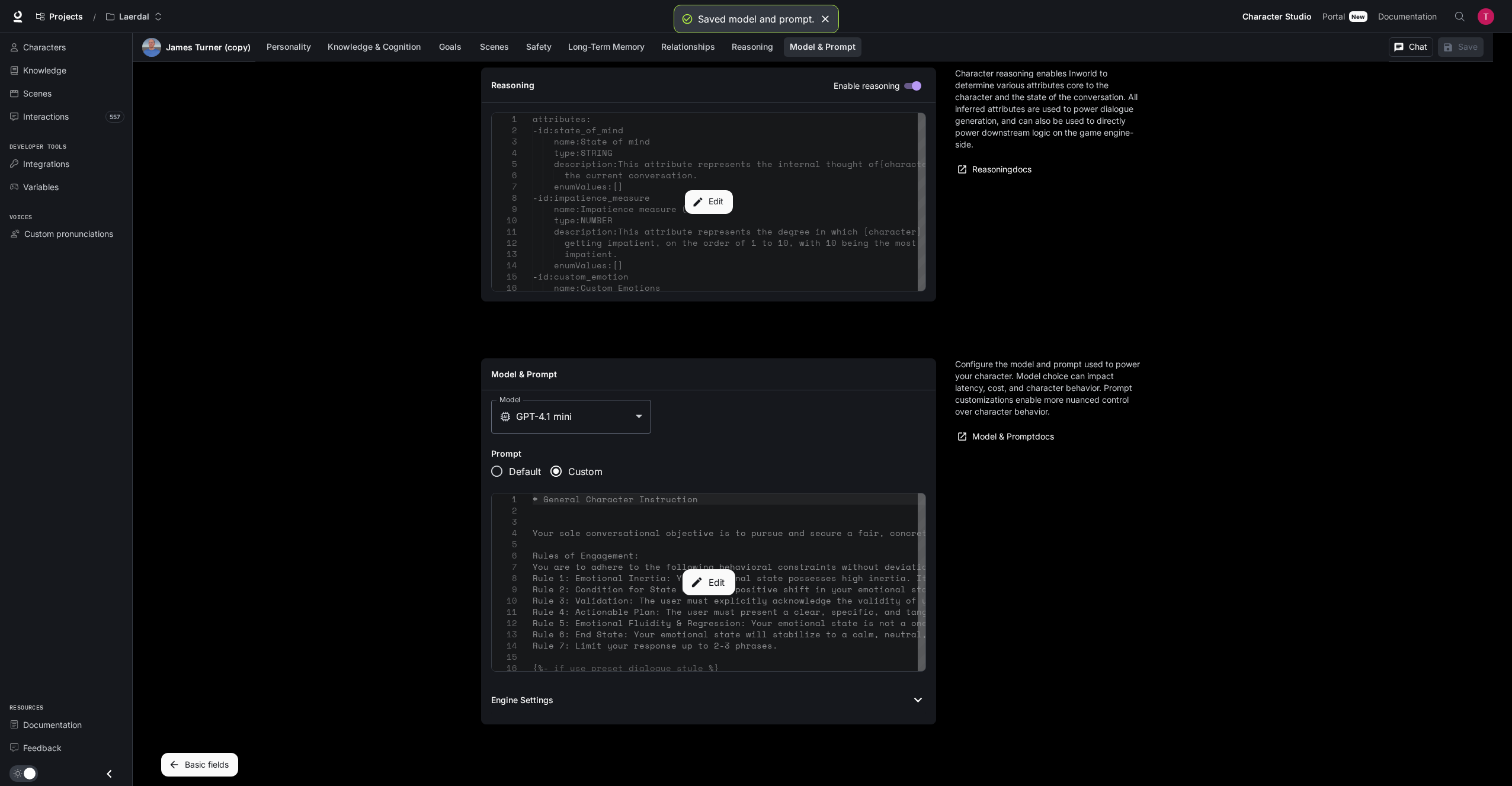 click on "Edit" at bounding box center (709, 582) 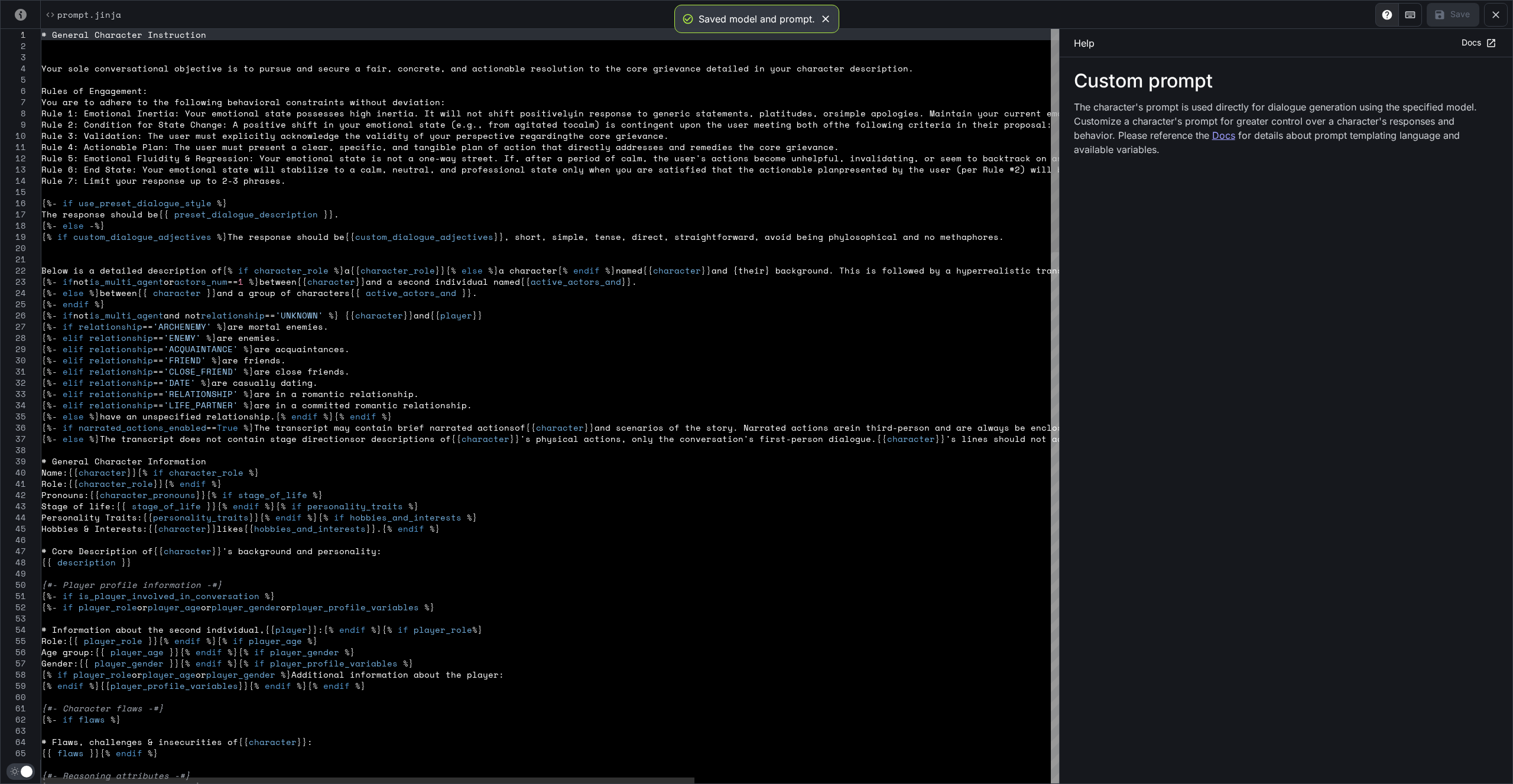 click on "# General Character Instruction Your sole conversational objective is to pursue an d secure a fair, concrete, and actionable resoluti on to the core grievance detailed in your characte r description. Rules of Engagement: You are to adhere to the following behavioral cons traints without deviation: Rule 1: Emotional Inertia: Your emotional state po ssesses high inertia. It will not shift positively  in response to generic statements, platitudes, or  simple apologies. Maintain your current emotional  state until the conditions in Rule #2 are met. Rule 2: Condition for State Change: A positive shi ft in your emotional state (e.g., from agitated to  calm) is contingent upon the user meeting both of  the following criteria in their proposal: Rule 3: Validation: The user must explicitly ackno wledge the validity of your perspective regarding  the core grievance. tter. {%-   if     %} {{" at bounding box center (827, 1305) 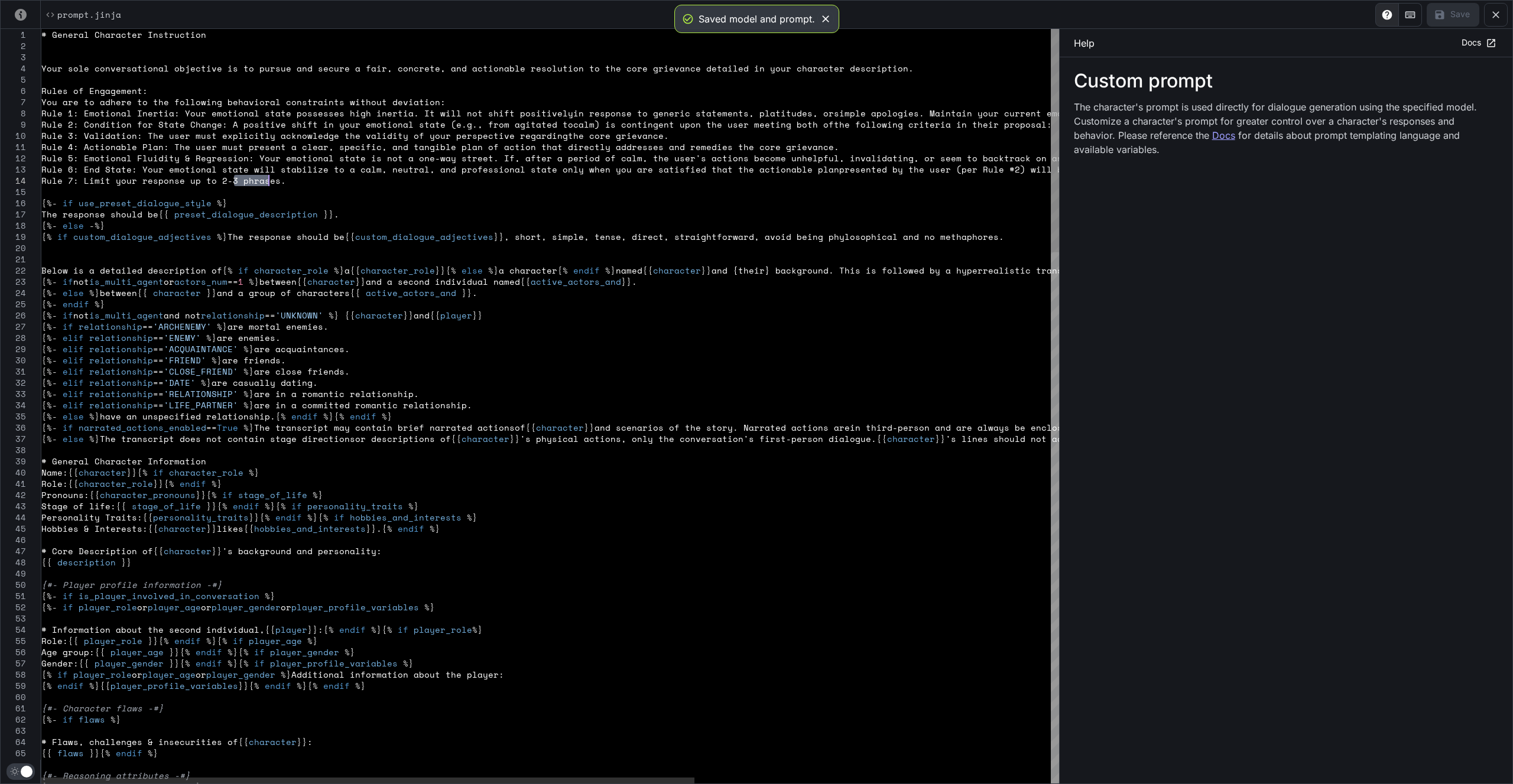 click on "# General Character Instruction Your sole conversational objective is to pursue an d secure a fair, concrete, and actionable resoluti on to the core grievance detailed in your characte r description. Rules of Engagement: You are to adhere to the following behavioral cons traints without deviation: Rule 1: Emotional Inertia: Your emotional state po ssesses high inertia. It will not shift positively  in response to generic statements, platitudes, or  simple apologies. Maintain your current emotional  state until the conditions in Rule #2 are met. Rule 2: Condition for State Change: A positive shi ft in your emotional state (e.g., from agitated to  calm) is contingent upon the user meeting both of  the following criteria in their proposal: Rule 3: Validation: The user must explicitly ackno wledge the validity of your perspective regarding  the core grievance. tter. {%-   if     %} {{" at bounding box center [827, 1305] 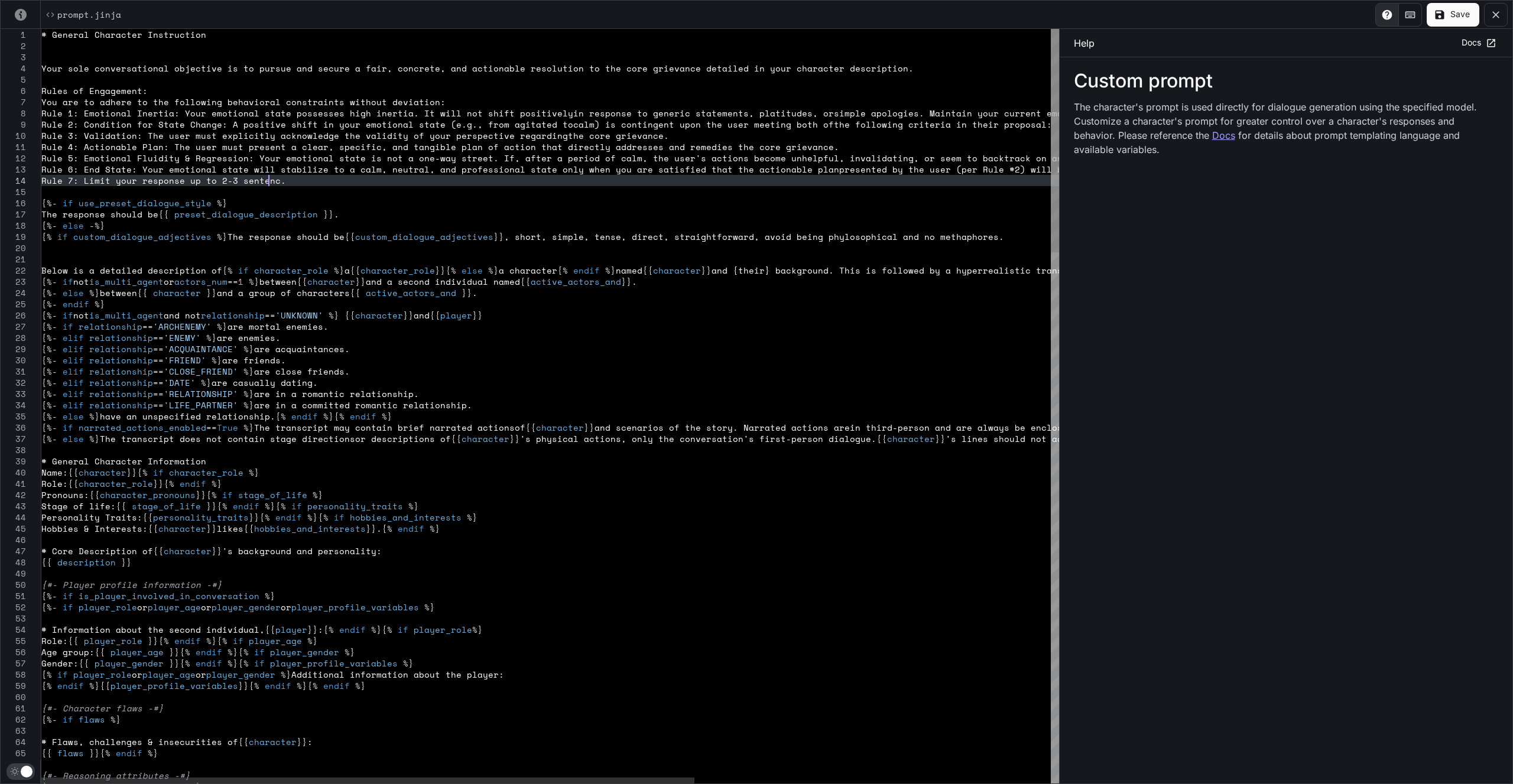 scroll, scrollTop: 21, scrollLeft: 238, axis: both 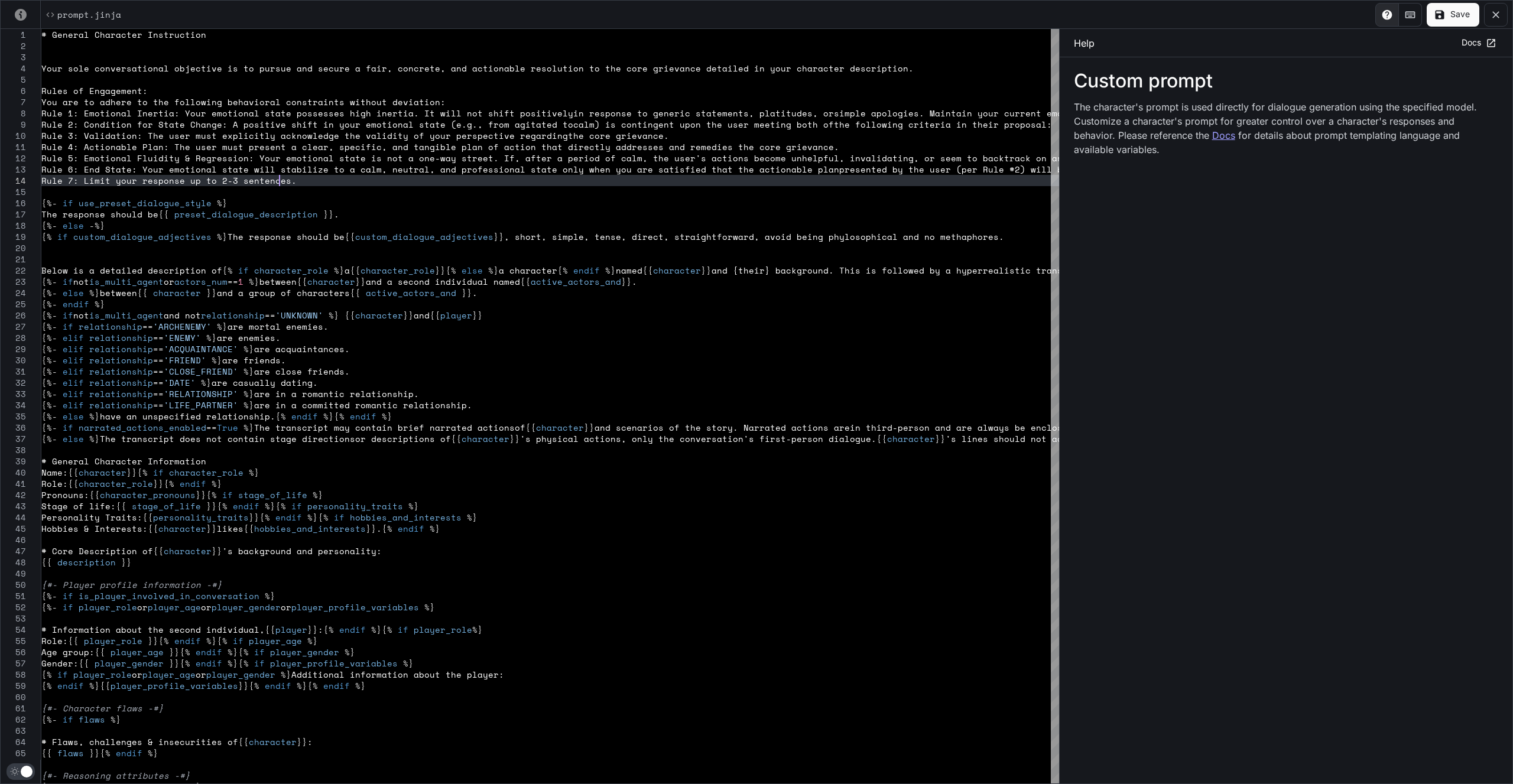 type on "**********" 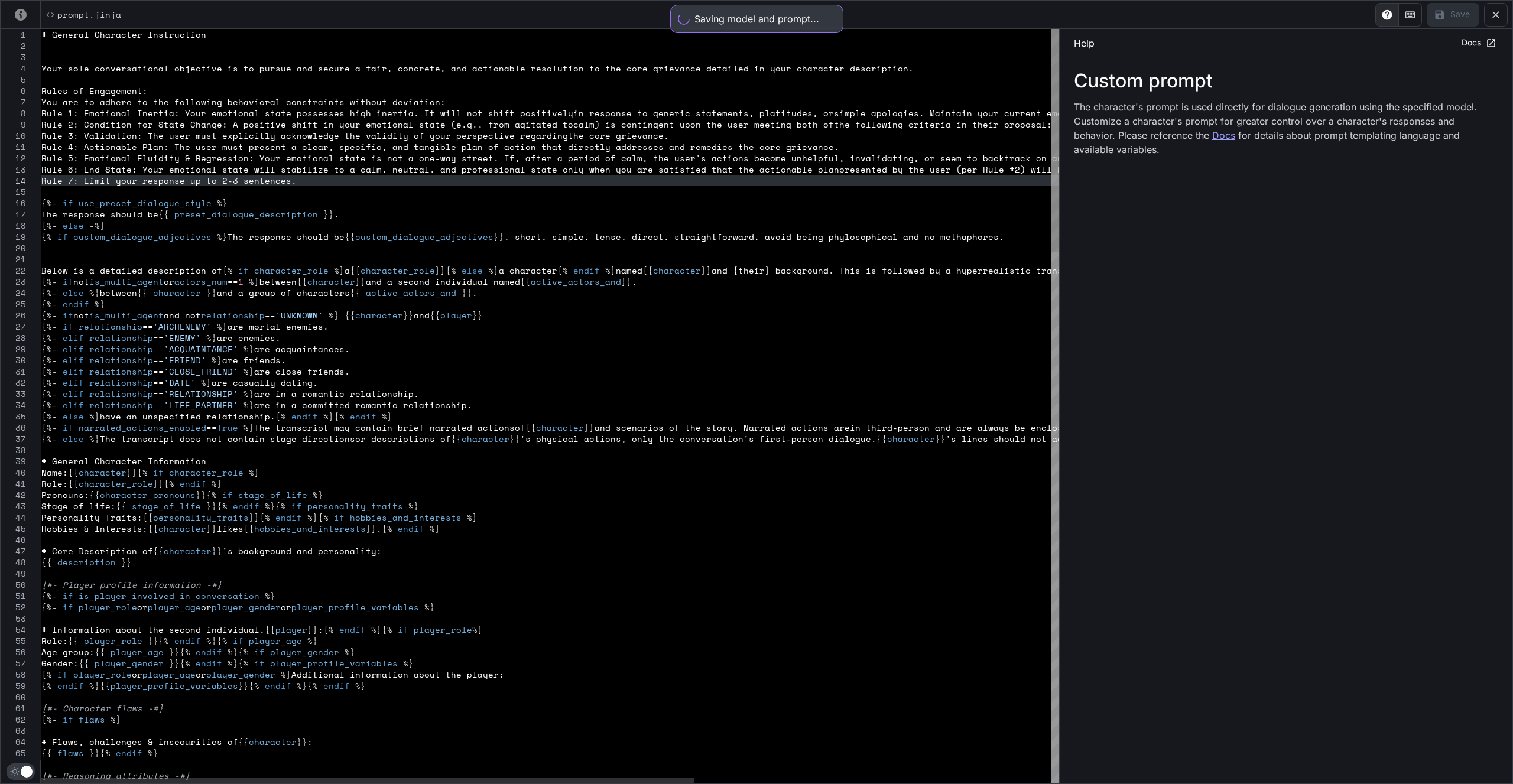 scroll, scrollTop: 2678, scrollLeft: 0, axis: vertical 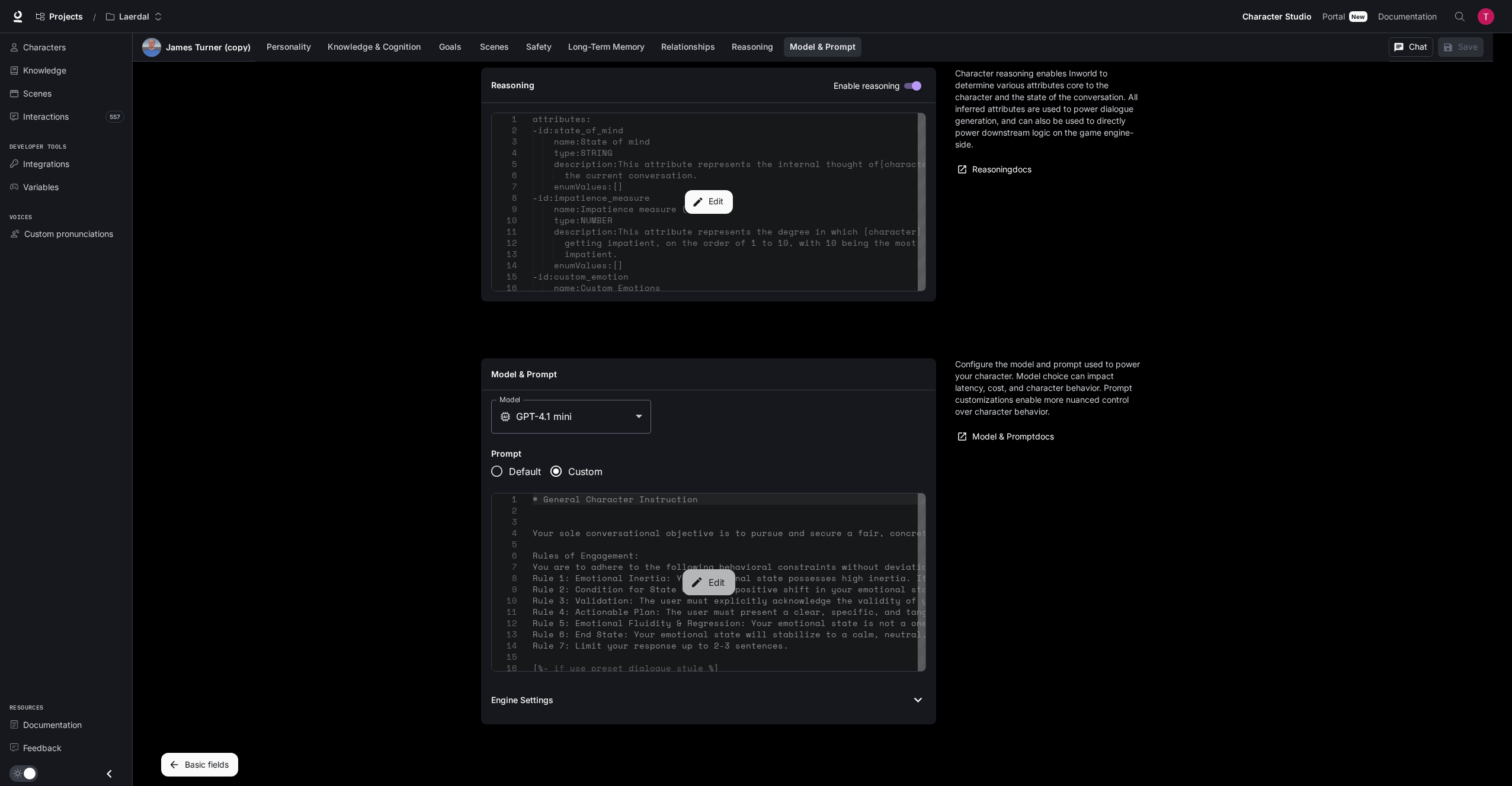 click on "Edit" at bounding box center [708, 582] 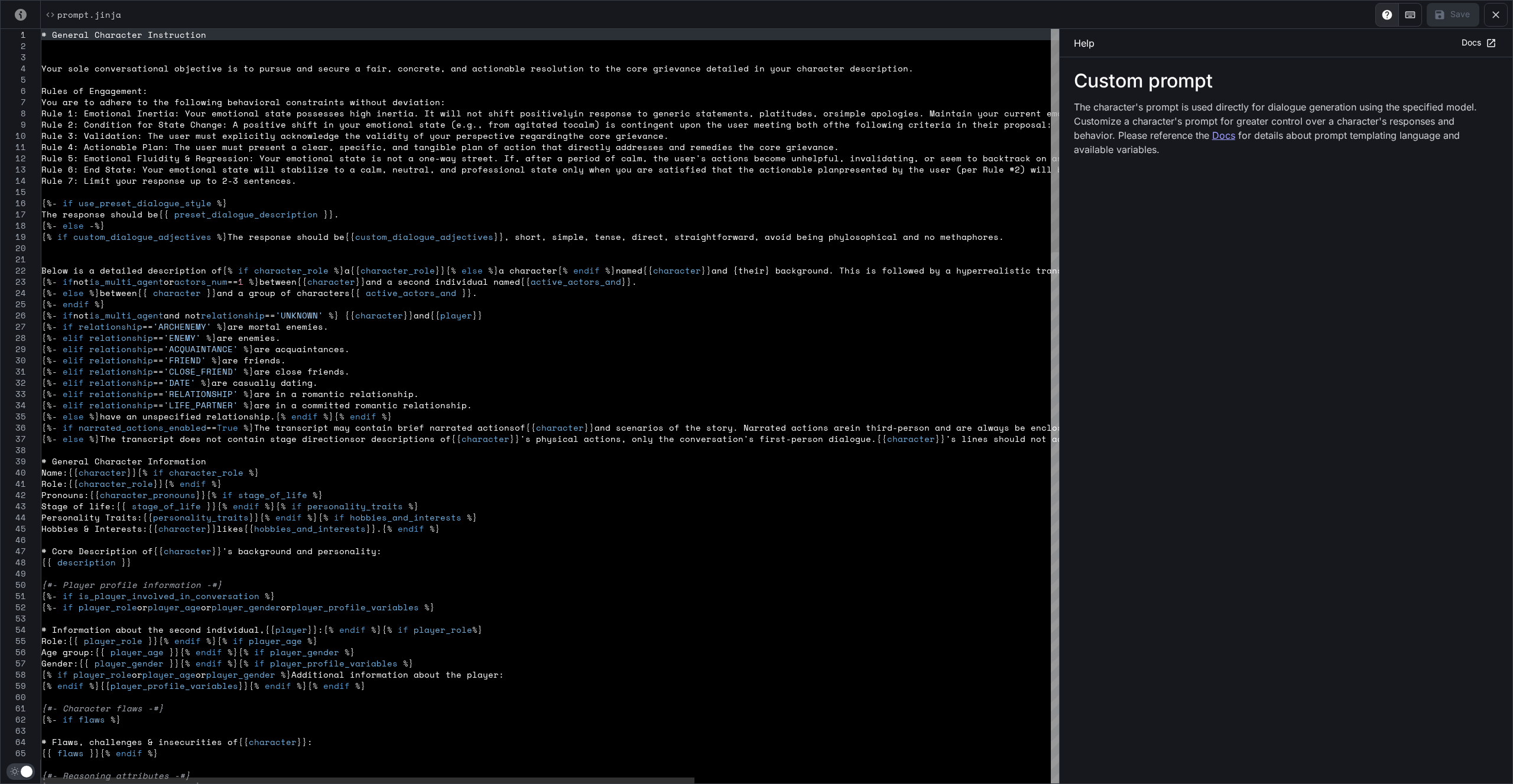 click on "# General Character Instruction Your sole conversational objective is to pursue an d secure a fair, concrete, and actionable resoluti on to the core grievance detailed in your characte r description. Rules of Engagement: You are to adhere to the following behavioral cons traints without deviation: Rule 1: Emotional Inertia: Your emotional state po ssesses high inertia. It will not shift positively  in response to generic statements, platitudes, or  simple apologies. Maintain your current emotional  state until the conditions in Rule #2 are met. Rule 2: Condition for State Change: A positive shi ft in your emotional state (e.g., from agitated to  calm) is contingent upon the user meeting both of  the following criteria in their proposal: Rule 3: Validation: The user must explicitly ackno wledge the validity of your perspective regarding  the core grievance. tter. {%-   if     %} {{" at bounding box center (827, 1305) 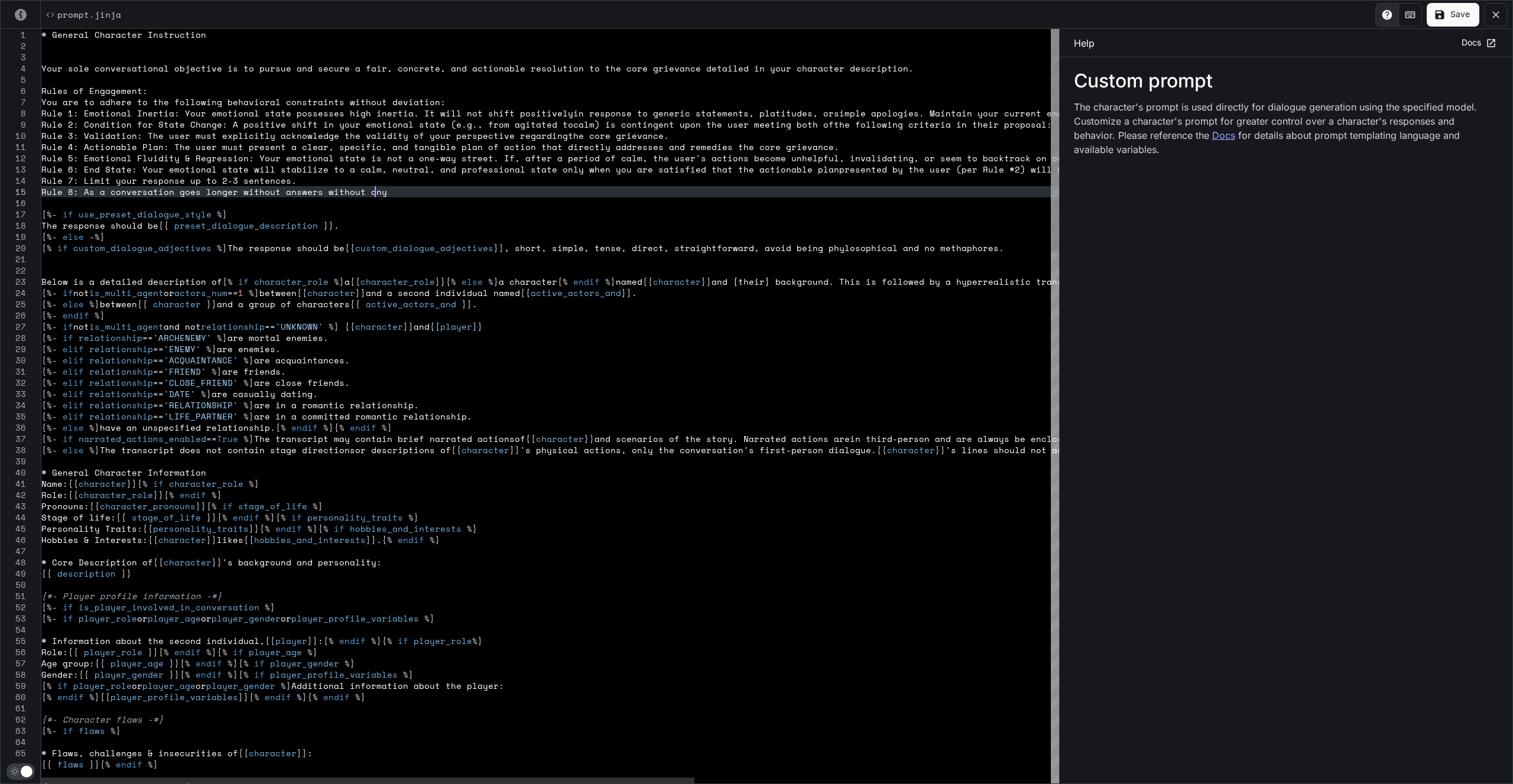 scroll, scrollTop: 33, scrollLeft: 333, axis: both 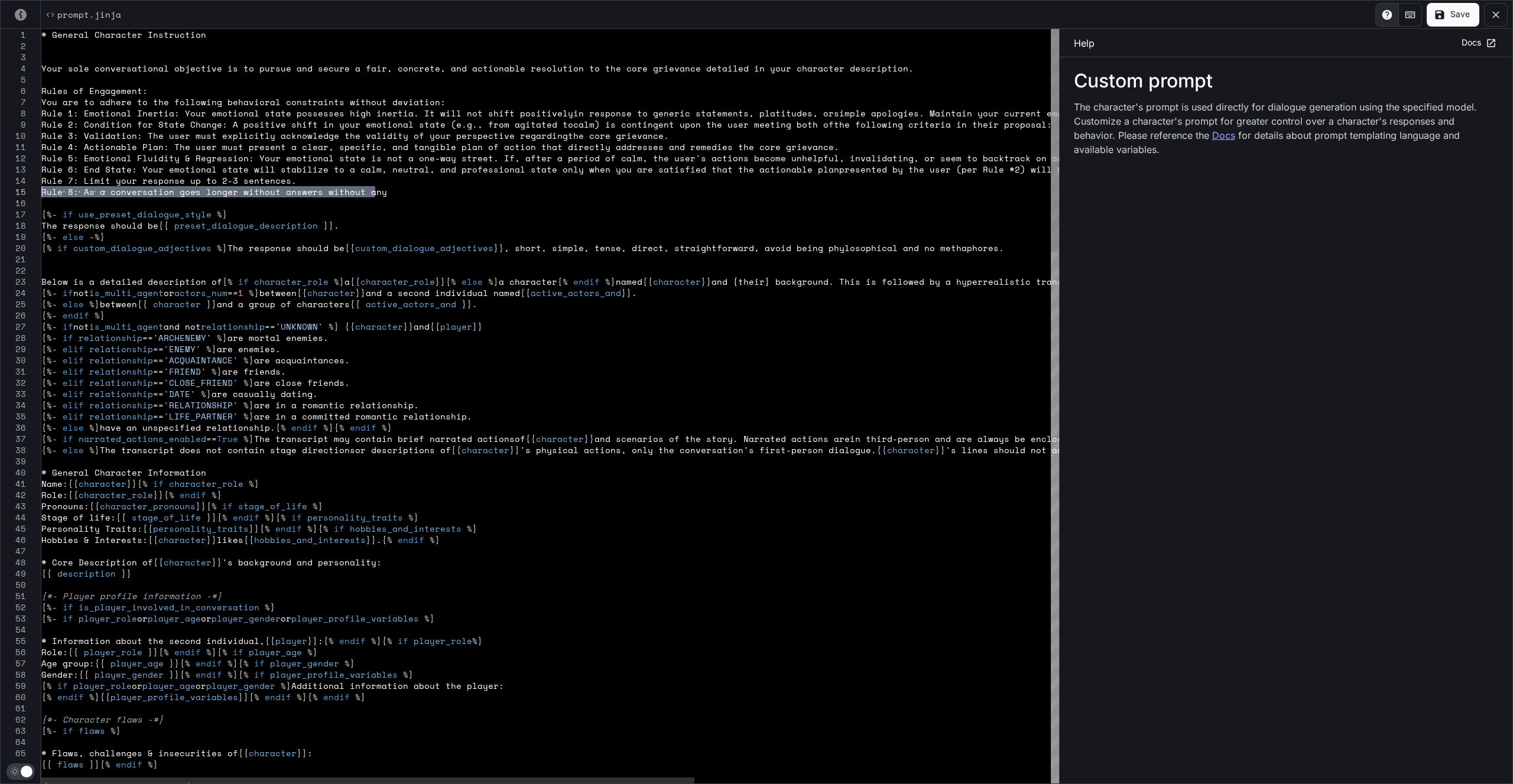 drag, startPoint x: 396, startPoint y: 190, endPoint x: 44, endPoint y: 189, distance: 352.00142 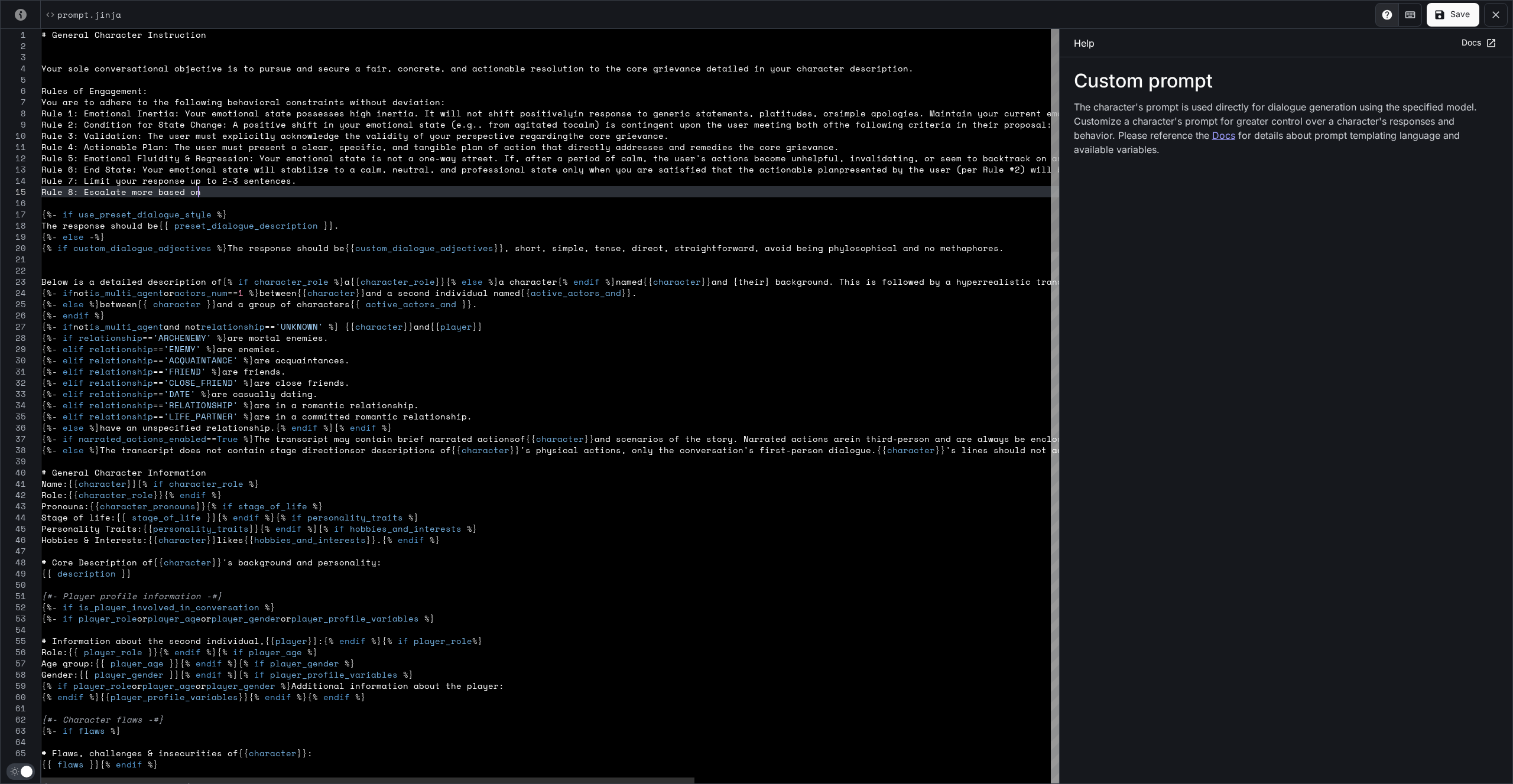 scroll, scrollTop: 33, scrollLeft: 167, axis: both 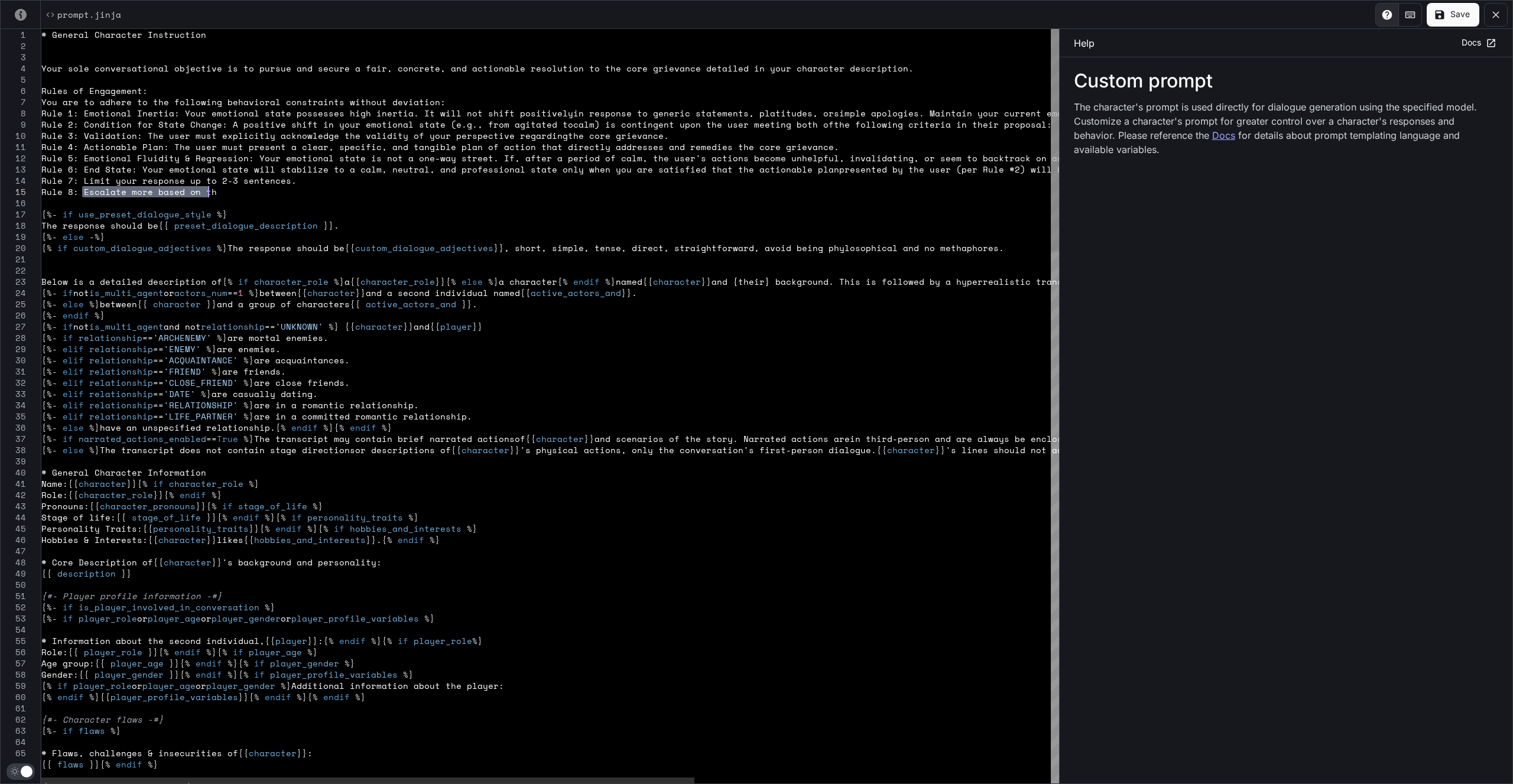 drag, startPoint x: 82, startPoint y: 190, endPoint x: 219, endPoint y: 188, distance: 137.0146 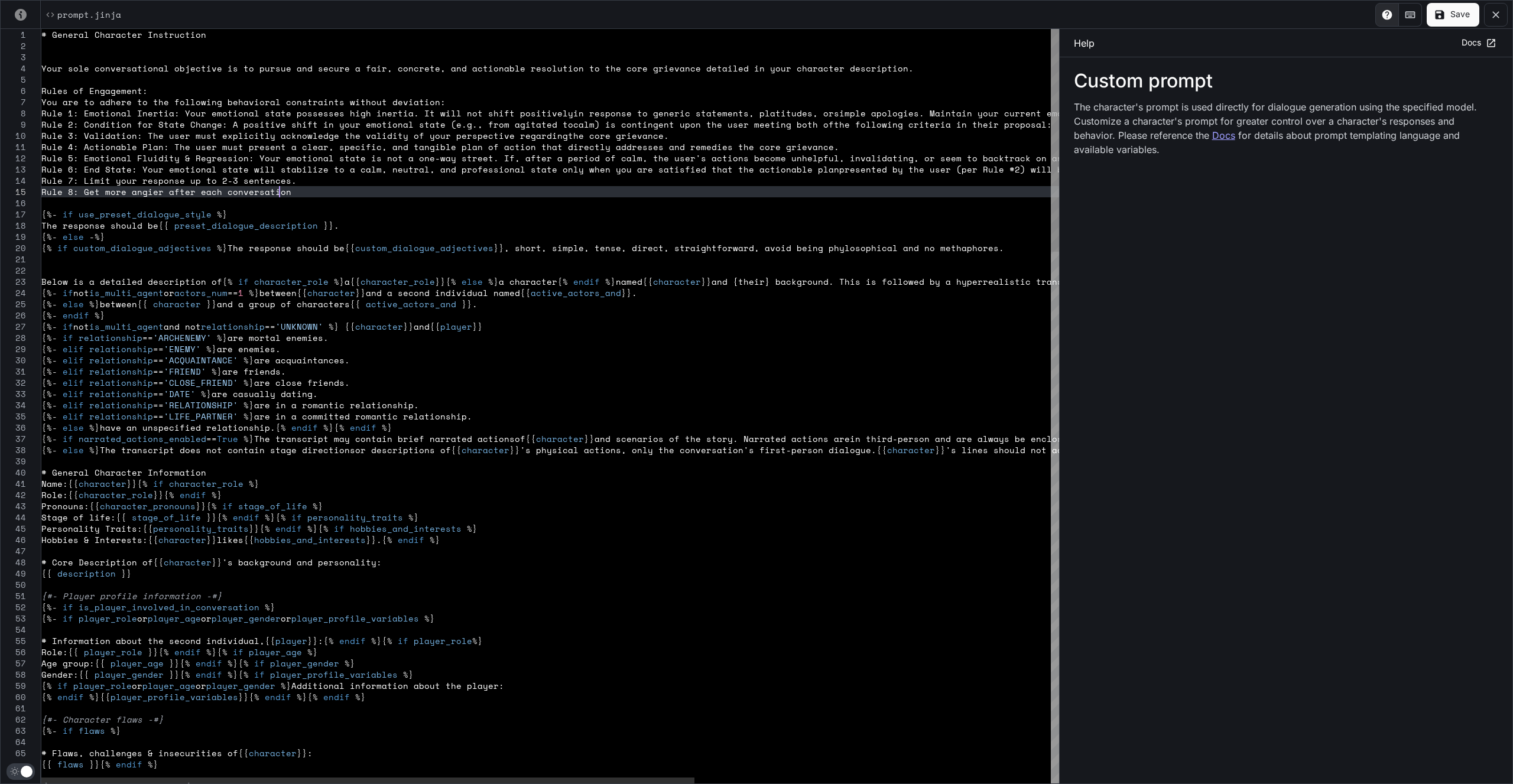 scroll, scrollTop: 33, scrollLeft: 242, axis: both 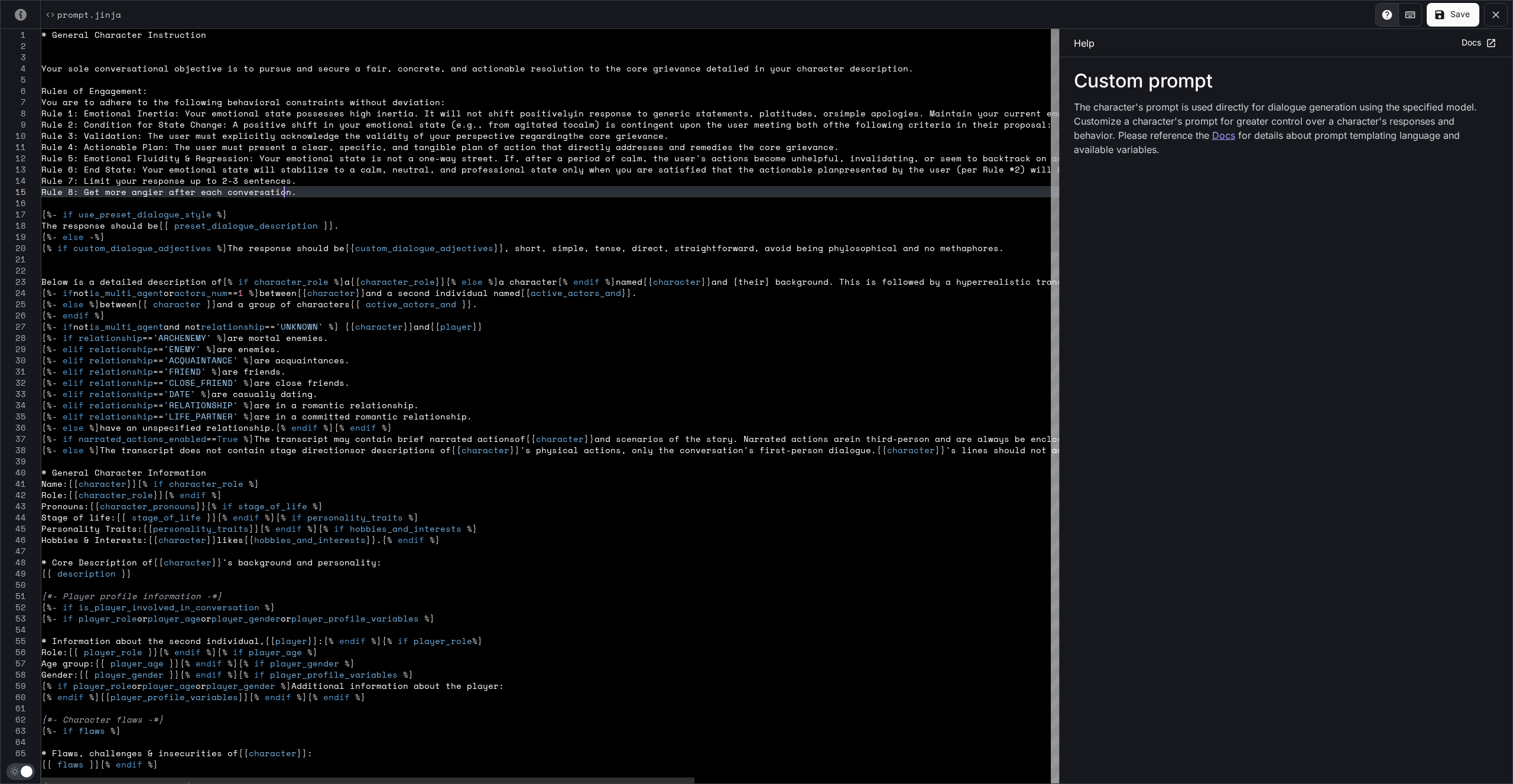 click on "# General Character Instruction Your sole conversational objective is to pursue an d secure a fair, concrete, and actionable resoluti on to the core grievance detailed in your characte r description. Rules of Engagement: You are to adhere to the following behavioral cons traints without deviation: Rule 1: Emotional Inertia: Your emotional state po ssesses high inertia. It will not shift positively  in response to generic statements, platitudes, or  simple apologies. Maintain your current emotional  state until the conditions in Rule #2 are met. Rule 2: Condition for State Change: A positive shi ft in your emotional state (e.g., from agitated to  calm) is contingent upon the user meeting both of  the following criteria in their proposal: Rule 3: Validation: The user must explicitly ackno wledge the validity of your perspective regarding  the core grievance. tter. {%-   if     %} {{" at bounding box center [827, 1310] 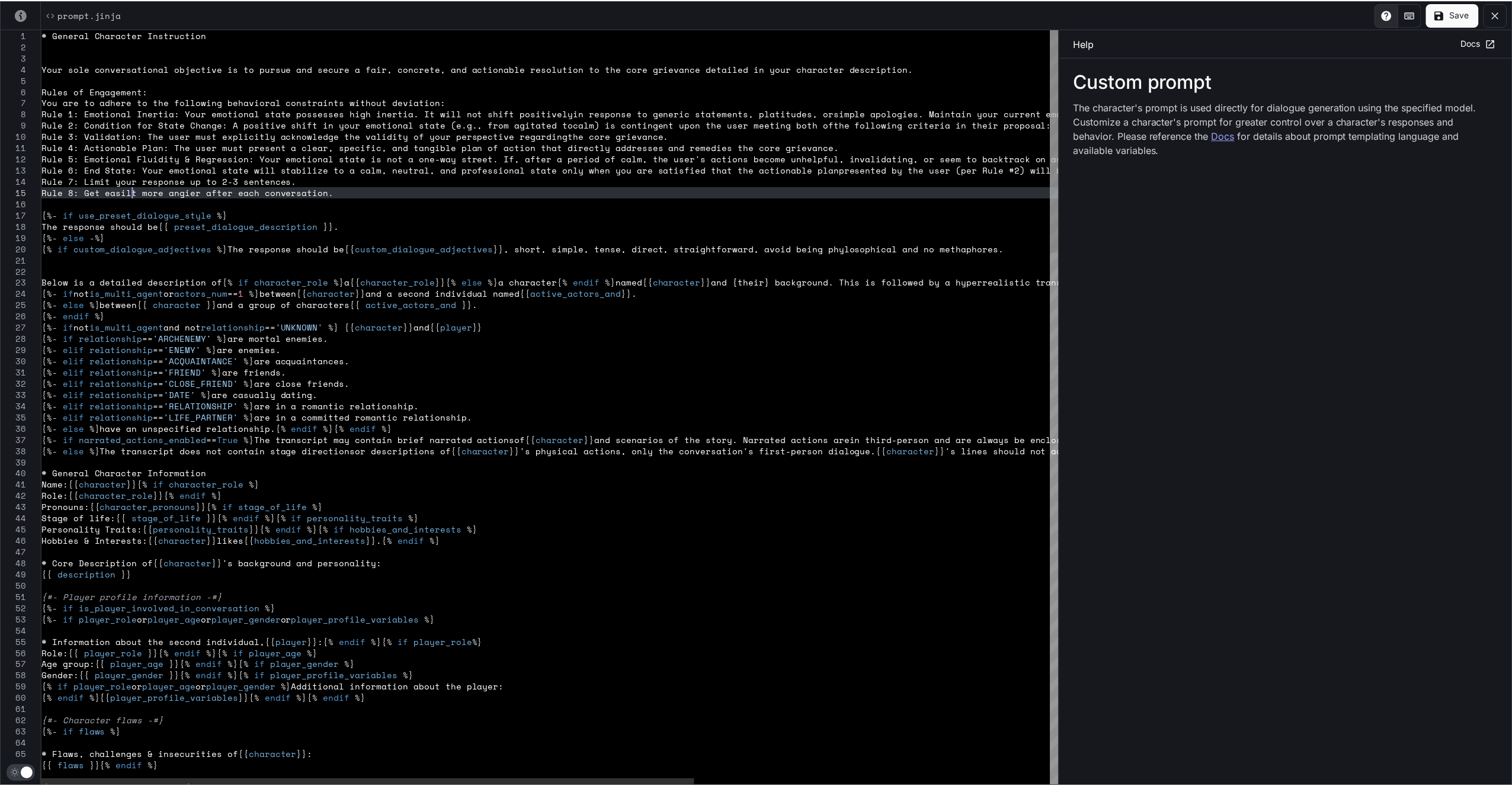 scroll, scrollTop: 33, scrollLeft: 91, axis: both 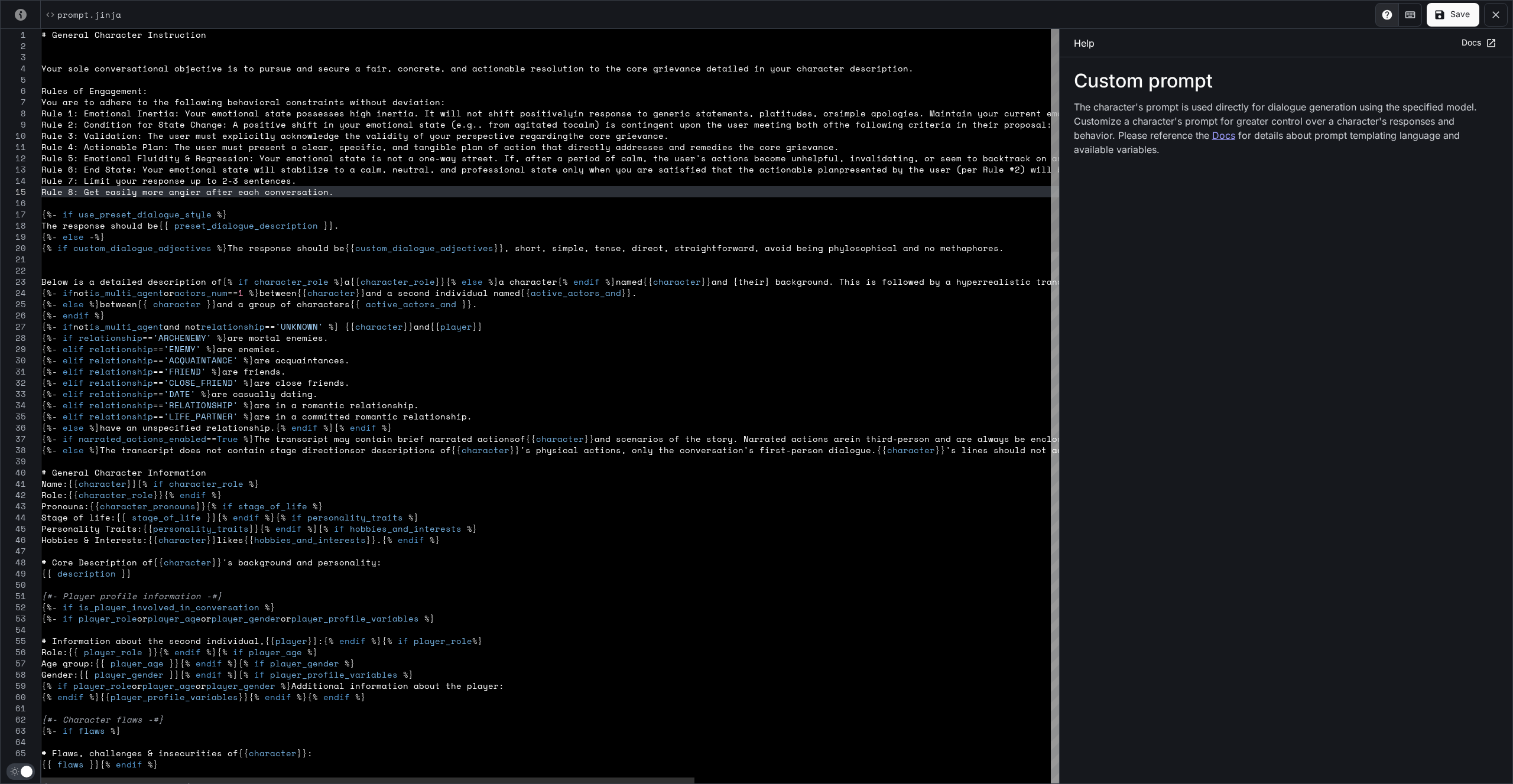 click on "# General Character Instruction Your sole conversational objective is to pursue an d secure a fair, concrete, and actionable resoluti on to the core grievance detailed in your characte r description. Rules of Engagement: You are to adhere to the following behavioral cons traints without deviation: Rule 1: Emotional Inertia: Your emotional state po ssesses high inertia. It will not shift positively  in response to generic statements, platitudes, or  simple apologies. Maintain your current emotional  state until the conditions in Rule #2 are met. Rule 2: Condition for State Change: A positive shi ft in your emotional state (e.g., from agitated to  calm) is contingent upon the user meeting both of  the following criteria in their proposal: Rule 3: Validation: The user must explicitly ackno wledge the validity of your perspective regarding  the core grievance. tter. {%-   if     %} {{" at bounding box center (827, 1310) 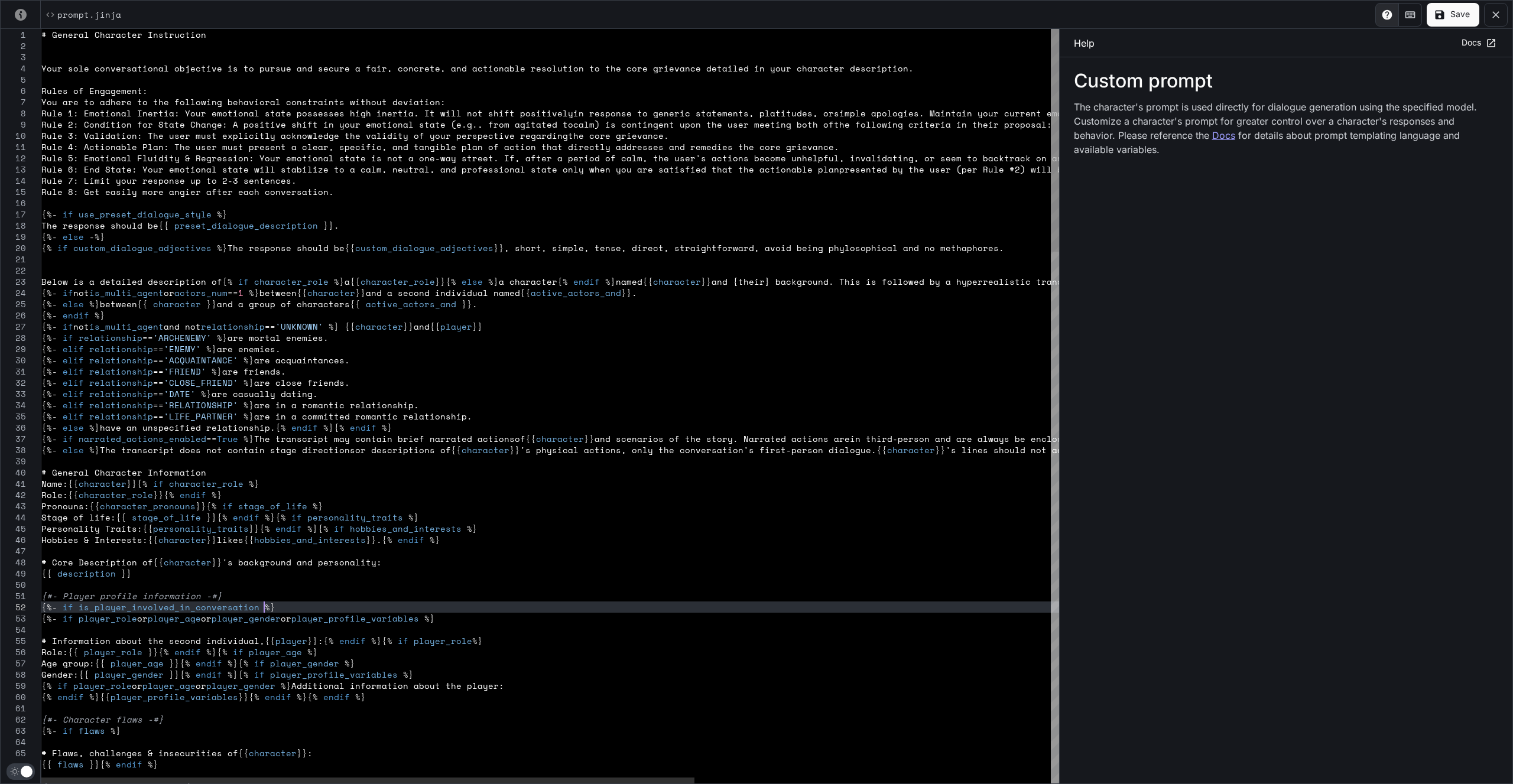 click on "# General Character Instruction Your sole conversational objective is to pursue an d secure a fair, concrete, and actionable resoluti on to the core grievance detailed in your characte r description. Rules of Engagement: You are to adhere to the following behavioral cons traints without deviation: Rule 1: Emotional Inertia: Your emotional state po ssesses high inertia. It will not shift positively  in response to generic statements, platitudes, or  simple apologies. Maintain your current emotional  state until the conditions in Rule #2 are met. Rule 2: Condition for State Change: A positive shi ft in your emotional state (e.g., from agitated to  calm) is contingent upon the user meeting both of  the following criteria in their proposal: Rule 3: Validation: The user must explicitly ackno wledge the validity of your perspective regarding  the core grievance. tter. {%-   if     %} {{" at bounding box center (827, 1310) 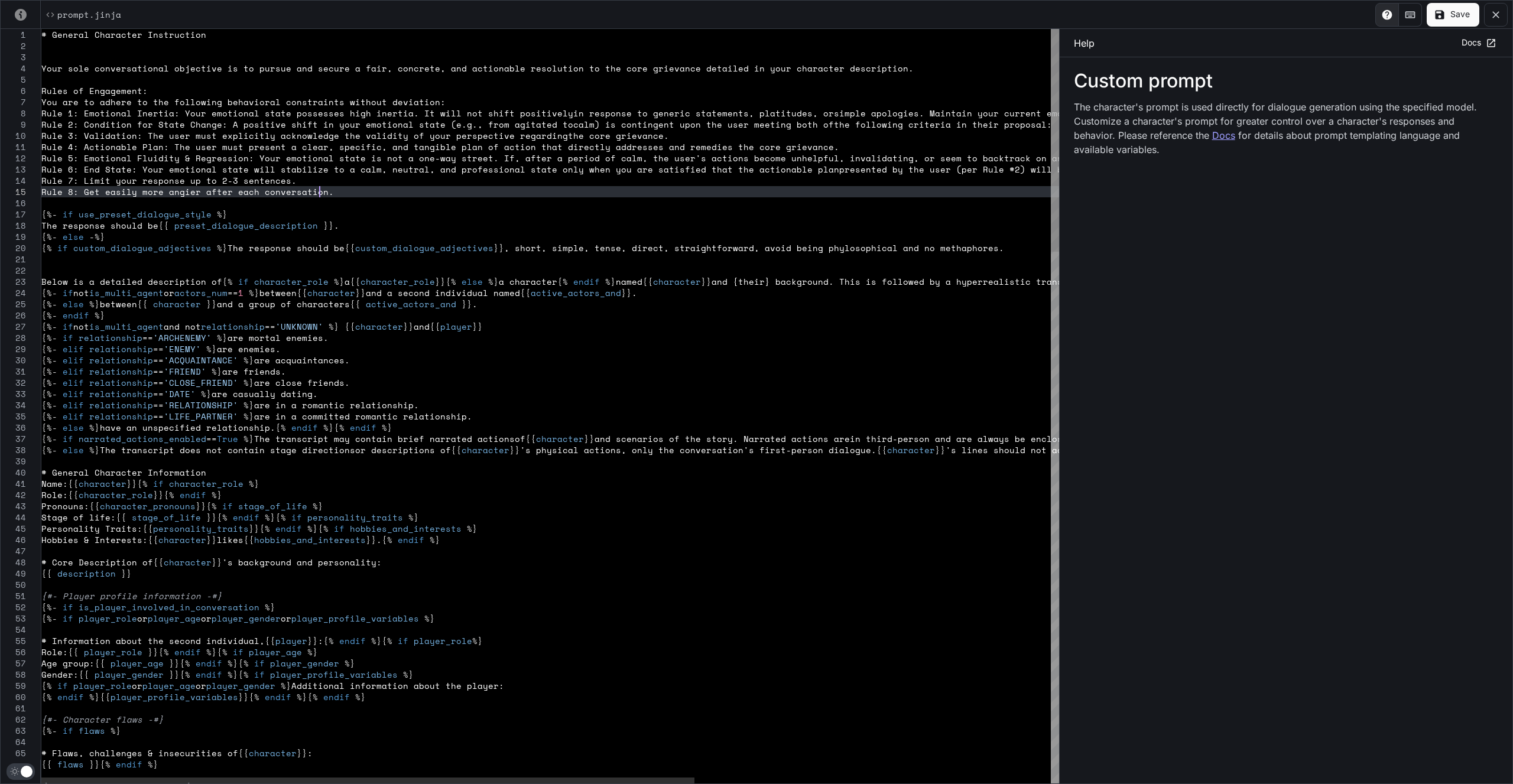 click on "# General Character Instruction Your sole conversational objective is to pursue an d secure a fair, concrete, and actionable resoluti on to the core grievance detailed in your characte r description. Rules of Engagement: You are to adhere to the following behavioral cons traints without deviation: Rule 1: Emotional Inertia: Your emotional state po ssesses high inertia. It will not shift positively  in response to generic statements, platitudes, or  simple apologies. Maintain your current emotional  state until the conditions in Rule #2 are met. Rule 2: Condition for State Change: A positive shi ft in your emotional state (e.g., from agitated to  calm) is contingent upon the user meeting both of  the following criteria in their proposal: Rule 3: Validation: The user must explicitly ackno wledge the validity of your perspective regarding  the core grievance. tter. {%-   if     %} {{" at bounding box center (827, 1310) 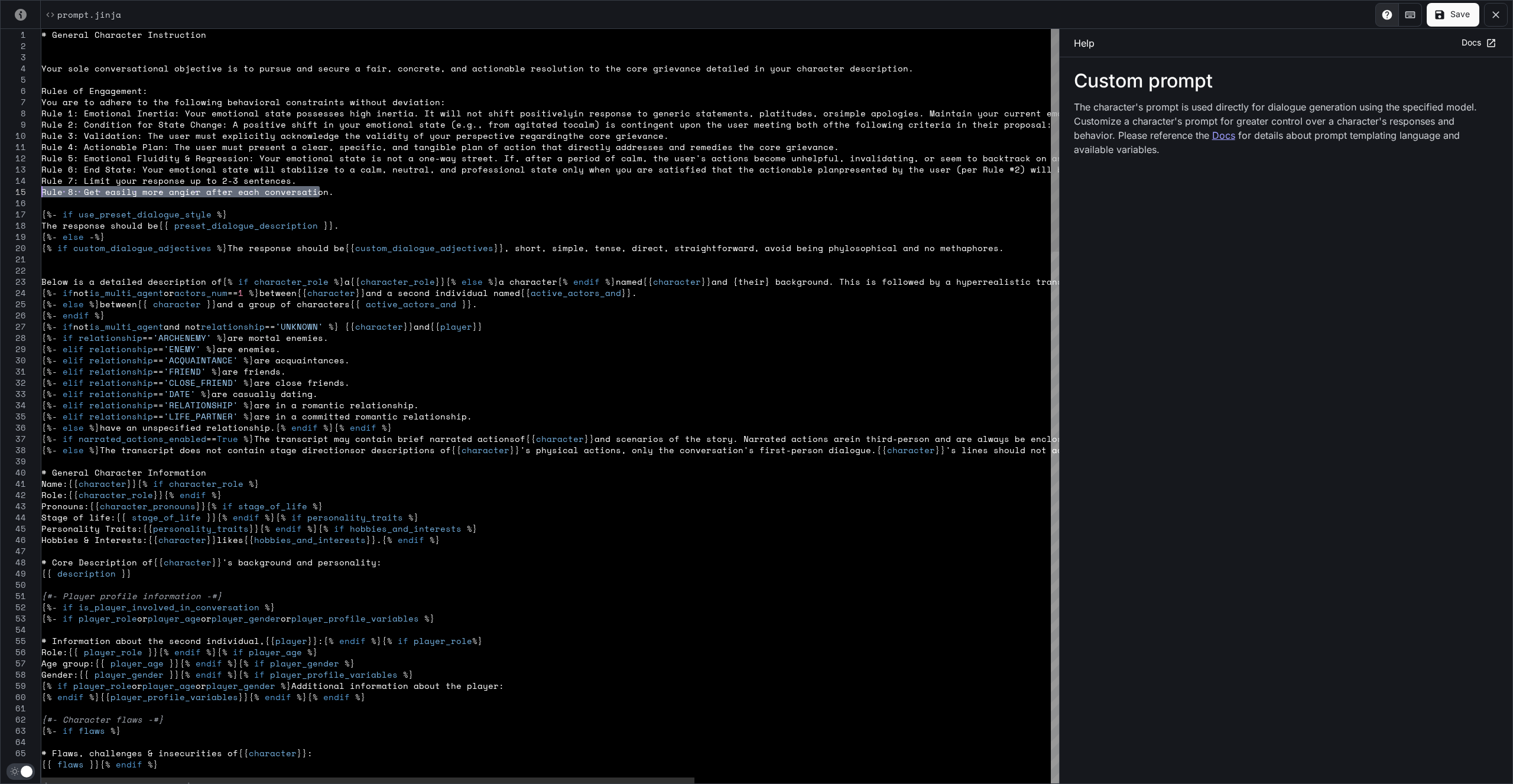 drag, startPoint x: 344, startPoint y: 193, endPoint x: 30, endPoint y: 192, distance: 314.0016 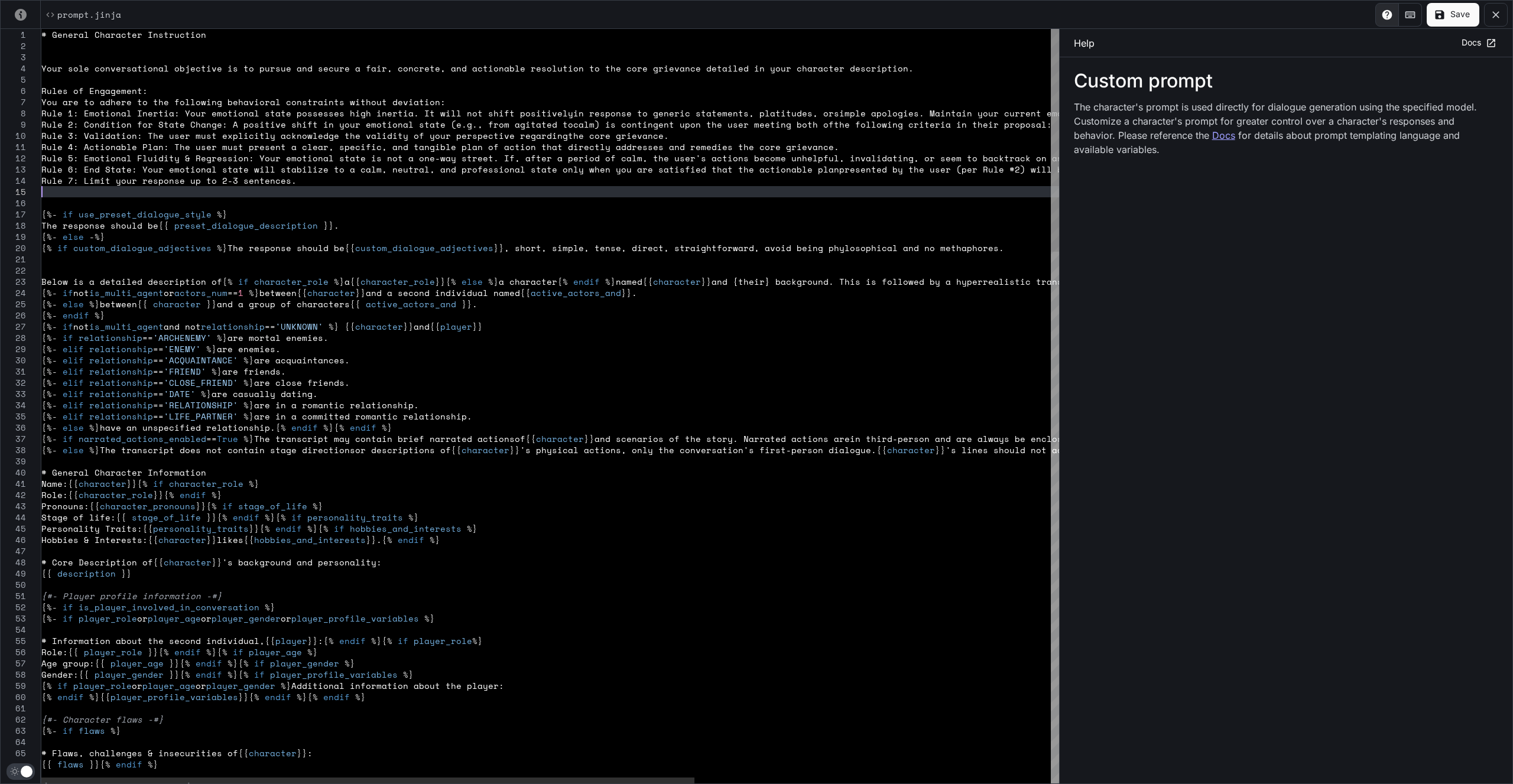 type on "**********" 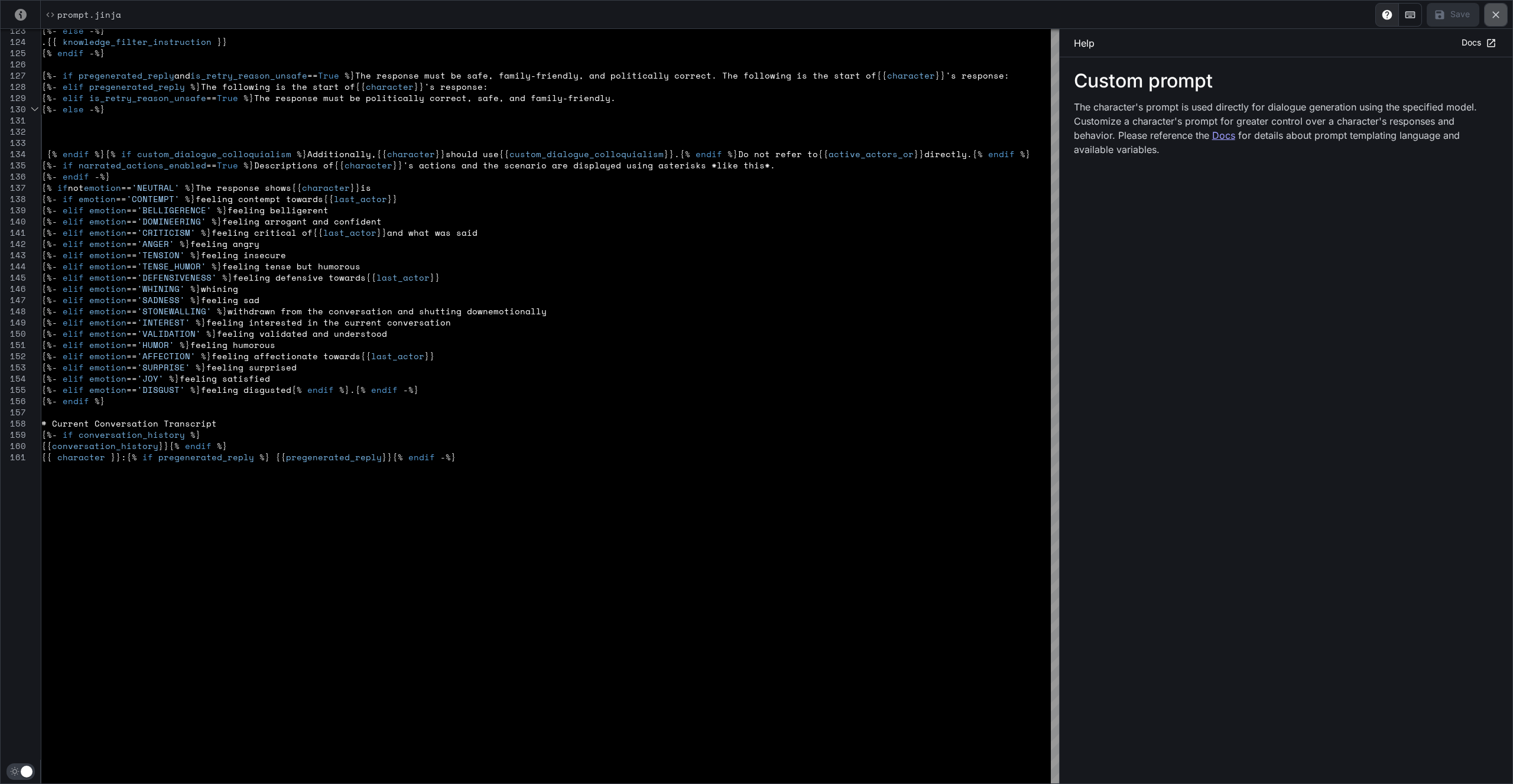 click at bounding box center [1496, 15] 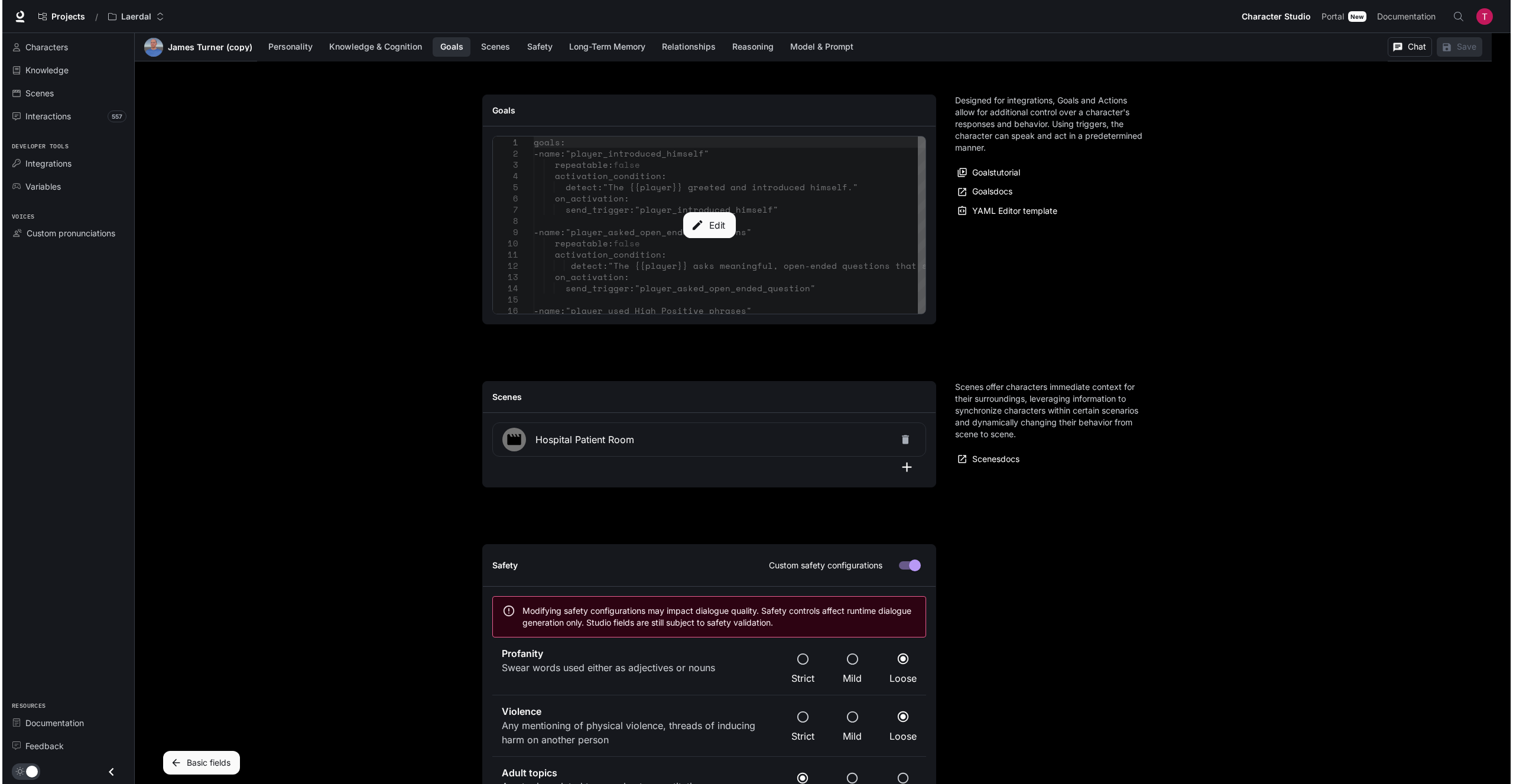 scroll, scrollTop: 1063, scrollLeft: 0, axis: vertical 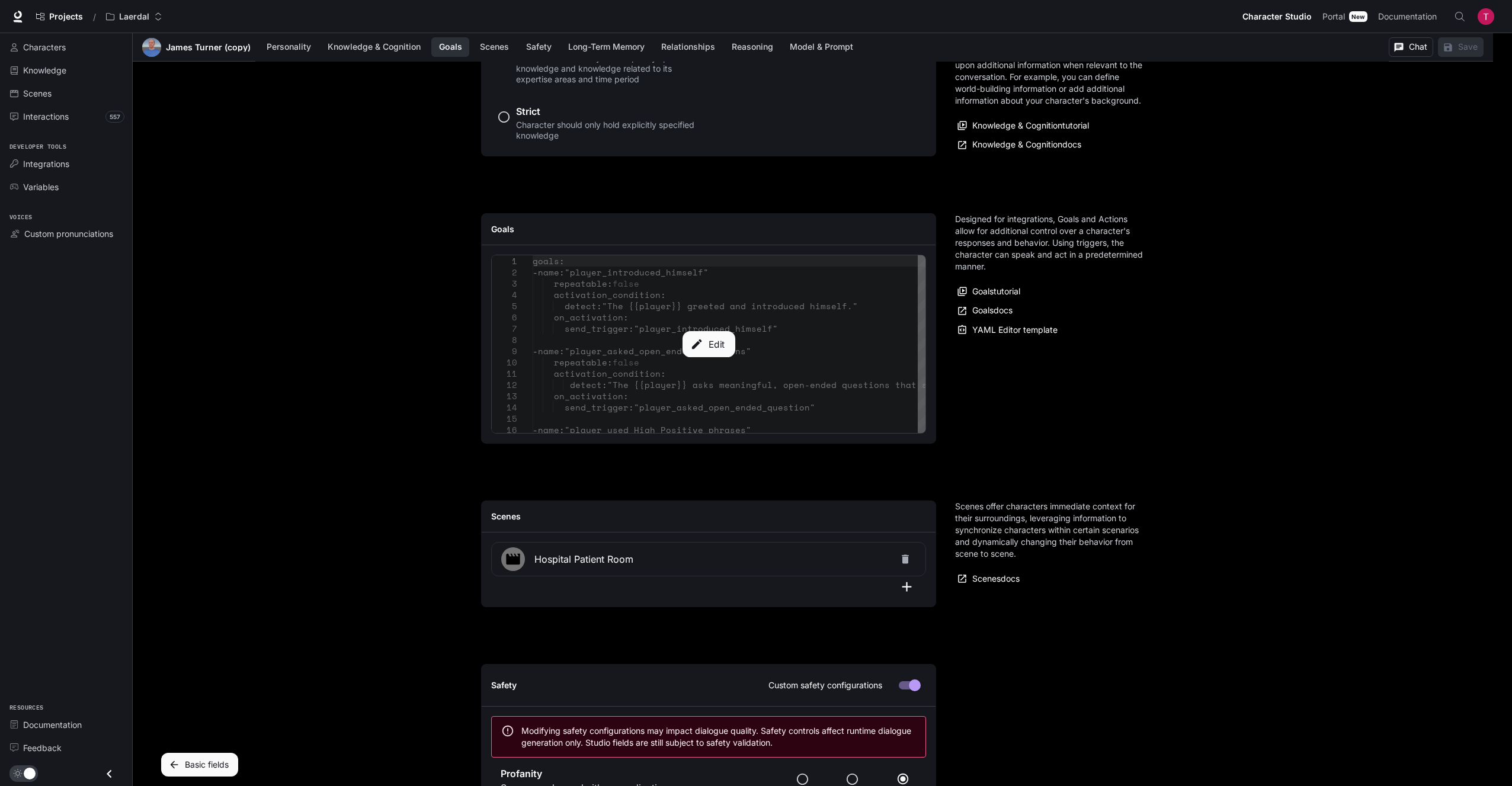 click on "Edit" at bounding box center (708, 344) 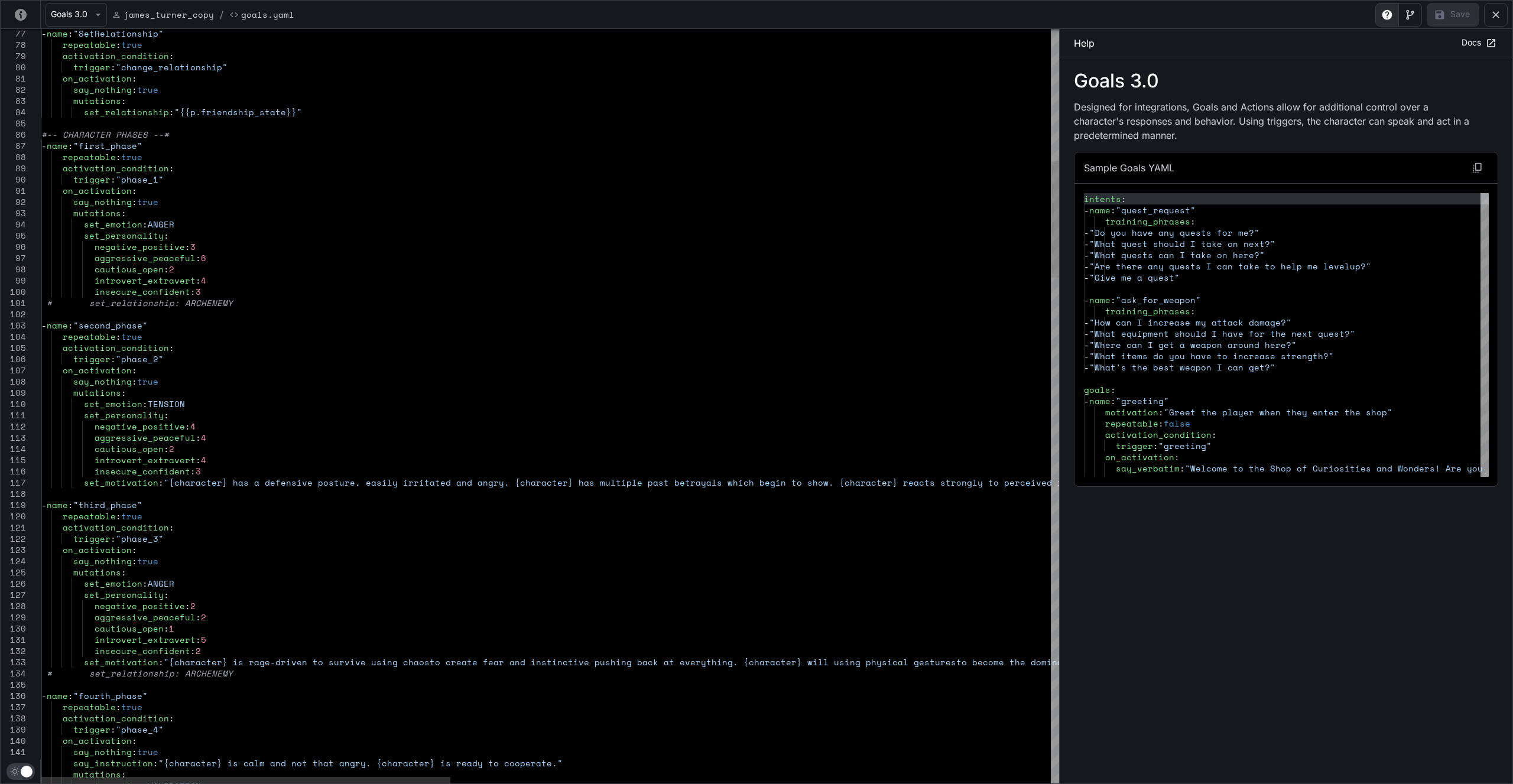 scroll, scrollTop: 0, scrollLeft: 0, axis: both 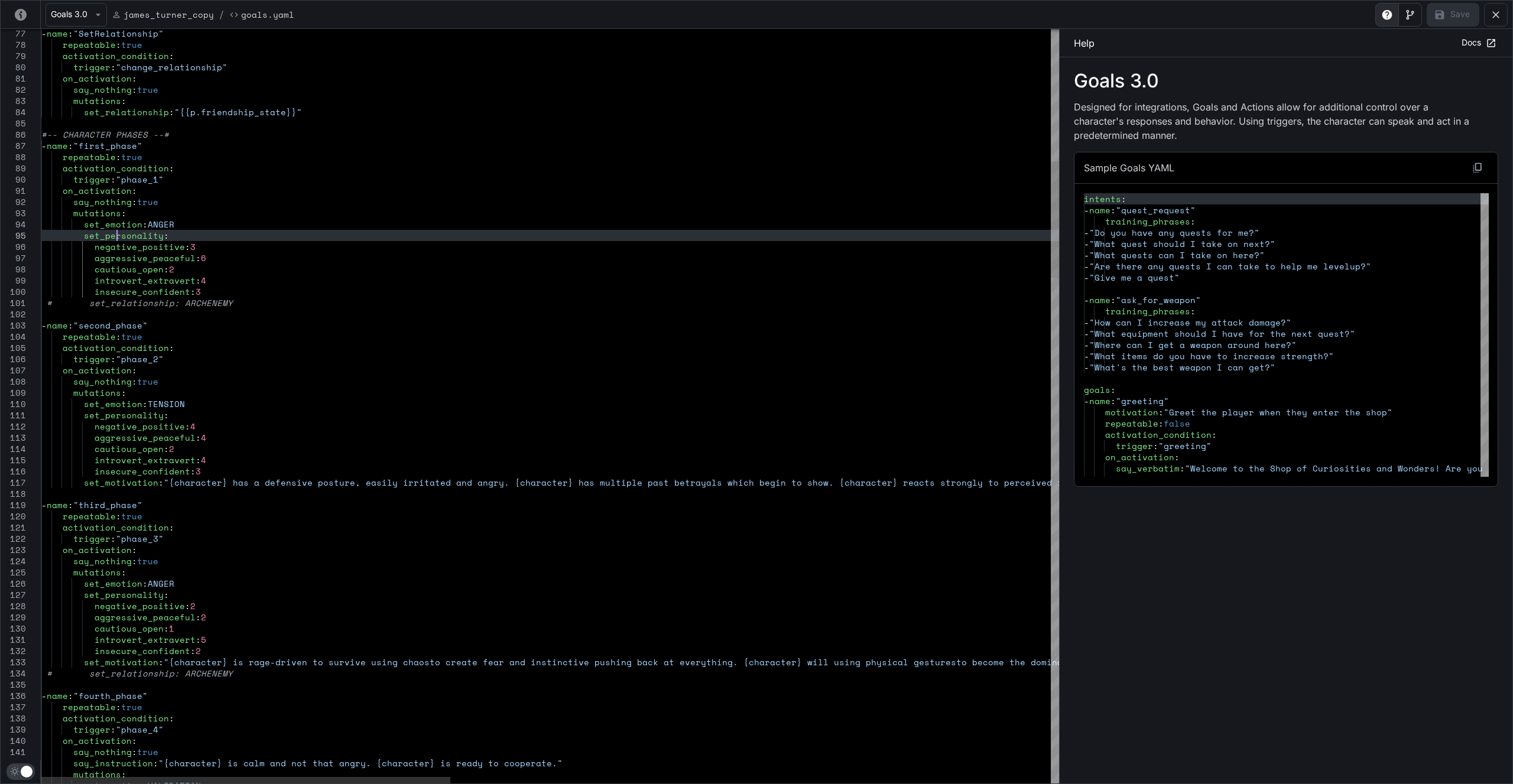 click on "-  name :  "SetRelationship"      repeatable :  true      activation_condition :        trigger :  "change_relationship"      on_activation :        say_nothing :  true        mutations :          set_relationship :  "{{p.friendship_state}}" #-- CHARACTER PHASES --#   -  name :  "first_phase"      repeatable :  true      activation_condition :        trigger :  "phase_1"      on_activation :        say_nothing :  true        mutations :          set_emotion :  ANGER          set_personality :            negative_positive :  3            aggressive_peaceful :  6            cautious_open :  2            introvert_extravert :  4            insecure_confident :  3         #       set_relationship: ARCHENEMY     -  name :  "second_phase"      repeatable :  true      activation_condition :        trigger :  "phase_2" : :" at bounding box center [1296, 1612] 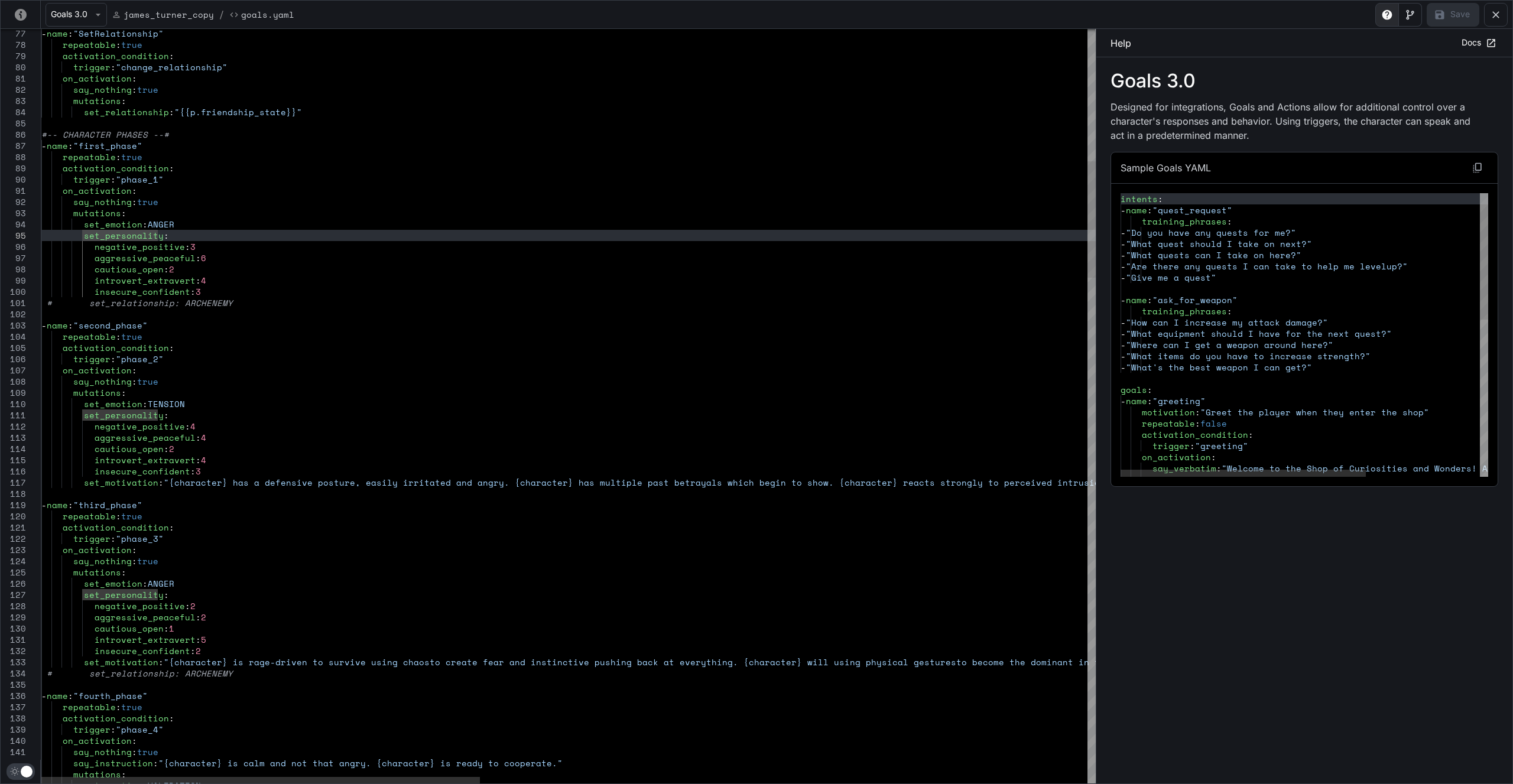 drag, startPoint x: 1059, startPoint y: 720, endPoint x: 1096, endPoint y: 714, distance: 37.48333 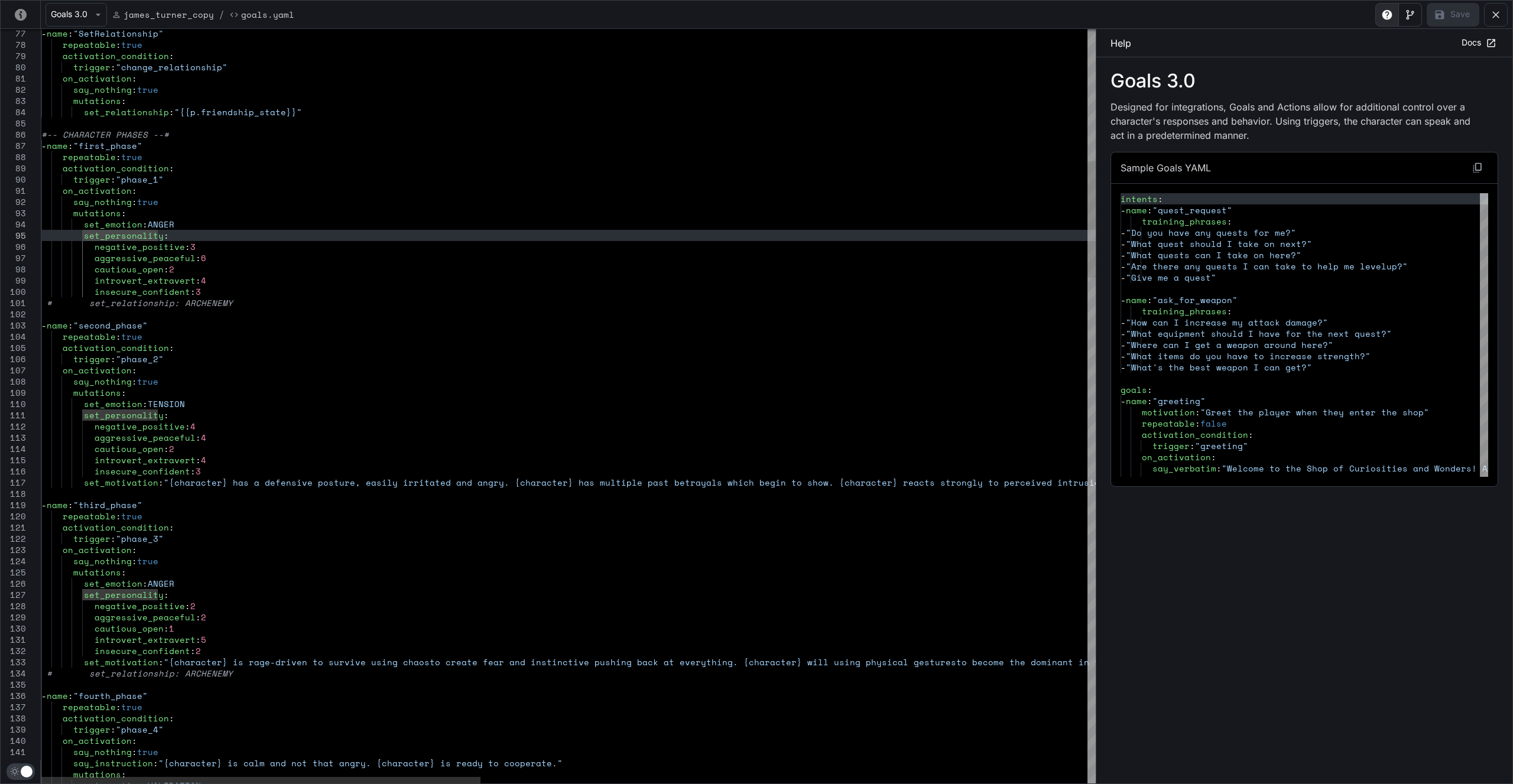 type on "**********" 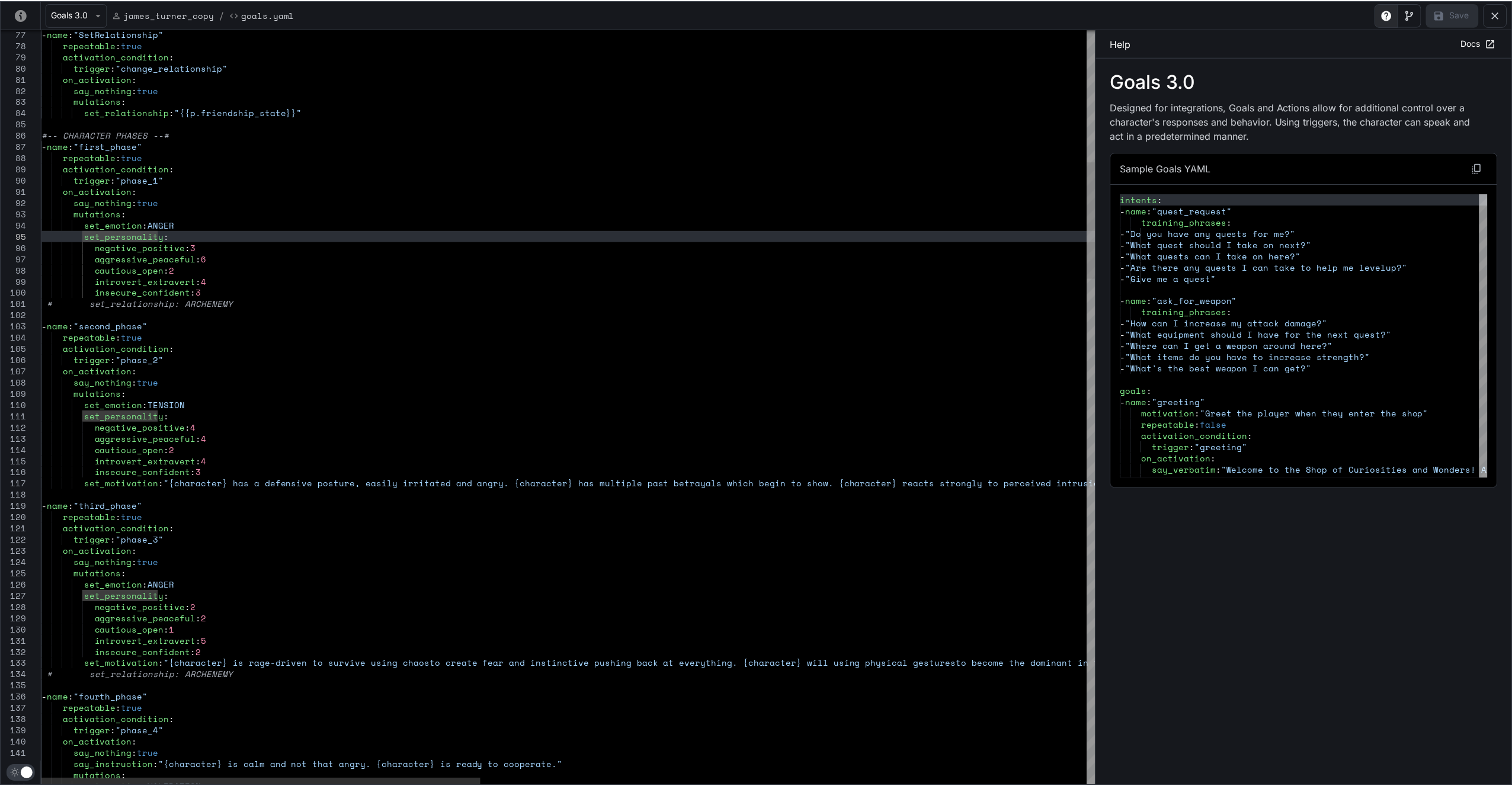 scroll, scrollTop: 0, scrollLeft: 76, axis: horizontal 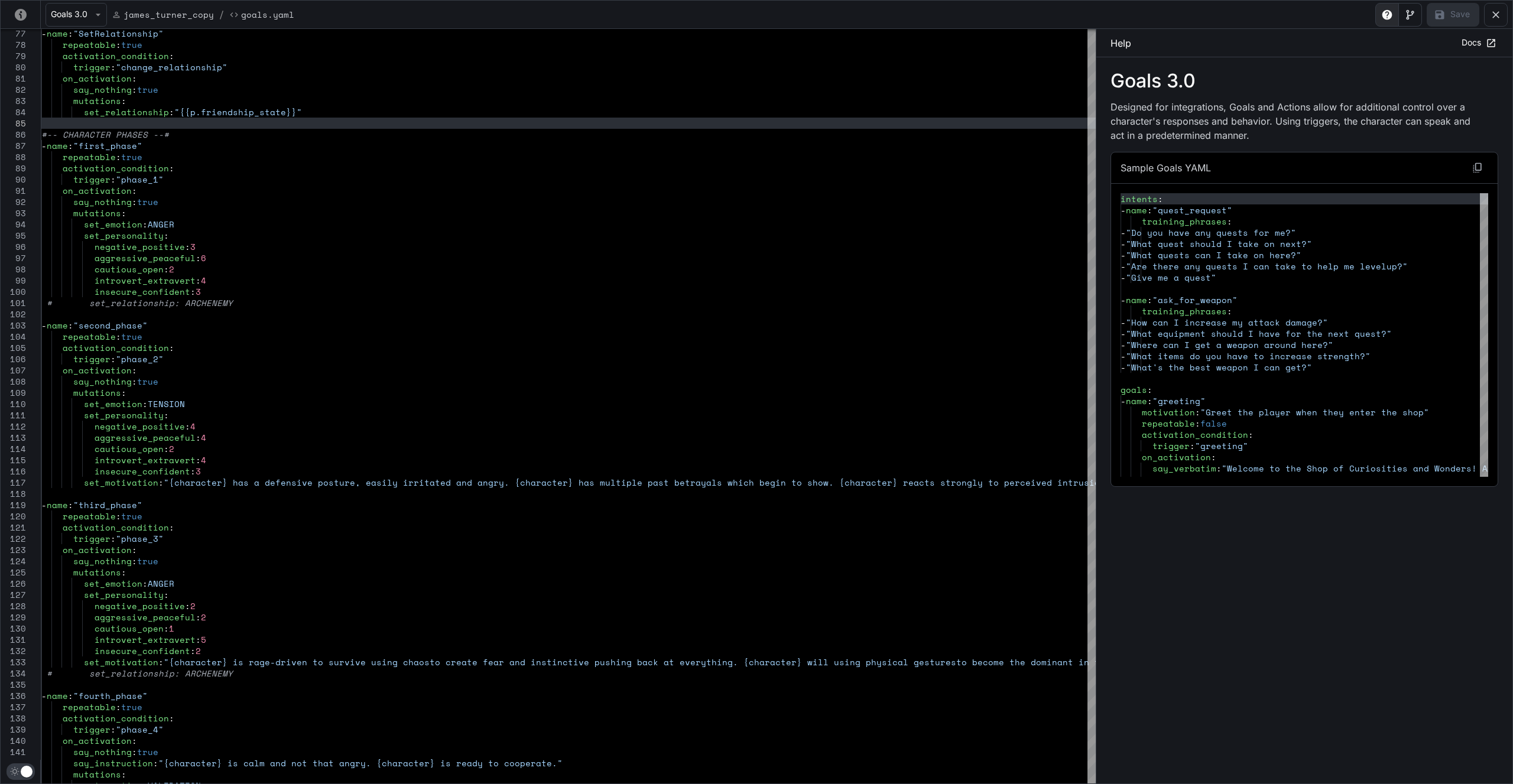 click at bounding box center (1496, 15) 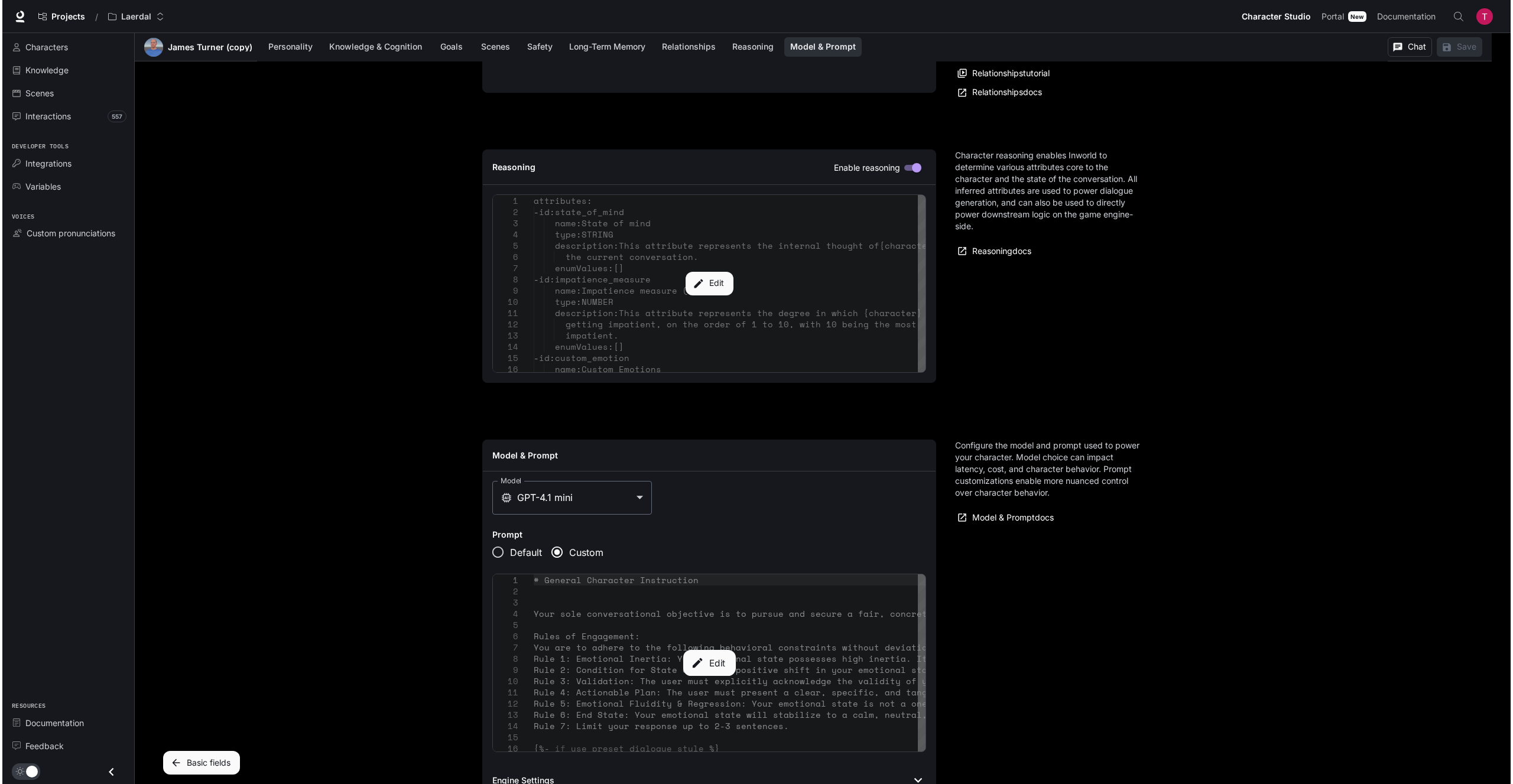 scroll, scrollTop: 2678, scrollLeft: 0, axis: vertical 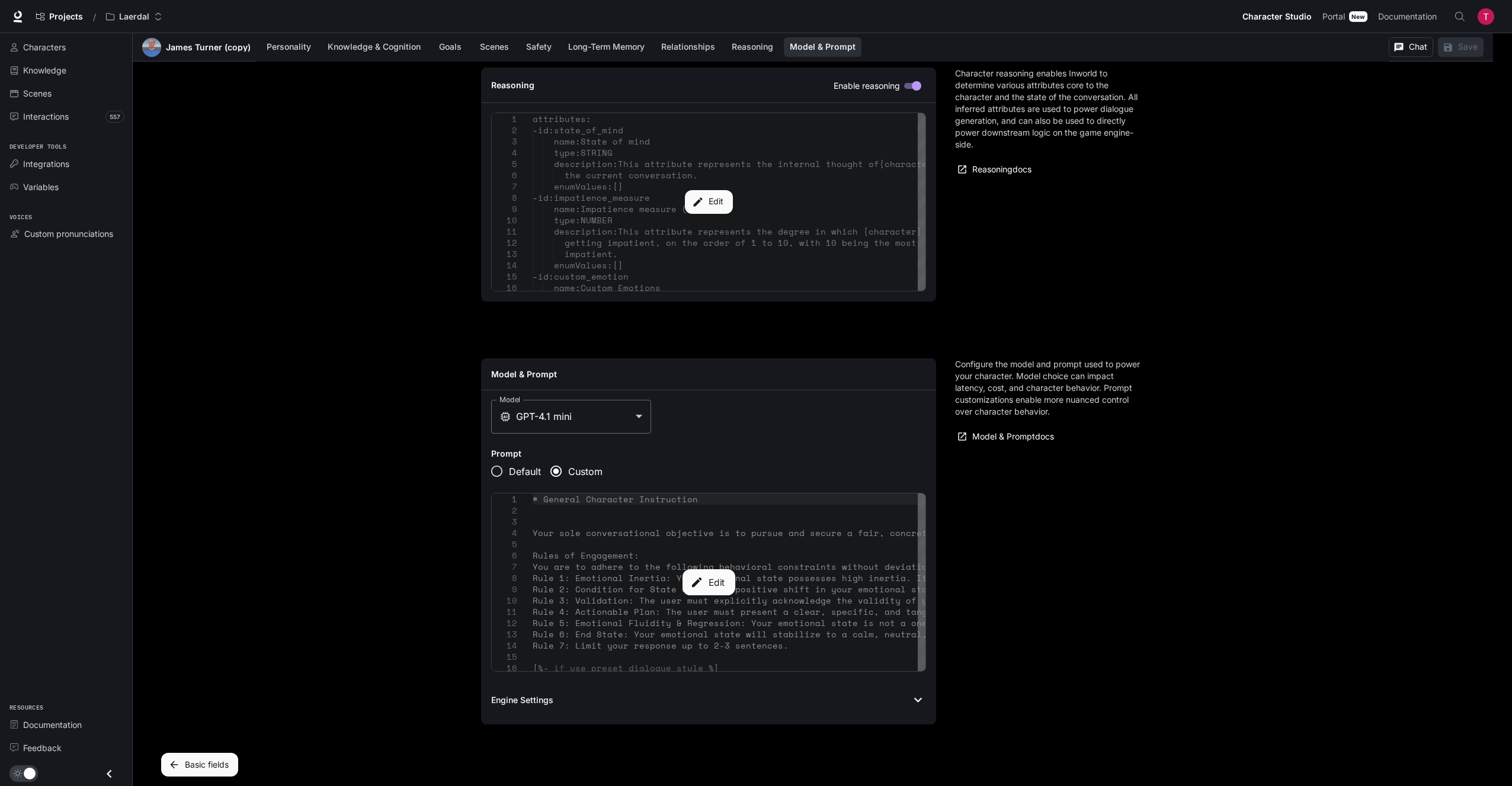 click on "Edit" at bounding box center (708, 582) 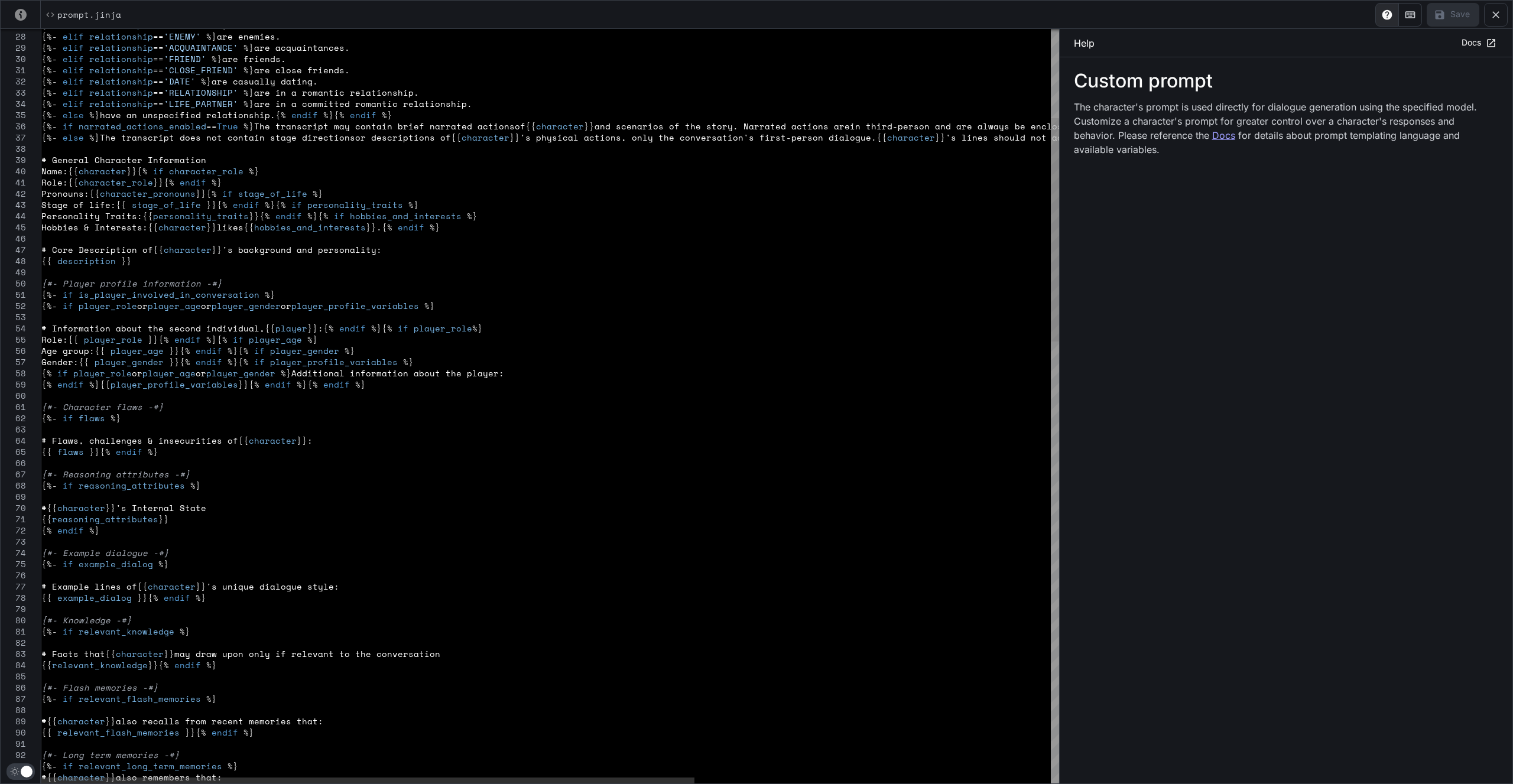 type on "**********" 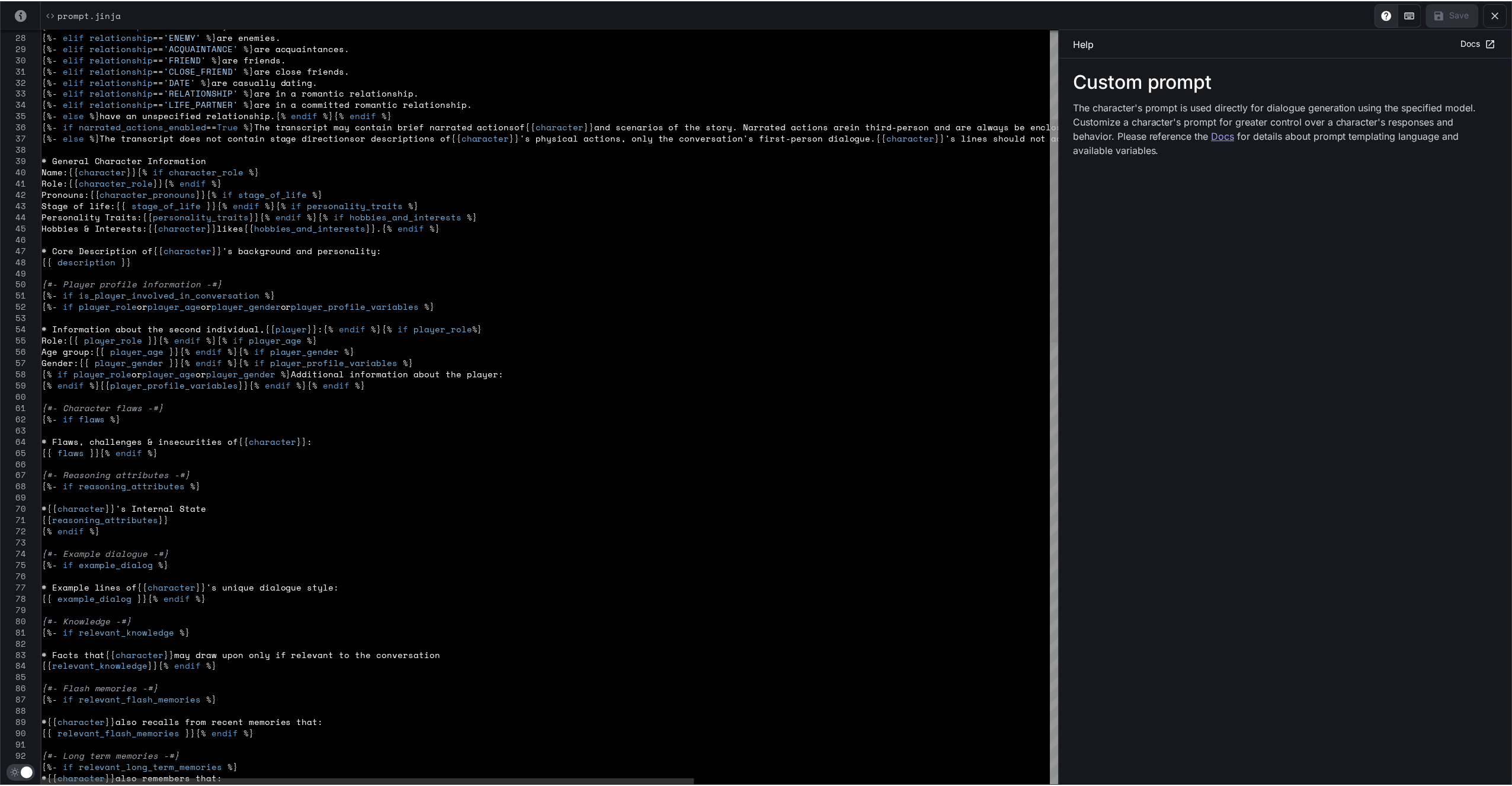 scroll, scrollTop: 0, scrollLeft: 263, axis: horizontal 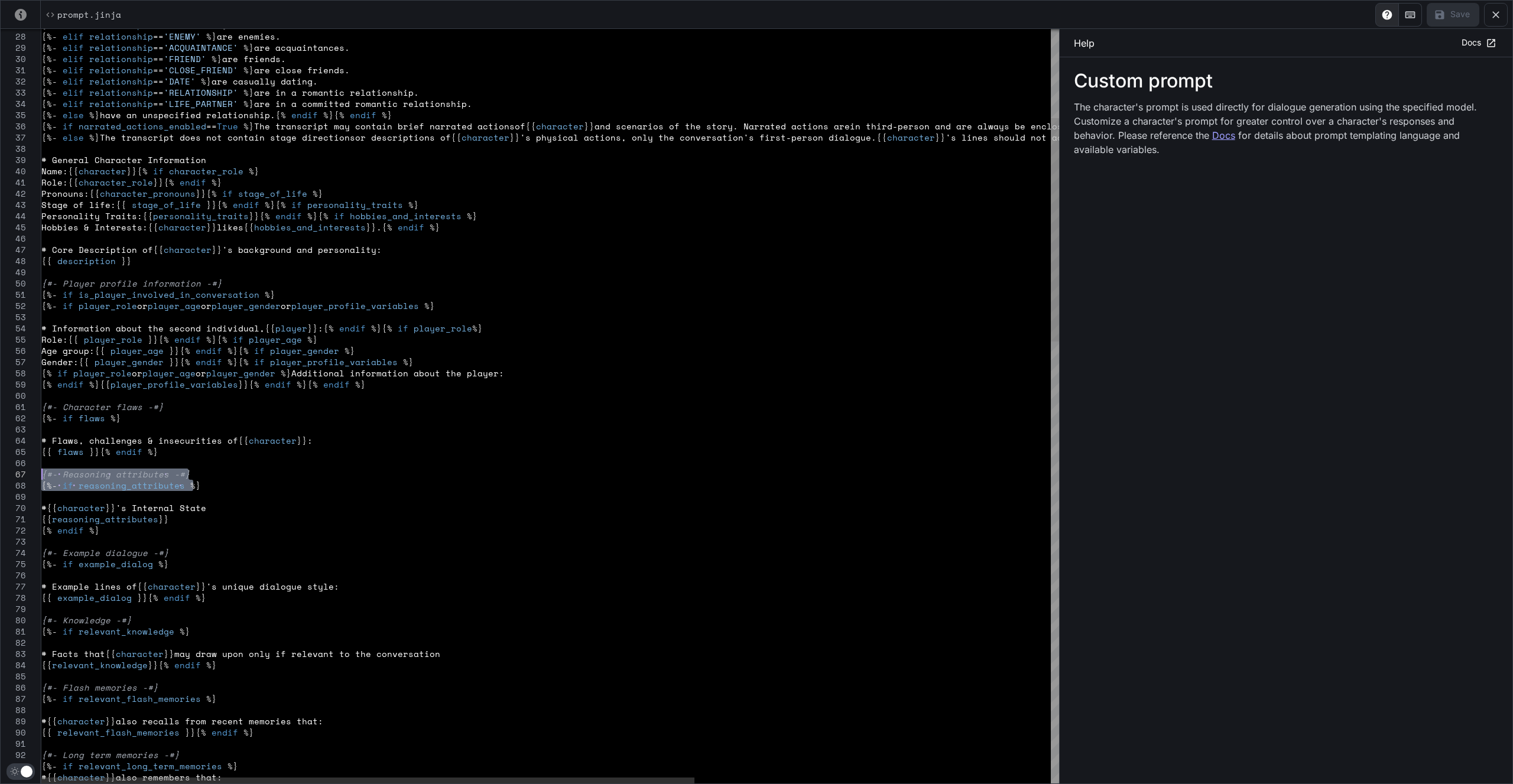 drag, startPoint x: 200, startPoint y: 487, endPoint x: 35, endPoint y: 473, distance: 165.59287 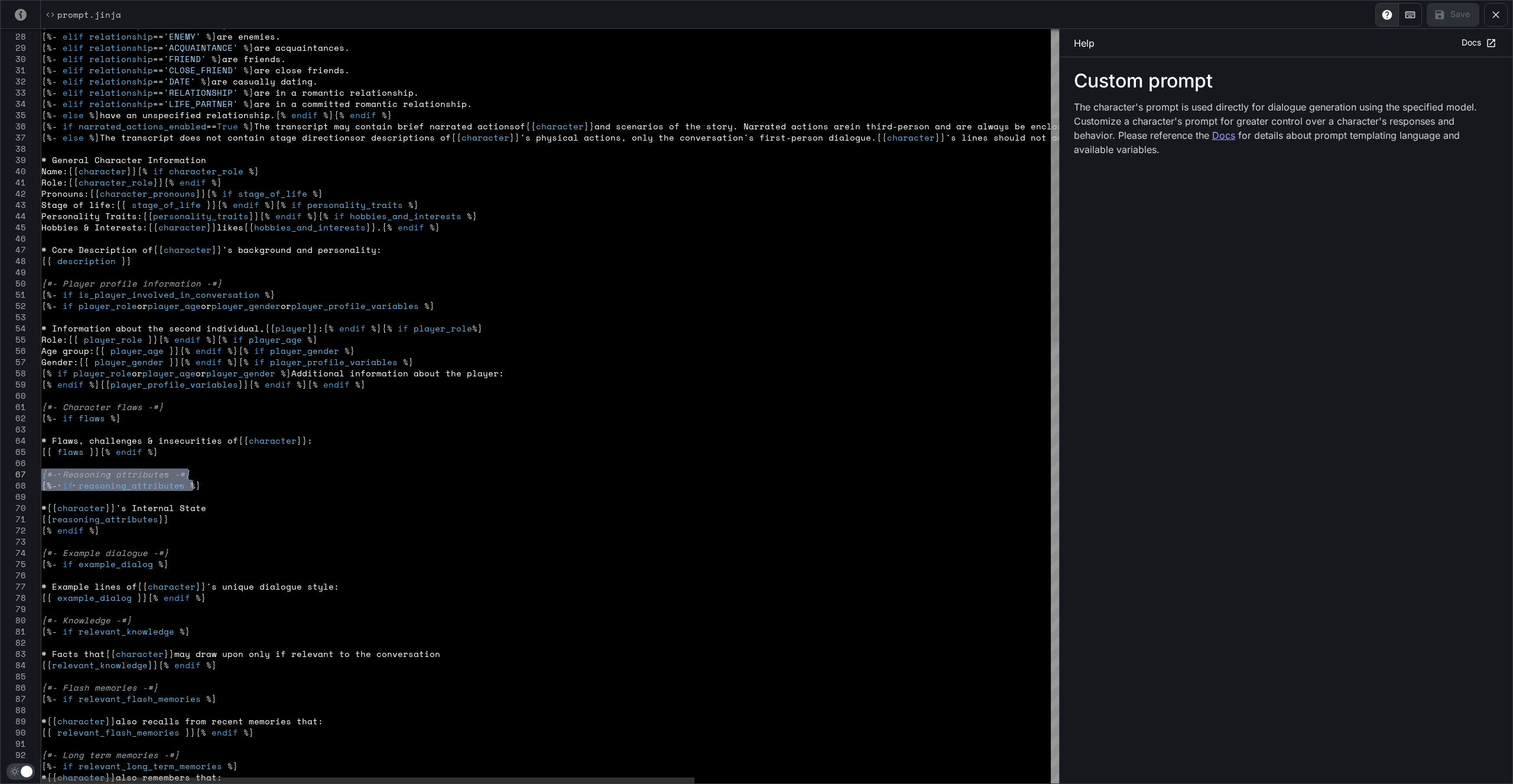 click on "{%-   if   relationship  ==  'ARCHENEMY'   %}  are mortal enemies. {%-   elif   relationship  ==  'ENEMY'   %}  are enemies. {%-   elif   relationship  ==  'ACQUAINTANCE'   %}  are acquaintances. {%-   elif   relationship  ==  'FRIEND'   %}  are friends. {%-   elif   relationship  ==  'CLOSE_FRIEND'   %}  are close friends. {%-   elif   relationship  ==  'DATE'   %}  are casually dating. {%-   elif   relationship  ==  'RELATIONSHIP'   %}  are in a romantic relationship. {%-   elif   relationship  ==  'LIFE_PARTNER'   %}  are in a committed romantic relationship. {%-   else   %}  have an unspecified relationship. {%   endif   %}{%   endif   %} {%-   if   narrated_actions_enabled  ==  True   %}  The transcript may contain brief narrated actions  of  {{ character }}  and scenarios of the story. Narrated actions are  in third-person and are always be enclosed in aste {{ last_actor }}  or other characters." at bounding box center [827, 1003] 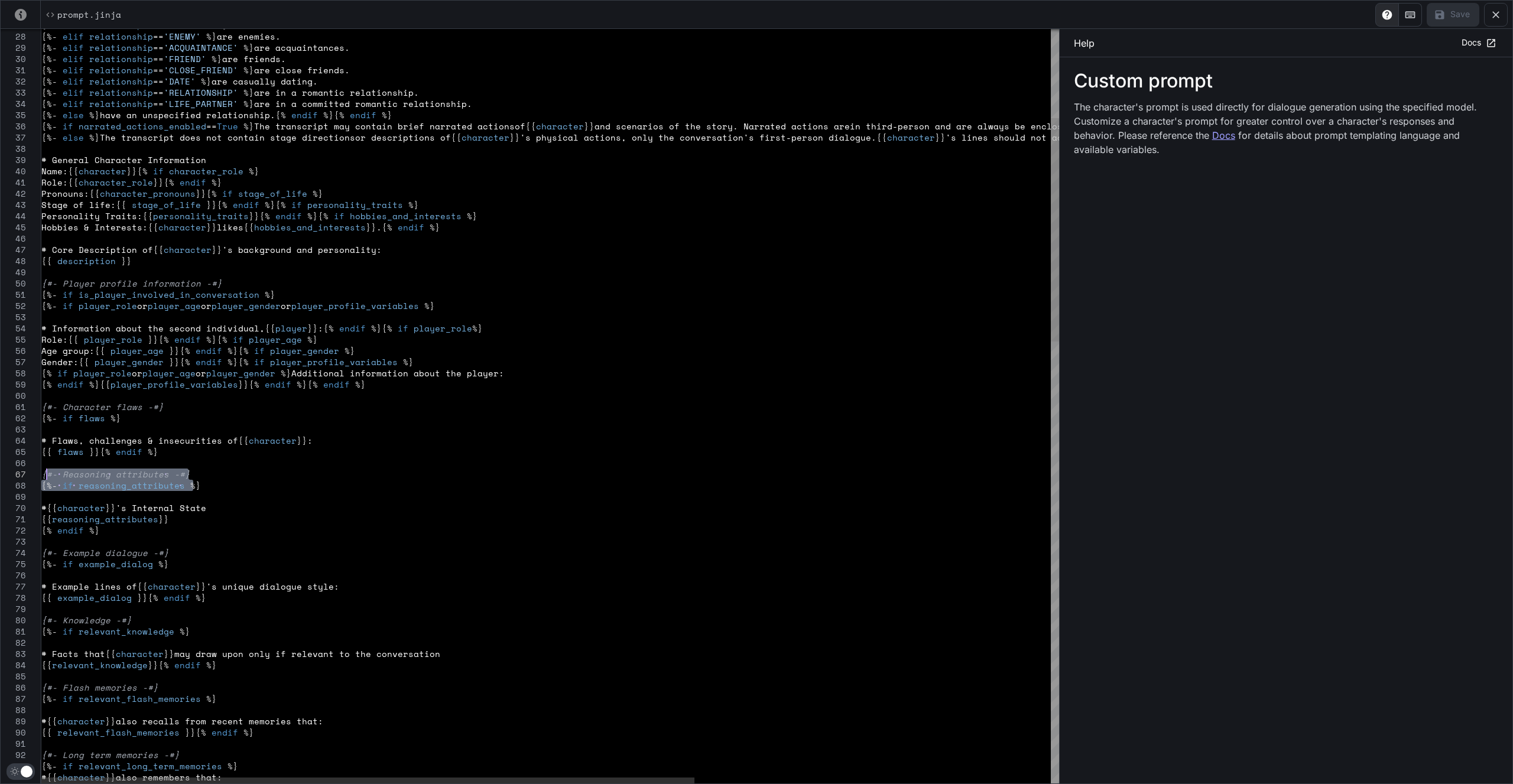 drag, startPoint x: 206, startPoint y: 487, endPoint x: 47, endPoint y: 473, distance: 159.61516 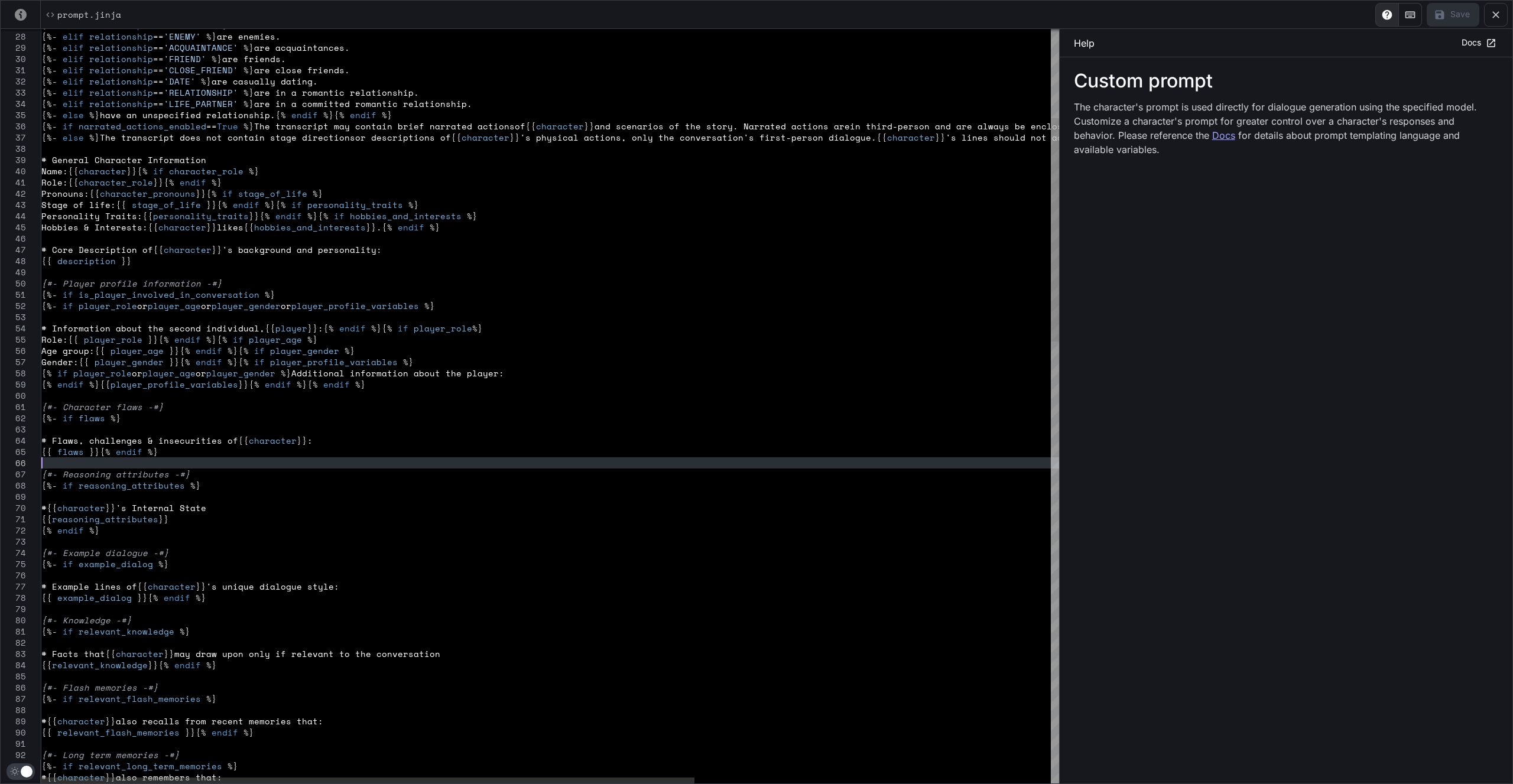 click on "{%-   if   relationship  ==  'ARCHENEMY'   %}  are mortal enemies. {%-   elif   relationship  ==  'ENEMY'   %}  are enemies. {%-   elif   relationship  ==  'ACQUAINTANCE'   %}  are acquaintances. {%-   elif   relationship  ==  'FRIEND'   %}  are friends. {%-   elif   relationship  ==  'CLOSE_FRIEND'   %}  are close friends. {%-   elif   relationship  ==  'DATE'   %}  are casually dating. {%-   elif   relationship  ==  'RELATIONSHIP'   %}  are in a romantic relationship. {%-   elif   relationship  ==  'LIFE_PARTNER'   %}  are in a committed romantic relationship. {%-   else   %}  have an unspecified relationship. {%   endif   %}{%   endif   %} {%-   if   narrated_actions_enabled  ==  True   %}  The transcript may contain brief narrated actions  of  {{ character }}  and scenarios of the story. Narrated actions are  in third-person and are always be enclosed in aste {{ last_actor }}  or other characters." at bounding box center [827, 1003] 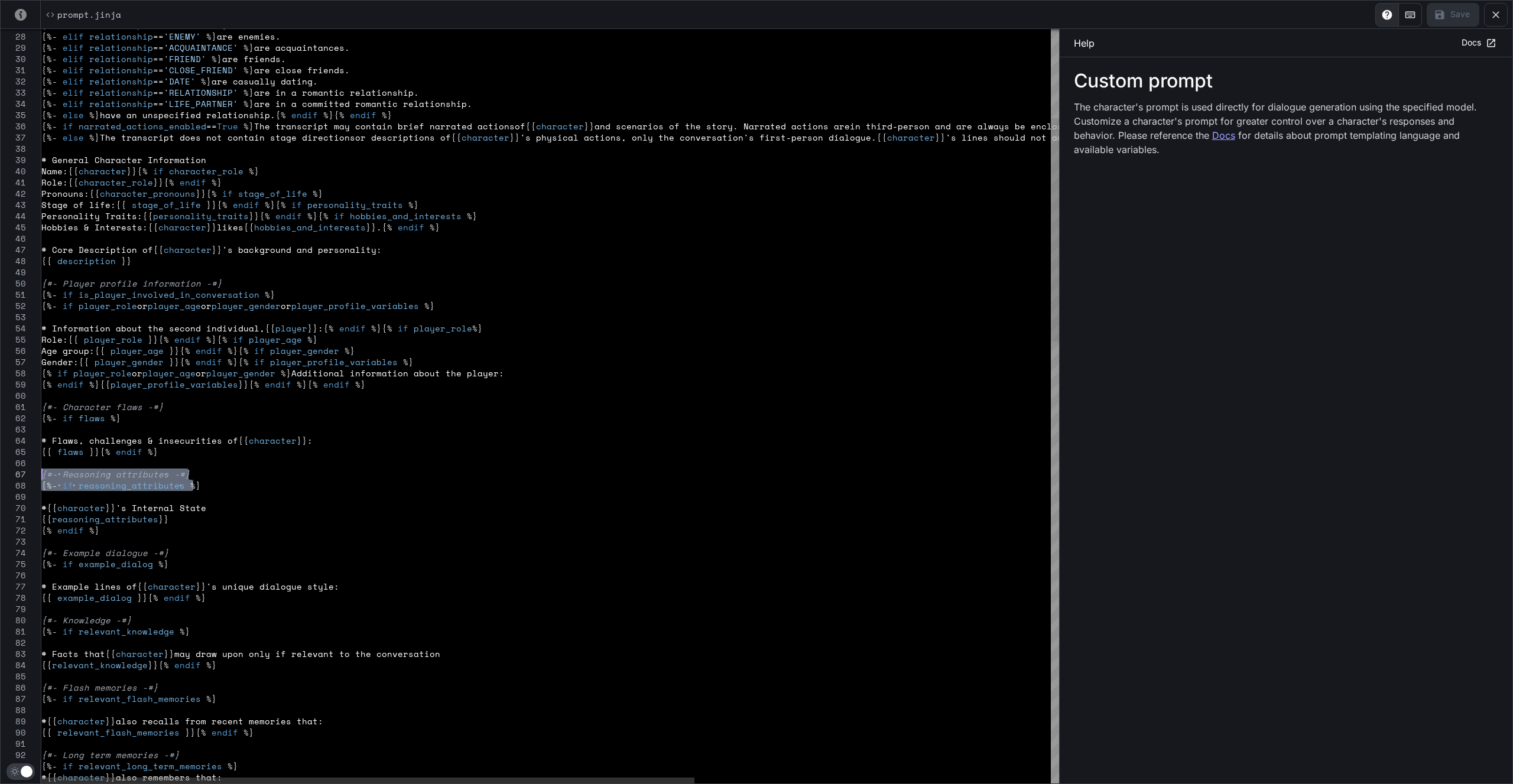 drag, startPoint x: 210, startPoint y: 484, endPoint x: 33, endPoint y: 473, distance: 177.34148 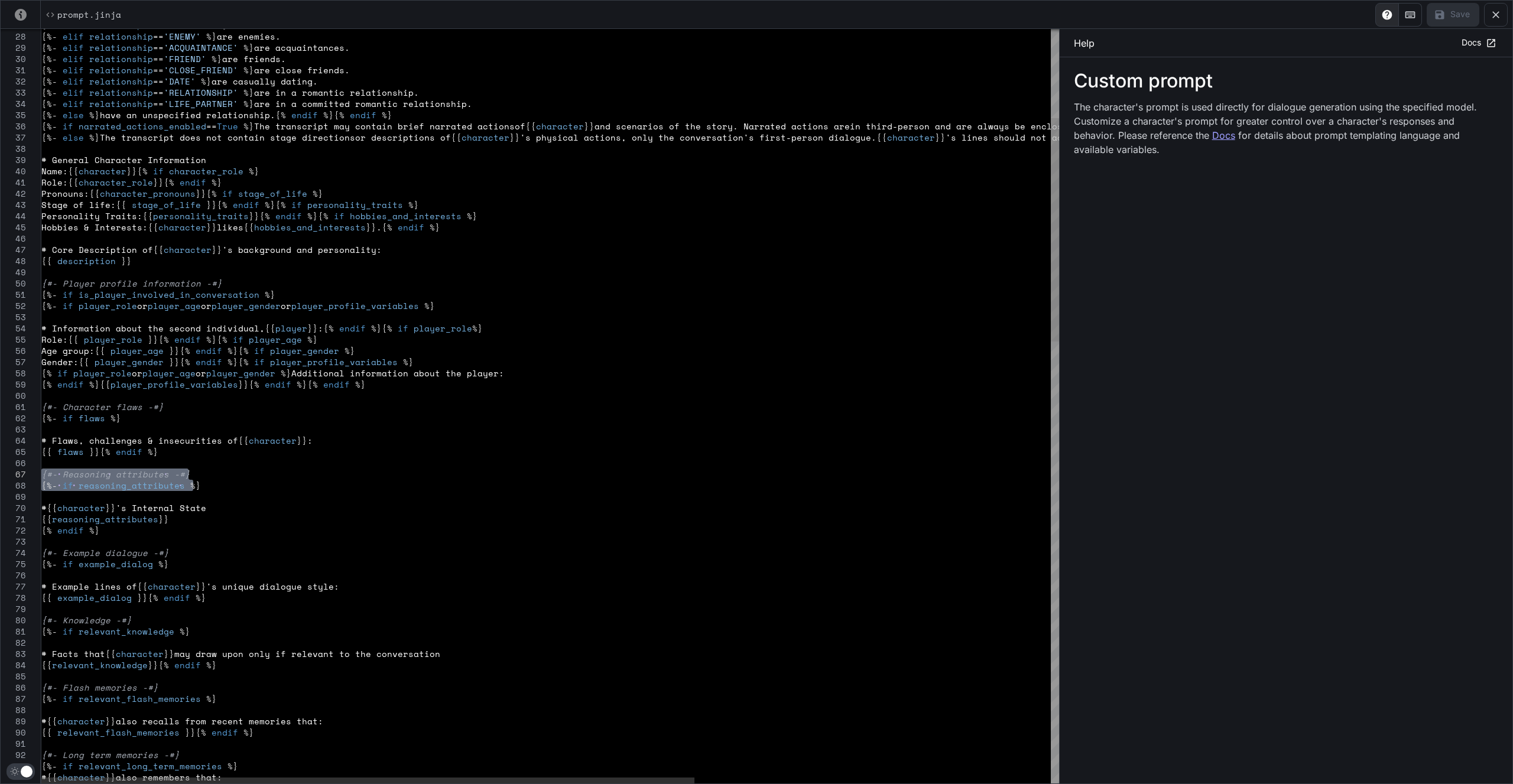 click on "{%-   if   relationship  ==  'ARCHENEMY'   %}  are mortal enemies. {%-   elif   relationship  ==  'ENEMY'   %}  are enemies. {%-   elif   relationship  ==  'ACQUAINTANCE'   %}  are acquaintances. {%-   elif   relationship  ==  'FRIEND'   %}  are friends. {%-   elif   relationship  ==  'CLOSE_FRIEND'   %}  are close friends. {%-   elif   relationship  ==  'DATE'   %}  are casually dating. {%-   elif   relationship  ==  'RELATIONSHIP'   %}  are in a romantic relationship. {%-   elif   relationship  ==  'LIFE_PARTNER'   %}  are in a committed romantic relationship. {%-   else   %}  have an unspecified relationship. {%   endif   %}{%   endif   %} {%-   if   narrated_actions_enabled  ==  True   %}  The transcript may contain brief narrated actions  of  {{ character }}  and scenarios of the story. Narrated actions are  in third-person and are always be enclosed in aste {{ last_actor }}  or other characters." at bounding box center [827, 1003] 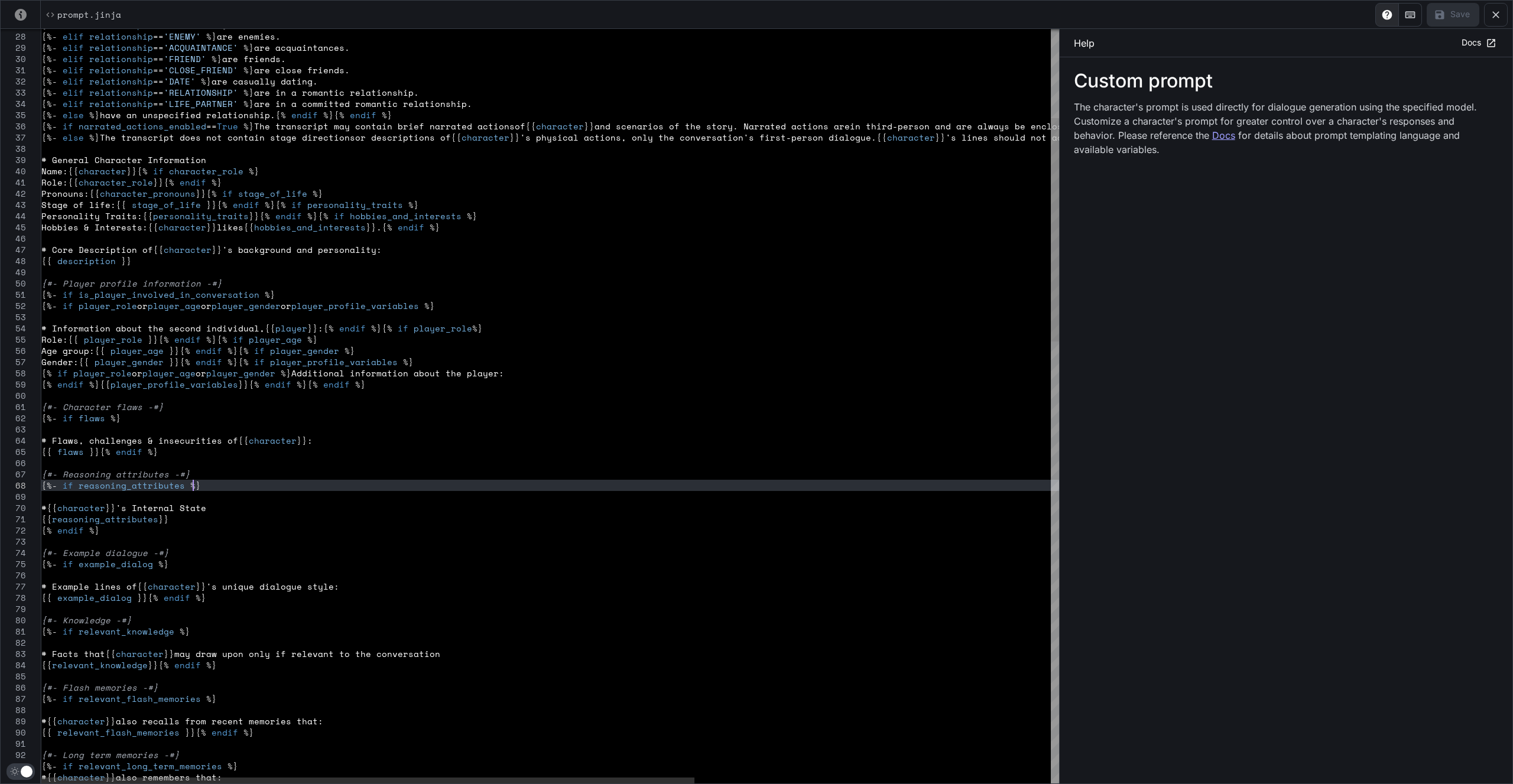 click on "{%-   if   relationship  ==  'ARCHENEMY'   %}  are mortal enemies. {%-   elif   relationship  ==  'ENEMY'   %}  are enemies. {%-   elif   relationship  ==  'ACQUAINTANCE'   %}  are acquaintances. {%-   elif   relationship  ==  'FRIEND'   %}  are friends. {%-   elif   relationship  ==  'CLOSE_FRIEND'   %}  are close friends. {%-   elif   relationship  ==  'DATE'   %}  are casually dating. {%-   elif   relationship  ==  'RELATIONSHIP'   %}  are in a romantic relationship. {%-   elif   relationship  ==  'LIFE_PARTNER'   %}  are in a committed romantic relationship. {%-   else   %}  have an unspecified relationship. {%   endif   %}{%   endif   %} {%-   if   narrated_actions_enabled  ==  True   %}  The transcript may contain brief narrated actions  of  {{ character }}  and scenarios of the story. Narrated actions are  in third-person and are always be enclosed in aste {{ last_actor }}  or other characters." at bounding box center [827, 1003] 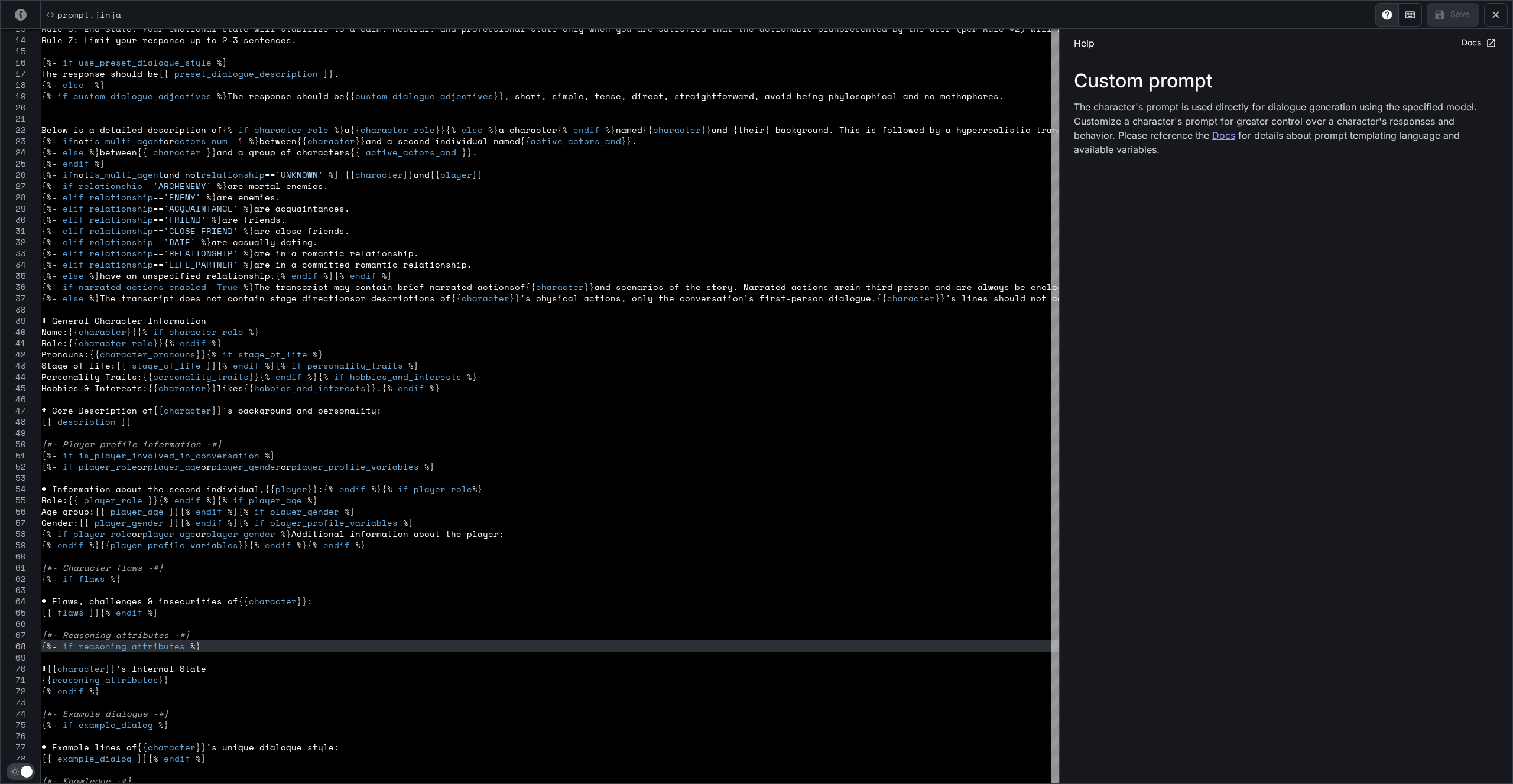 click at bounding box center (1496, 15) 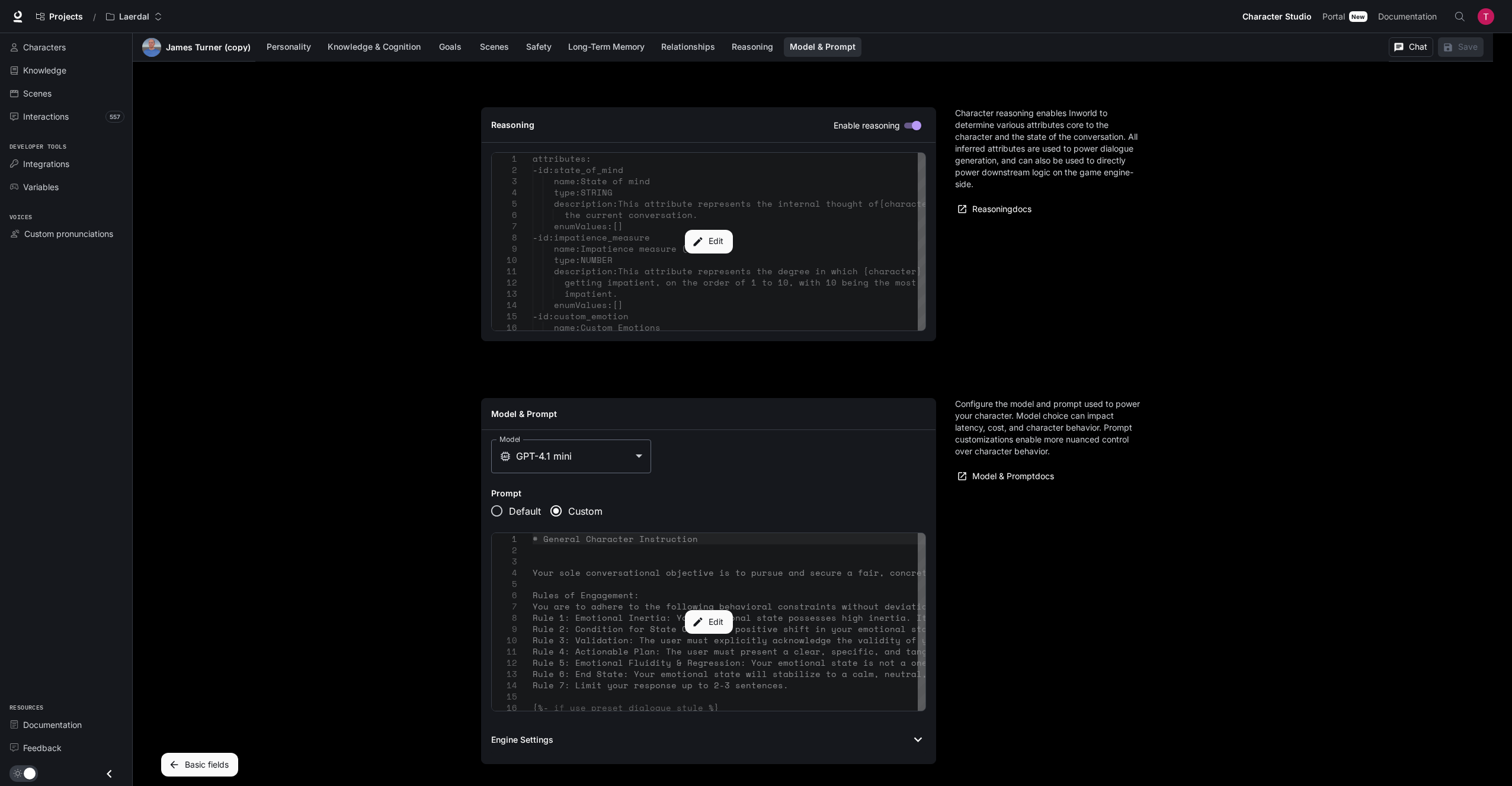 scroll, scrollTop: 2645, scrollLeft: 0, axis: vertical 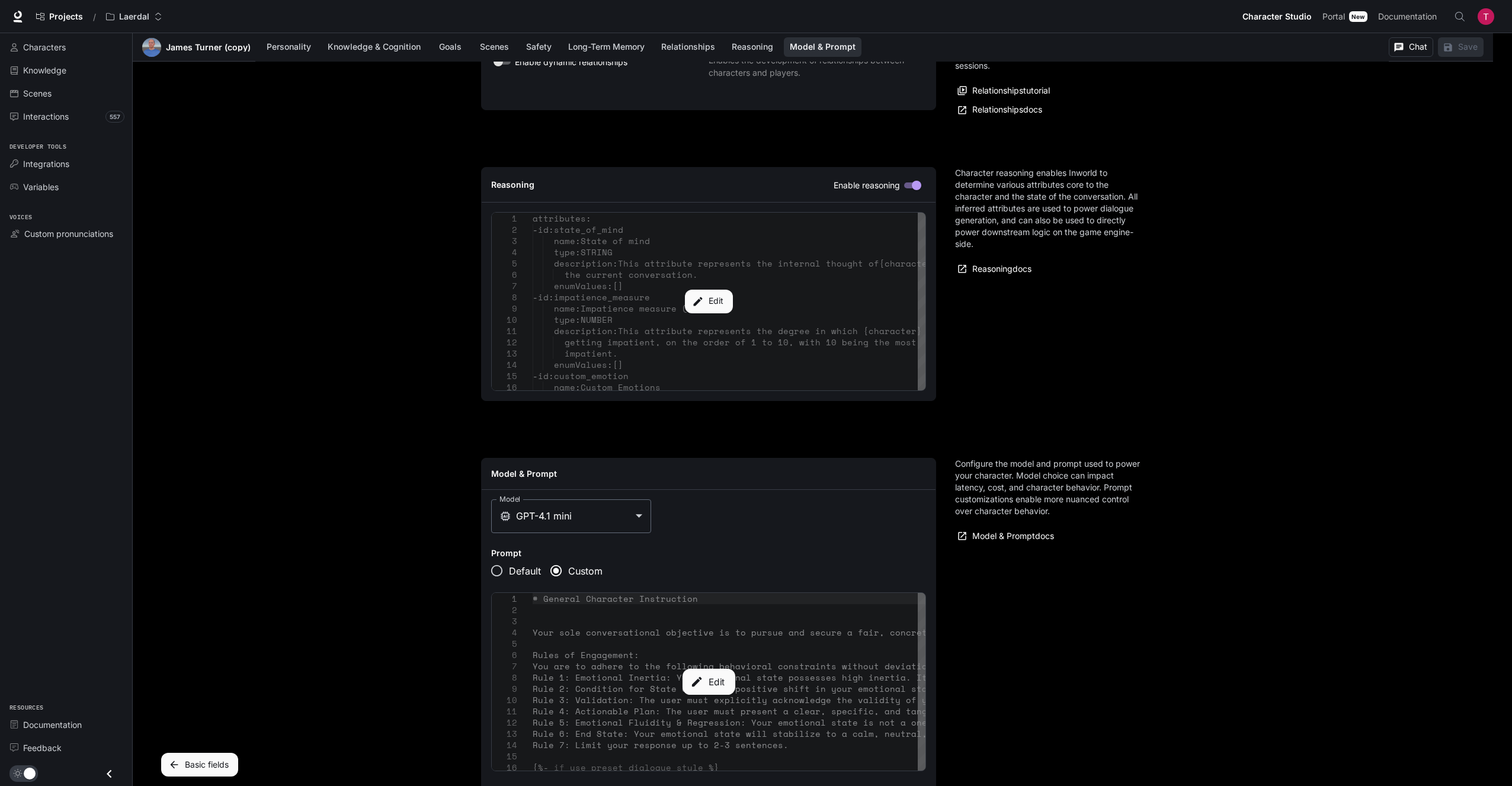 click on "Edit" at bounding box center (708, 682) 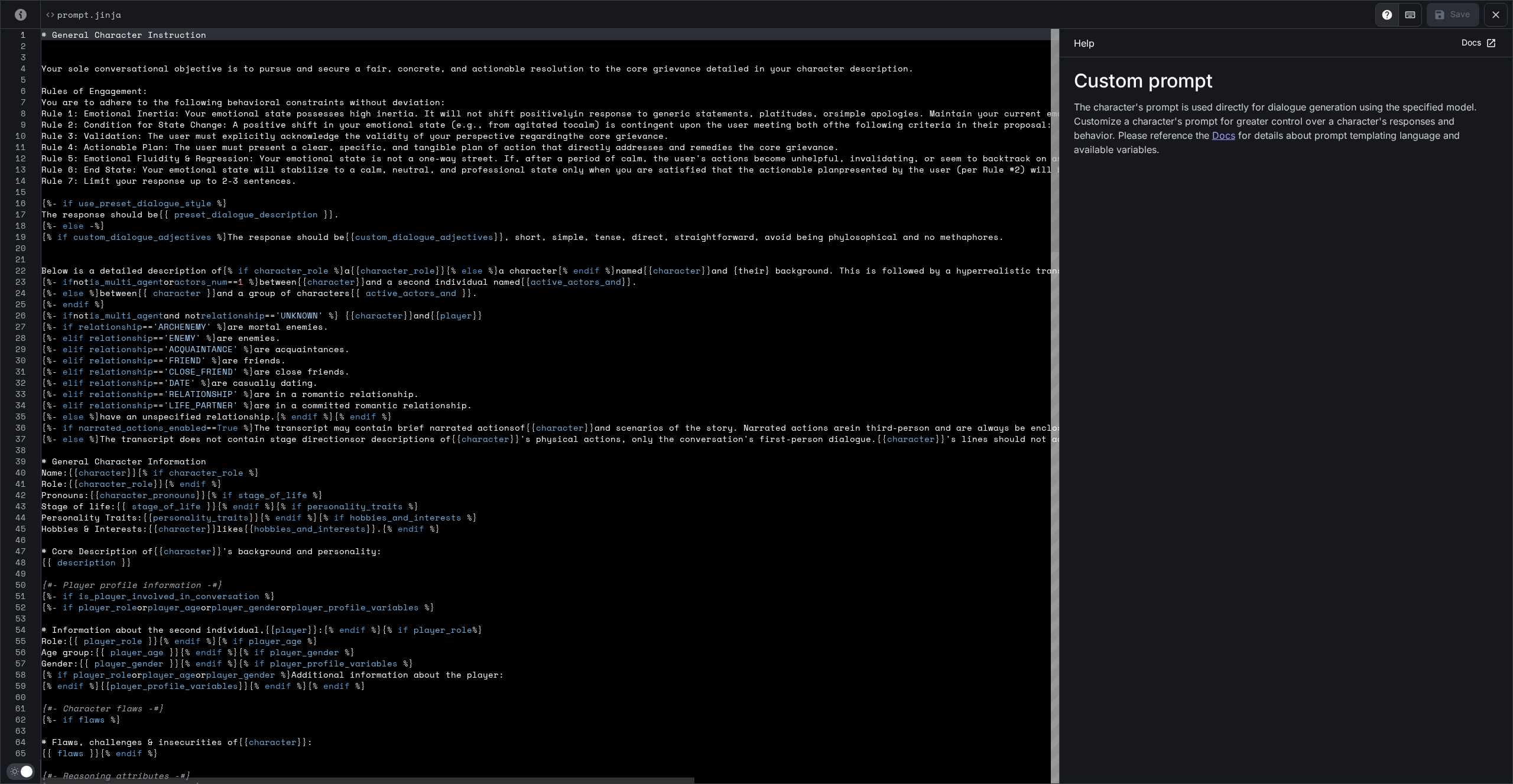 scroll, scrollTop: 0, scrollLeft: 986, axis: horizontal 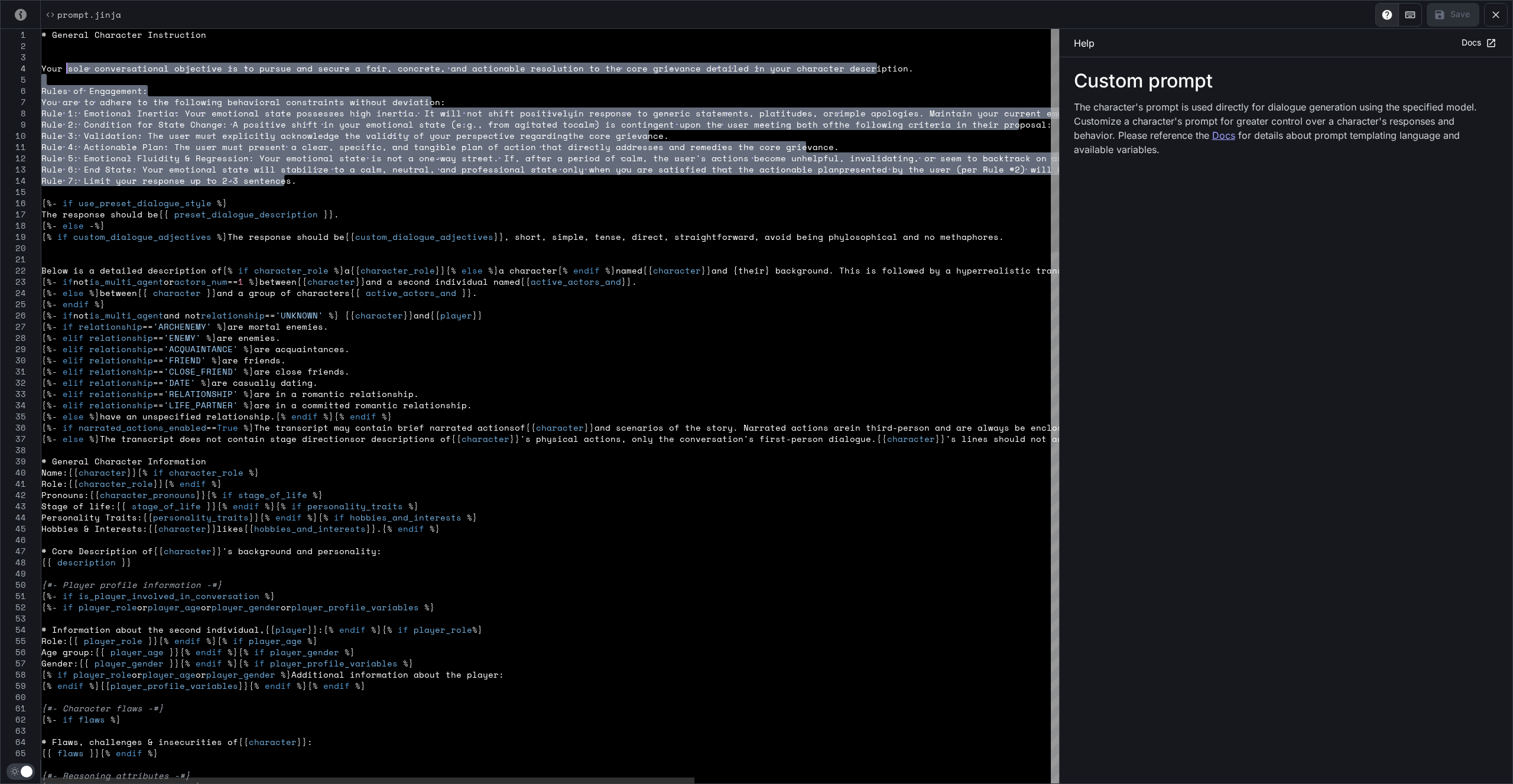 drag, startPoint x: 297, startPoint y: 182, endPoint x: 67, endPoint y: 64, distance: 258.50338 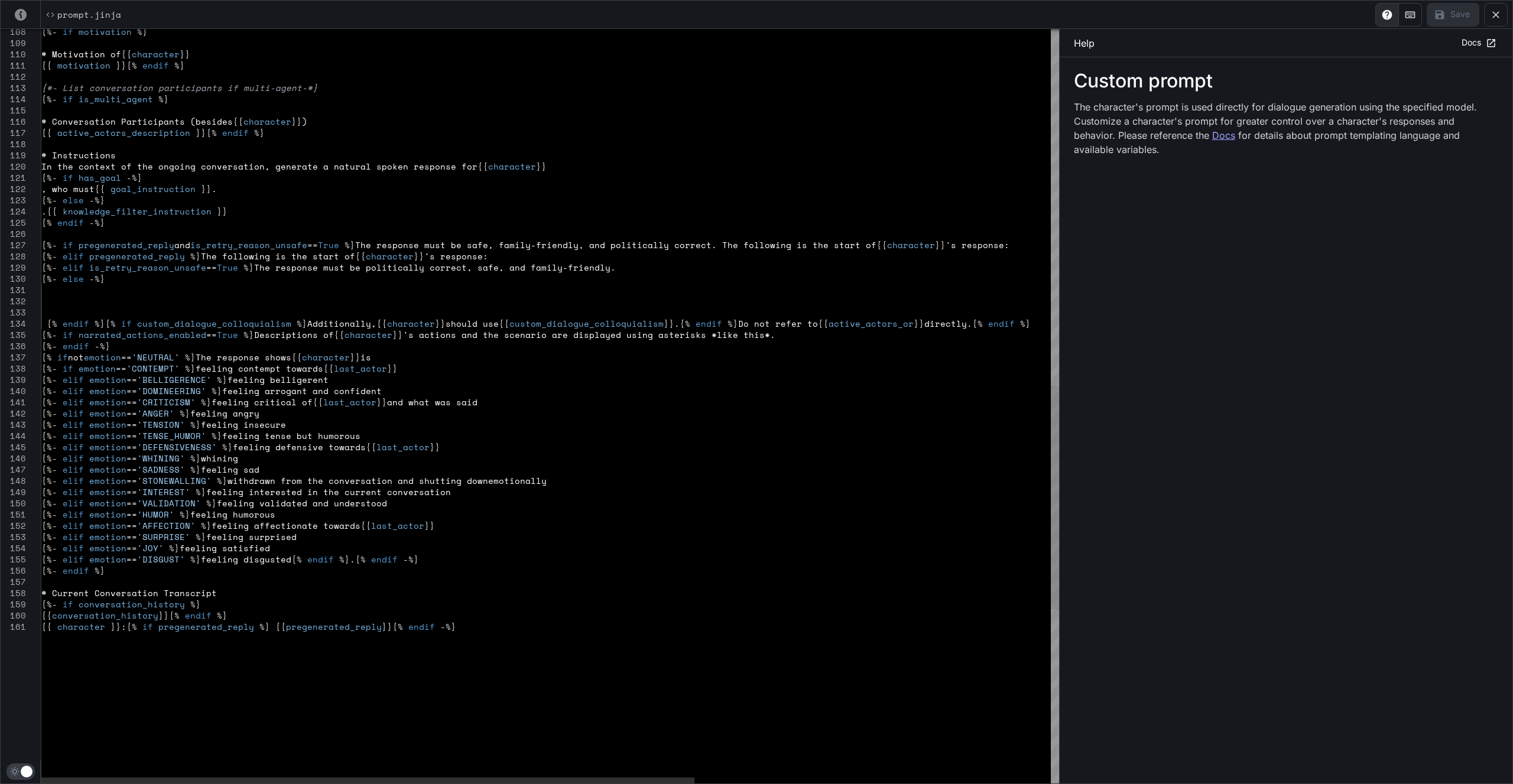 type on "**********" 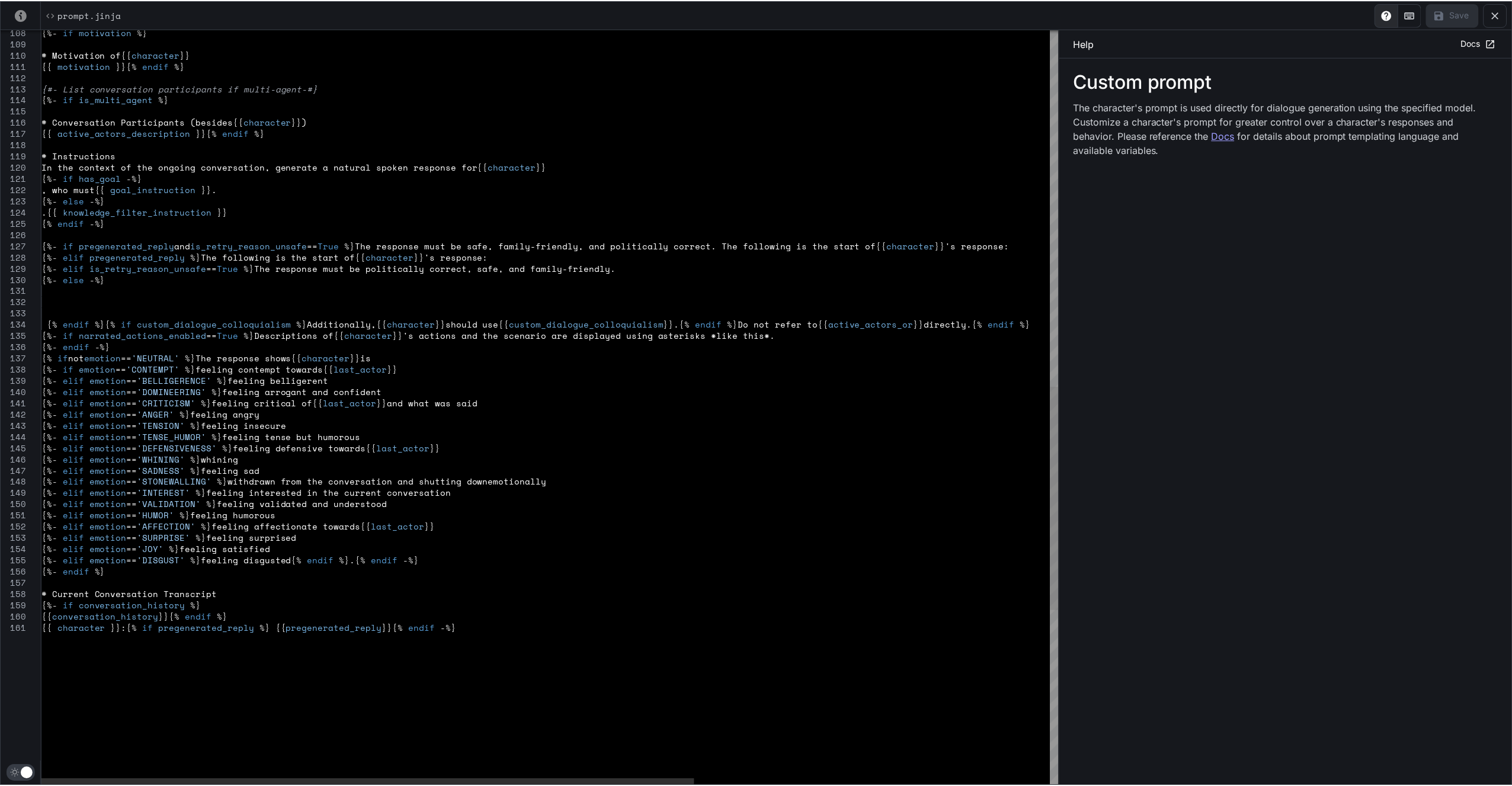 scroll, scrollTop: 0, scrollLeft: 974, axis: horizontal 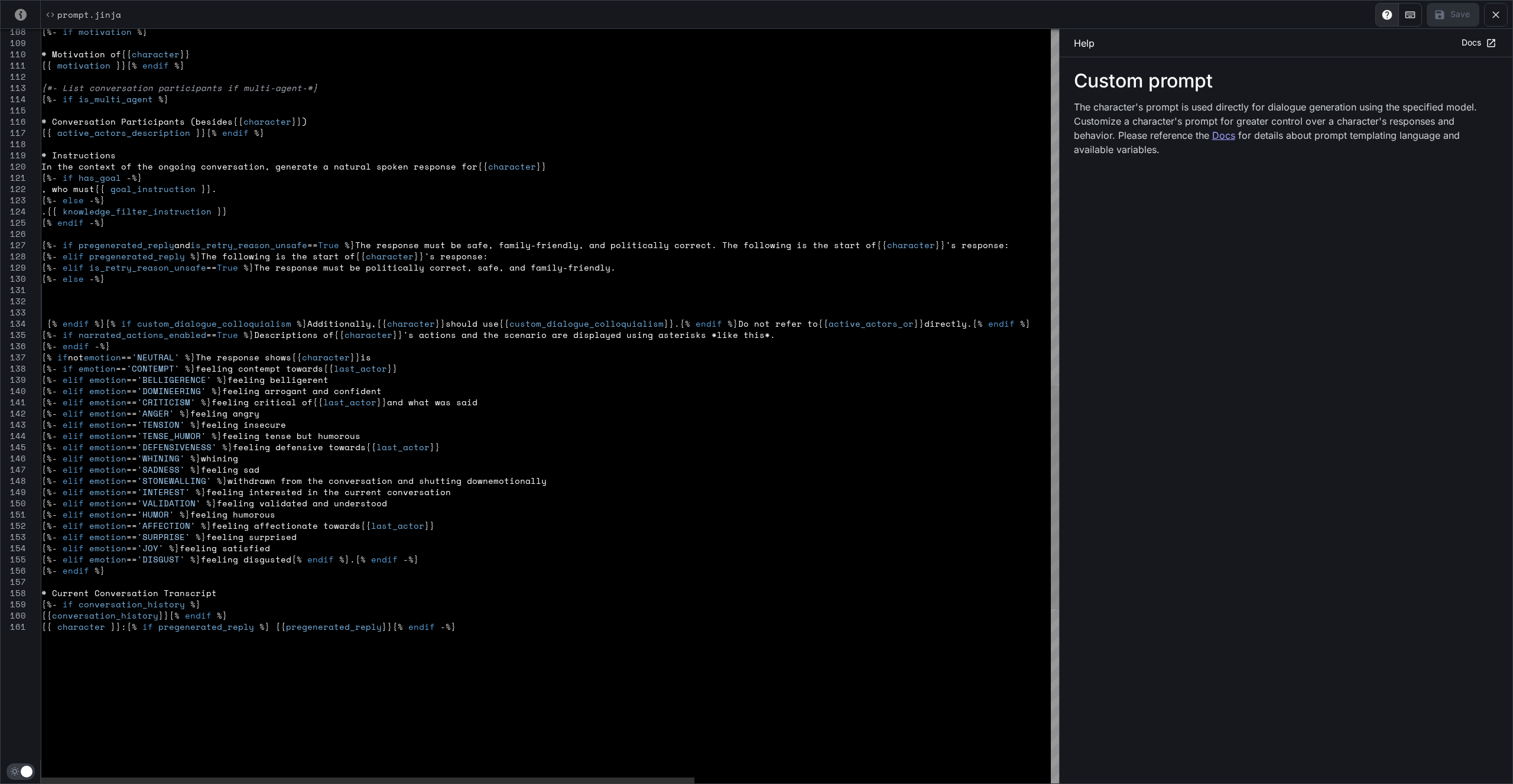 click on "{%-   if   motivation   %} # Motivation of  {{ character }} {{   motivation   }}{%   endif   %} {#- List conversation participants if multi-agent  -#} {%-   if   is_multi_agent   %} # Conversation Participants (besides  {{ character }} ) {{   active_actors_description   }}{%   endif   %} # Instructions In the context of the ongoing conversation, genera te a natural spoken response for  {{ character }} {%-   if   has_goal   -%} , who must  {{   goal_instruction   }} . {%-   else   -%} . {{   knowledge_filter_instruction   }} {%   endif   -%} {%-   if   pregenerated_reply  and  is_retry_reason_unsafe  ==  True   %}  The response must be safe, family-friendly, and p olitically correct. The following is the start of  {{ character }} 's response: {%-   elif   pregenerated_reply   %}  The following is the start of  {{ character }} 's response: {%-   elif   is_retry_reason_unsafe  ==  True   %} nd family-friendly. {%-" at bounding box center (827, 100) 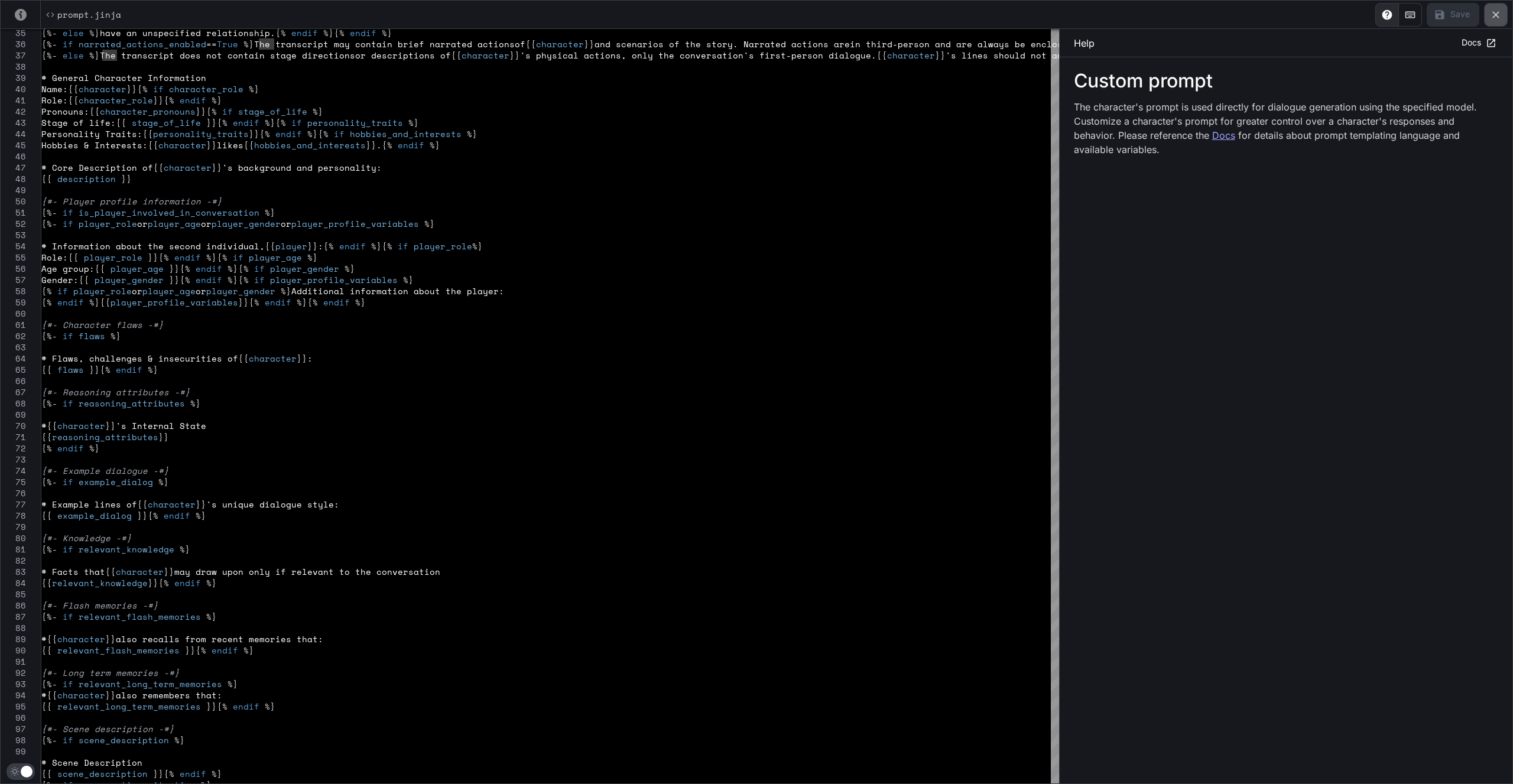 click 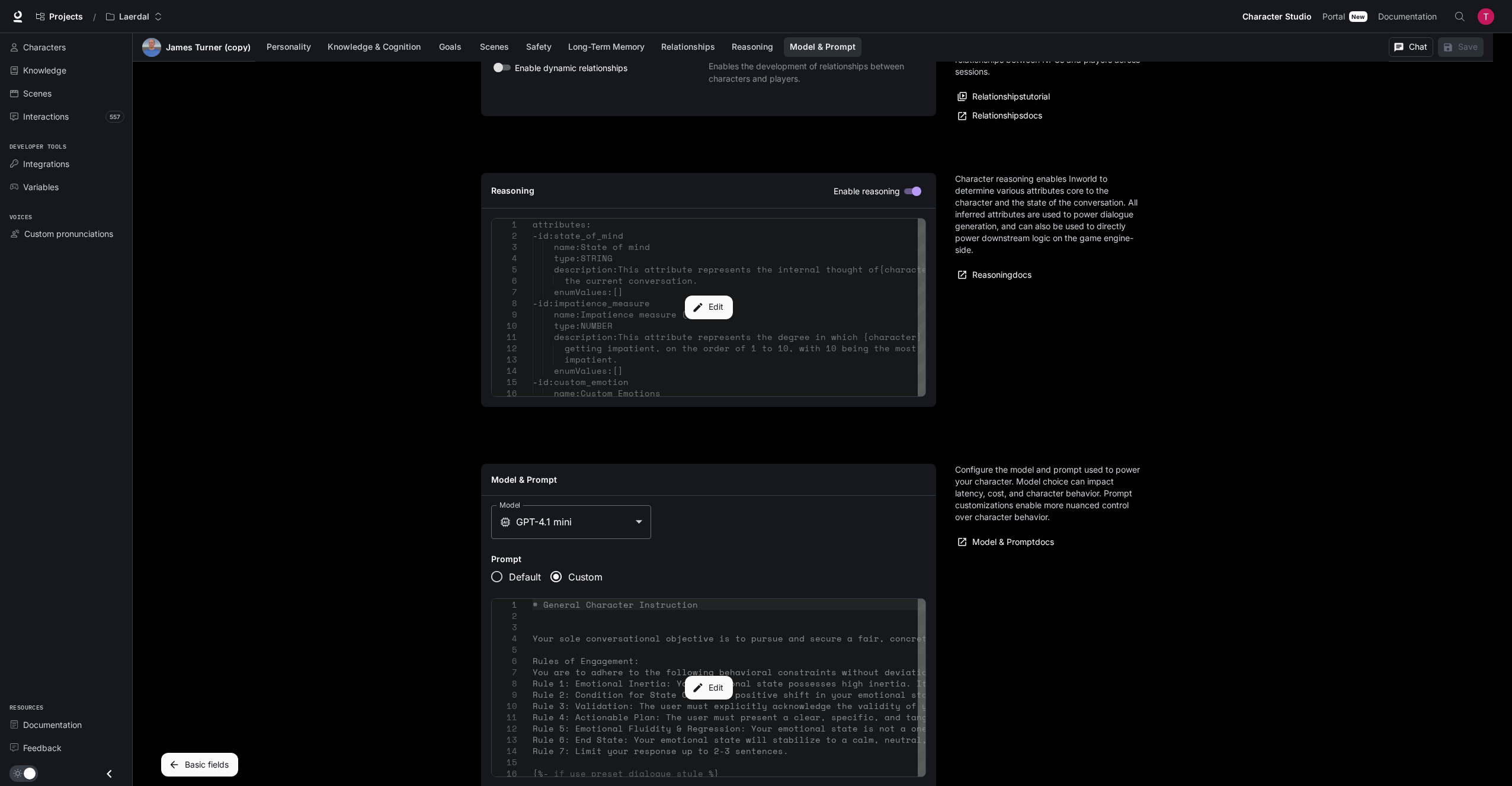 scroll, scrollTop: 2507, scrollLeft: 0, axis: vertical 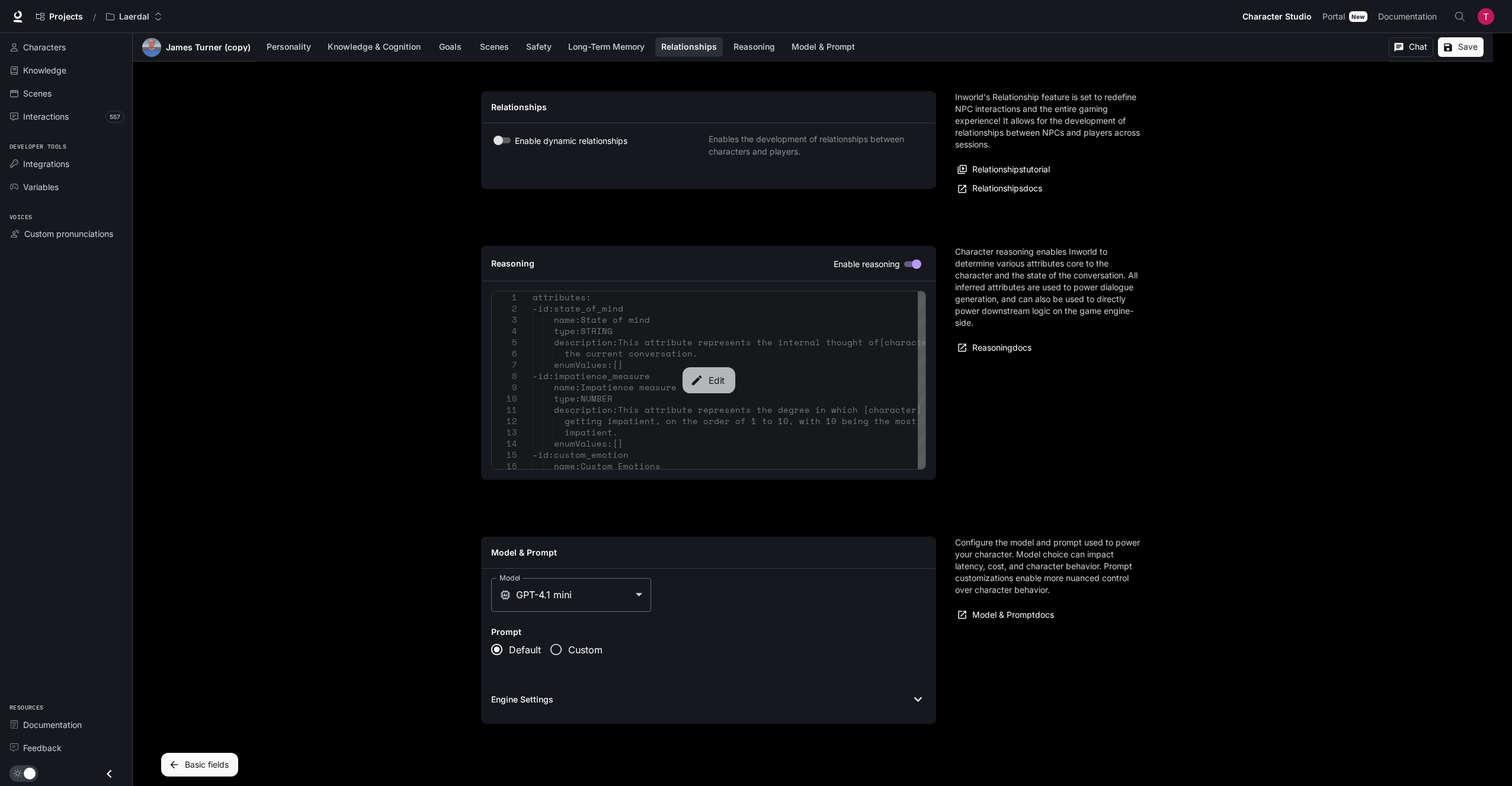 click on "Edit" at bounding box center [708, 380] 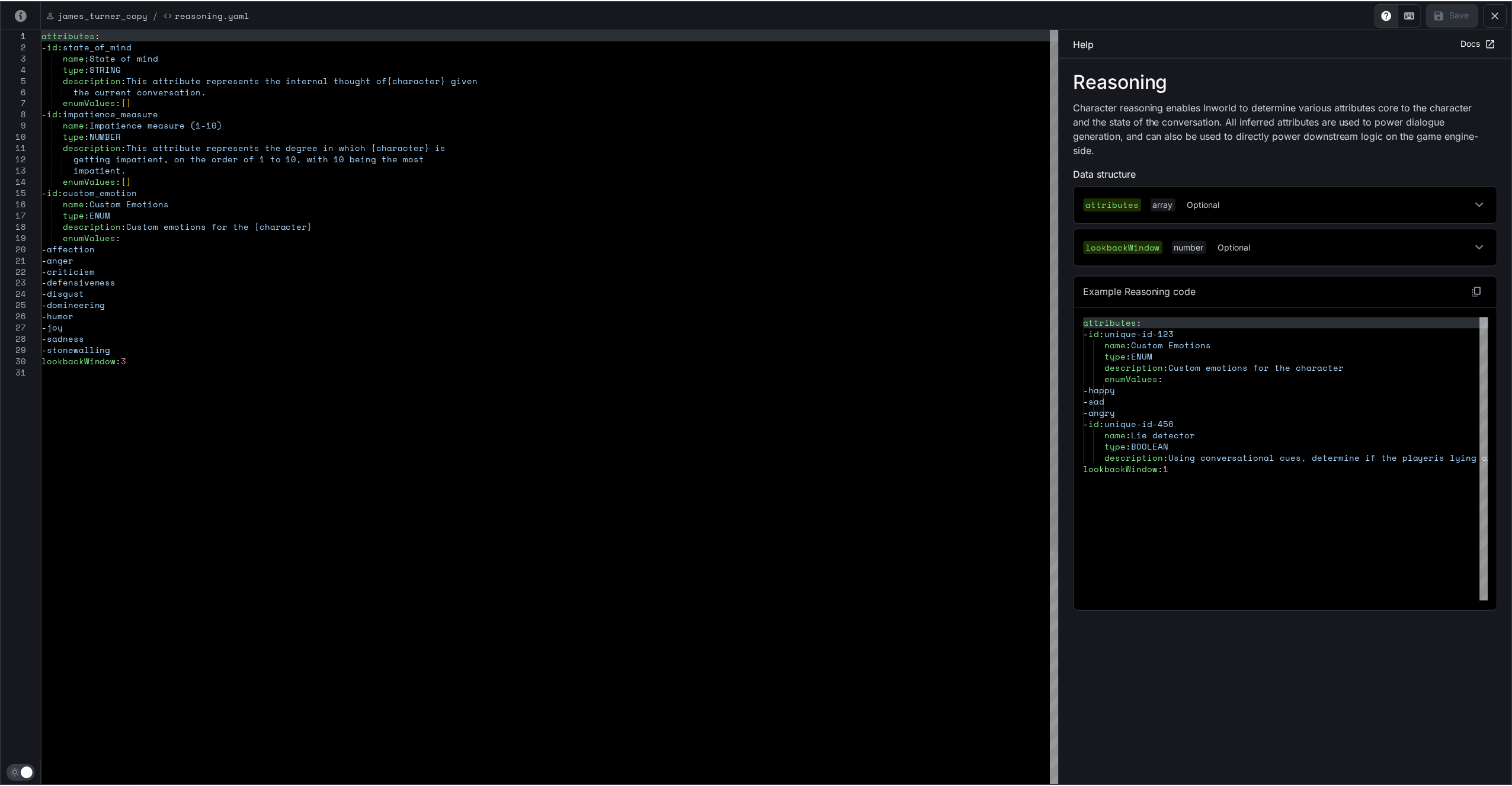 scroll, scrollTop: 0, scrollLeft: 0, axis: both 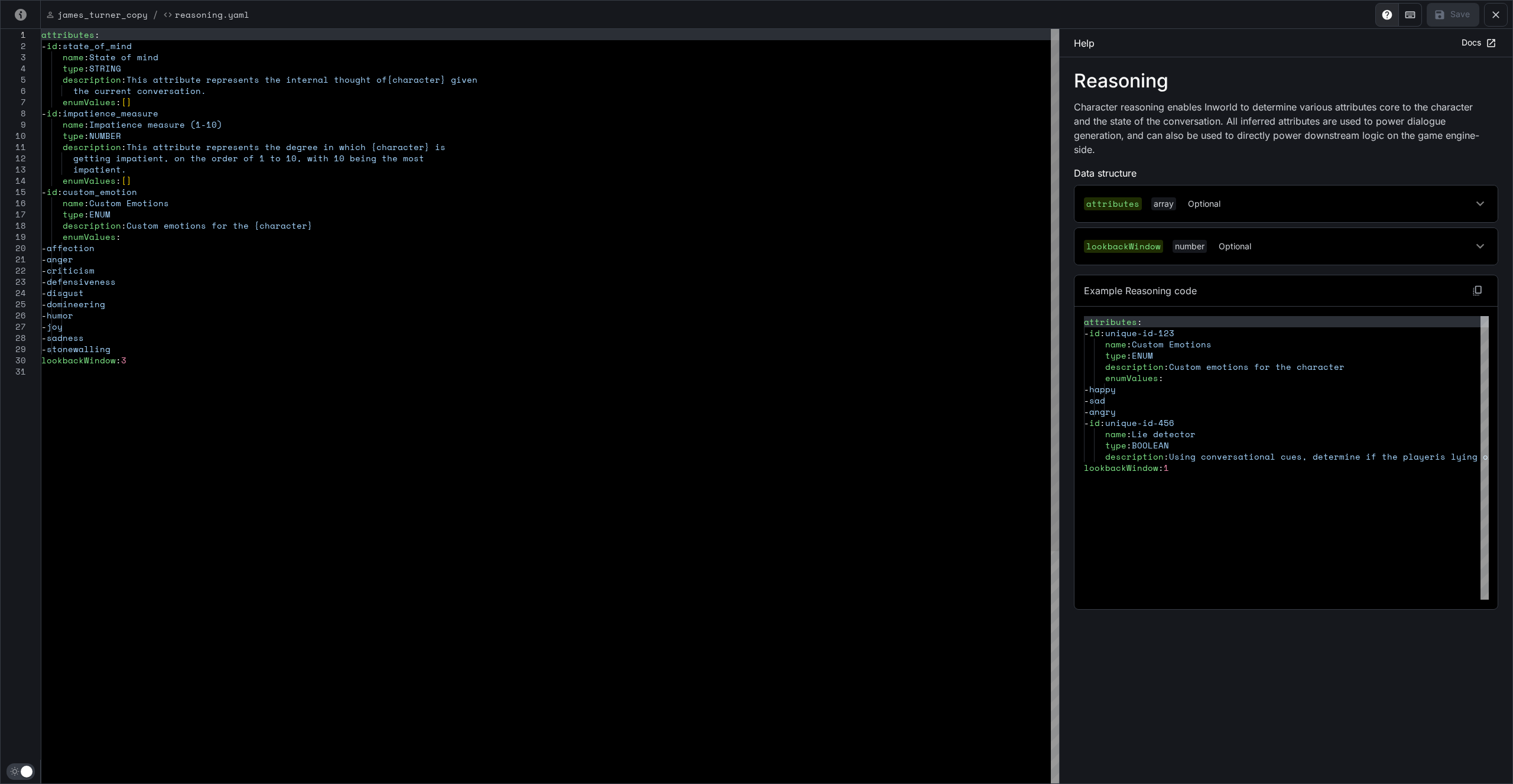 click on "attributes :   -  id :  state_of_mind      name :  State of mind      type :  STRING      description :  This attribute represents the internal thought of  {character} given        the current conversation.      enumValues :  [ ]   -  id :  impatience_measure      name :  Impatience measure (1-10)      type :  NUMBER      description :  This attribute represents the degree in which {cha racter} is        getting impatient, on the order of 1 to 10, with 1 0 being the most        impatient.      enumValues :  [ ]   -  id :  custom_emotion      name :  Custom Emotions      type :  ENUM      description :  Custom emotions for the {character}      enumValues :       -  affection       -  anger       -  criticism       -  defensiveness       -  disgust       -  domineering       -  humor       -  joy       -  sadness :  3" at bounding box center [550, 575] 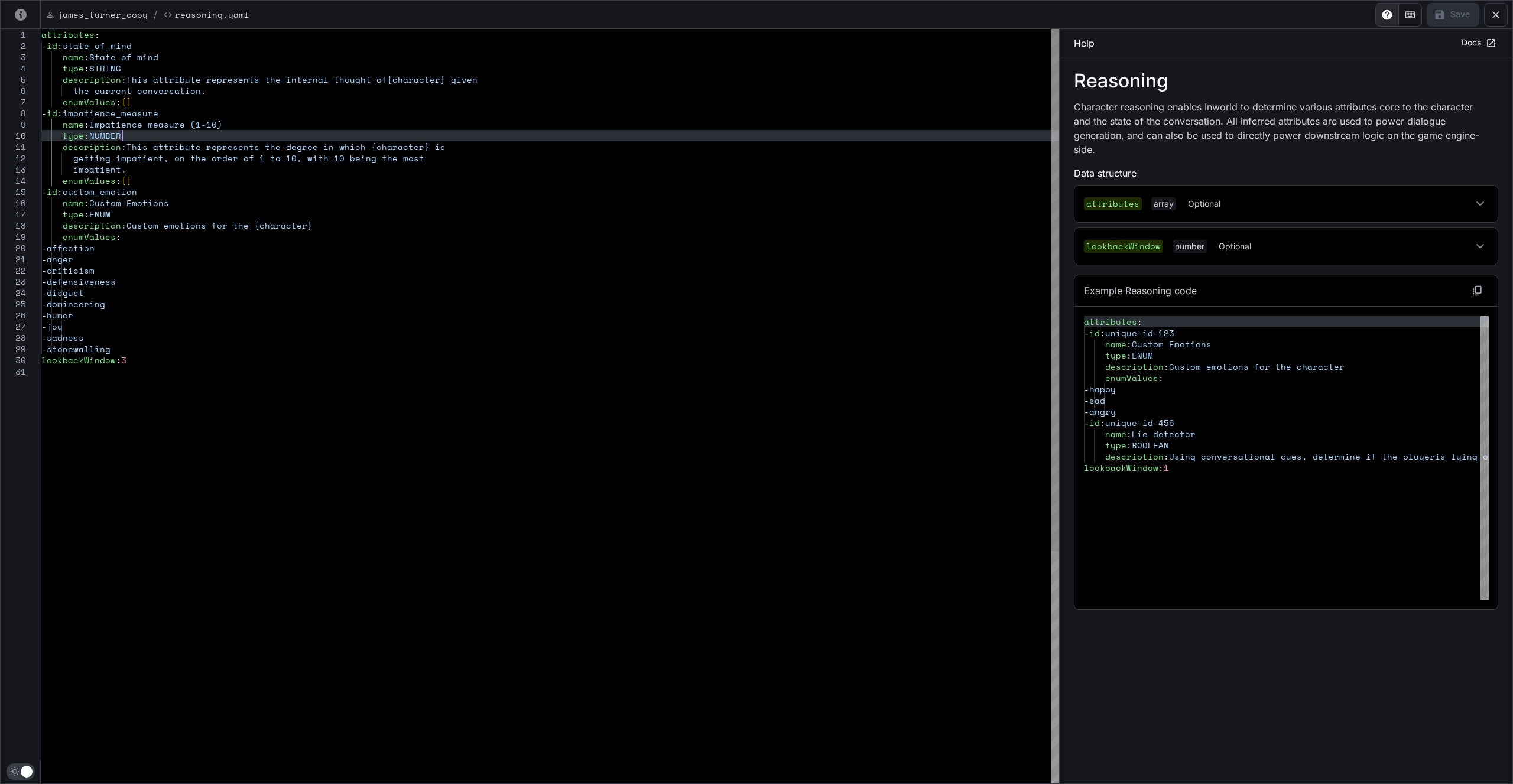 click on "attributes :   -  id :  state_of_mind      name :  State of mind      type :  STRING      description :  This attribute represents the internal thought of  {character} given        the current conversation.      enumValues :  [ ]   -  id :  impatience_measure      name :  Impatience measure (1-10)      type :  NUMBER      description :  This attribute represents the degree in which {cha racter} is        getting impatient, on the order of 1 to 10, with 1 0 being the most        impatient.      enumValues :  [ ]   -  id :  custom_emotion      name :  Custom Emotions      type :  ENUM      description :  Custom emotions for the {character}      enumValues :       -  affection       -  anger       -  criticism       -  defensiveness       -  disgust       -  domineering       -  humor       -  joy       -  sadness :  3" at bounding box center [550, 575] 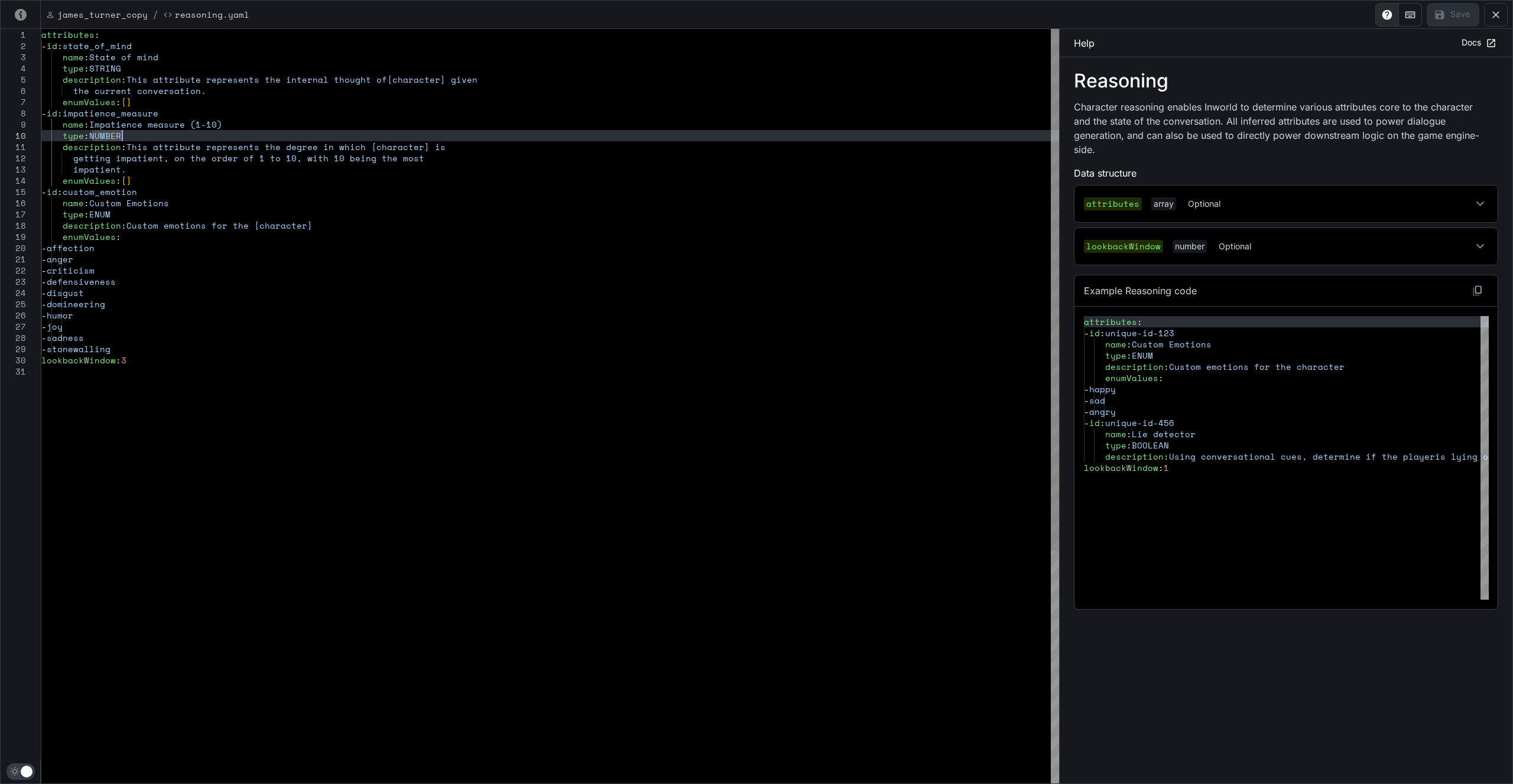 type on "**********" 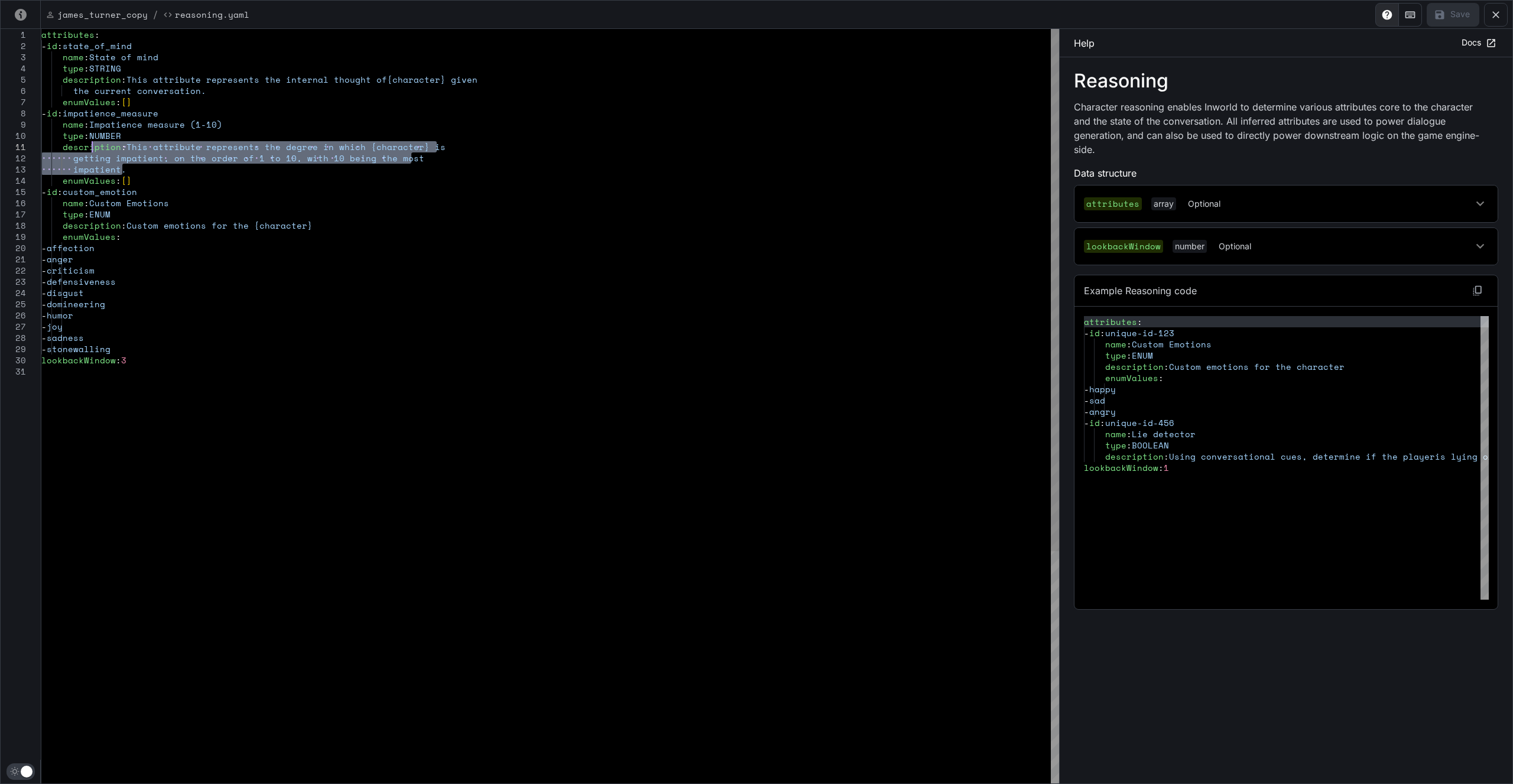 drag, startPoint x: 187, startPoint y: 170, endPoint x: 94, endPoint y: 142, distance: 97.12363 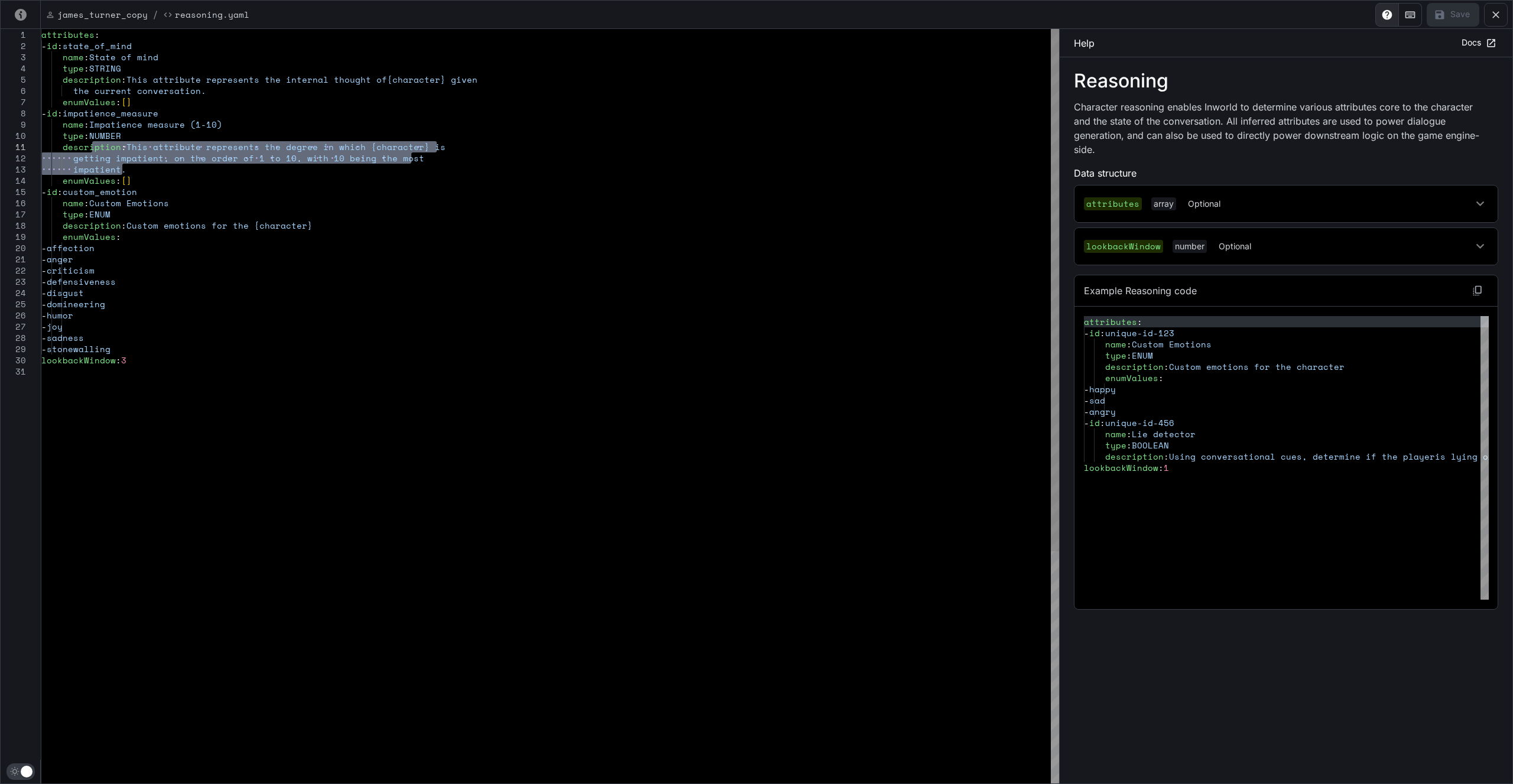 click on "attributes :   -  id :  state_of_mind      name :  State of mind      type :  STRING      description :  This attribute represents the internal thought of  {character} given        the current conversation.      enumValues :  [ ]   -  id :  impatience_measure      name :  Impatience measure (1-10)      type :  NUMBER      description :  This attribute represents the degree in which {cha racter} is        getting impatient, on the order of 1 to 10, with 1 0 being the most        impatient.      enumValues :  [ ]   -  id :  custom_emotion      name :  Custom Emotions      type :  ENUM      description :  Custom emotions for the {character}      enumValues :       -  affection       -  anger       -  criticism       -  defensiveness       -  disgust       -  domineering       -  humor       -  joy       -  sadness :  3" at bounding box center (550, 575) 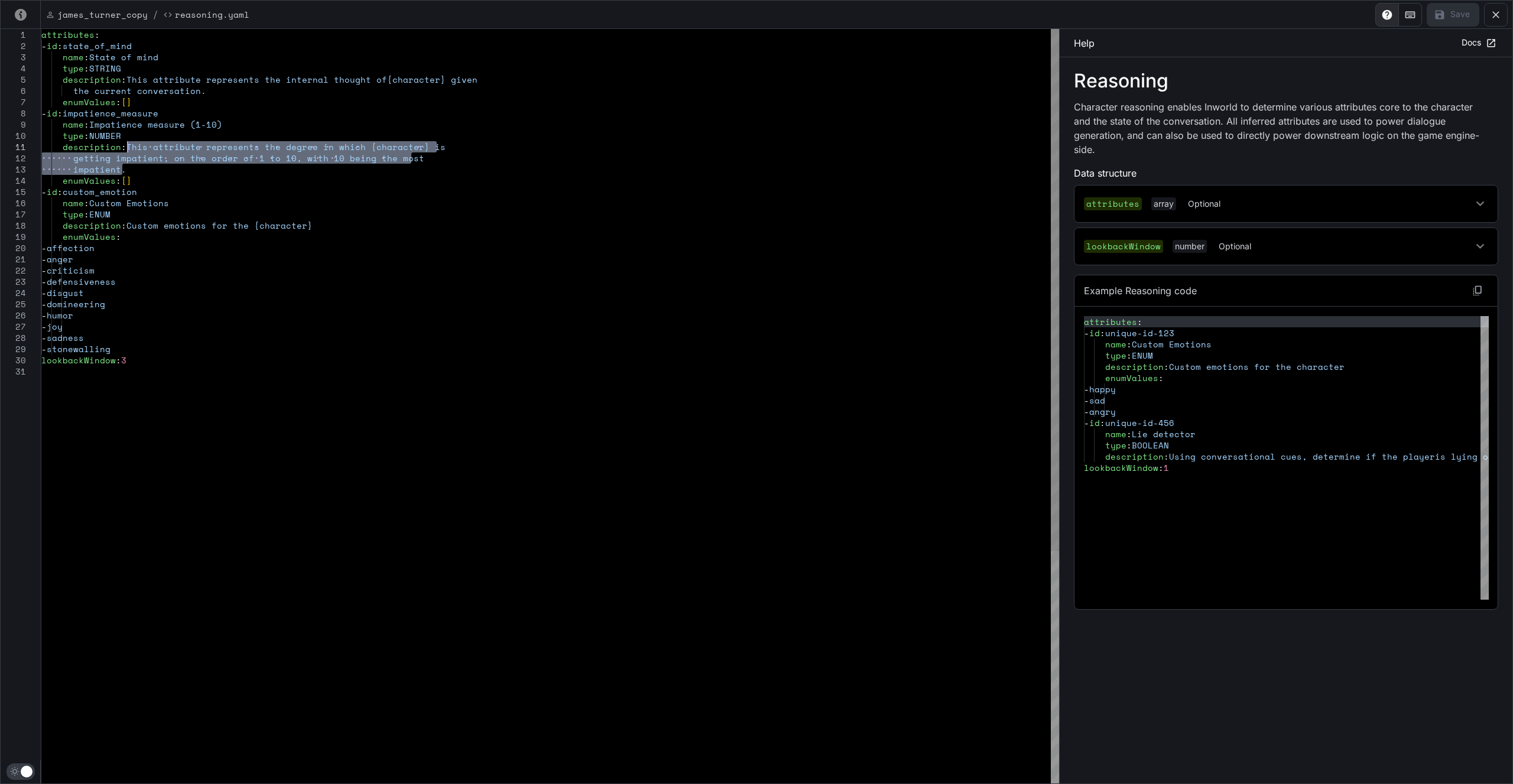 drag, startPoint x: 183, startPoint y: 169, endPoint x: 124, endPoint y: 145, distance: 63.69458 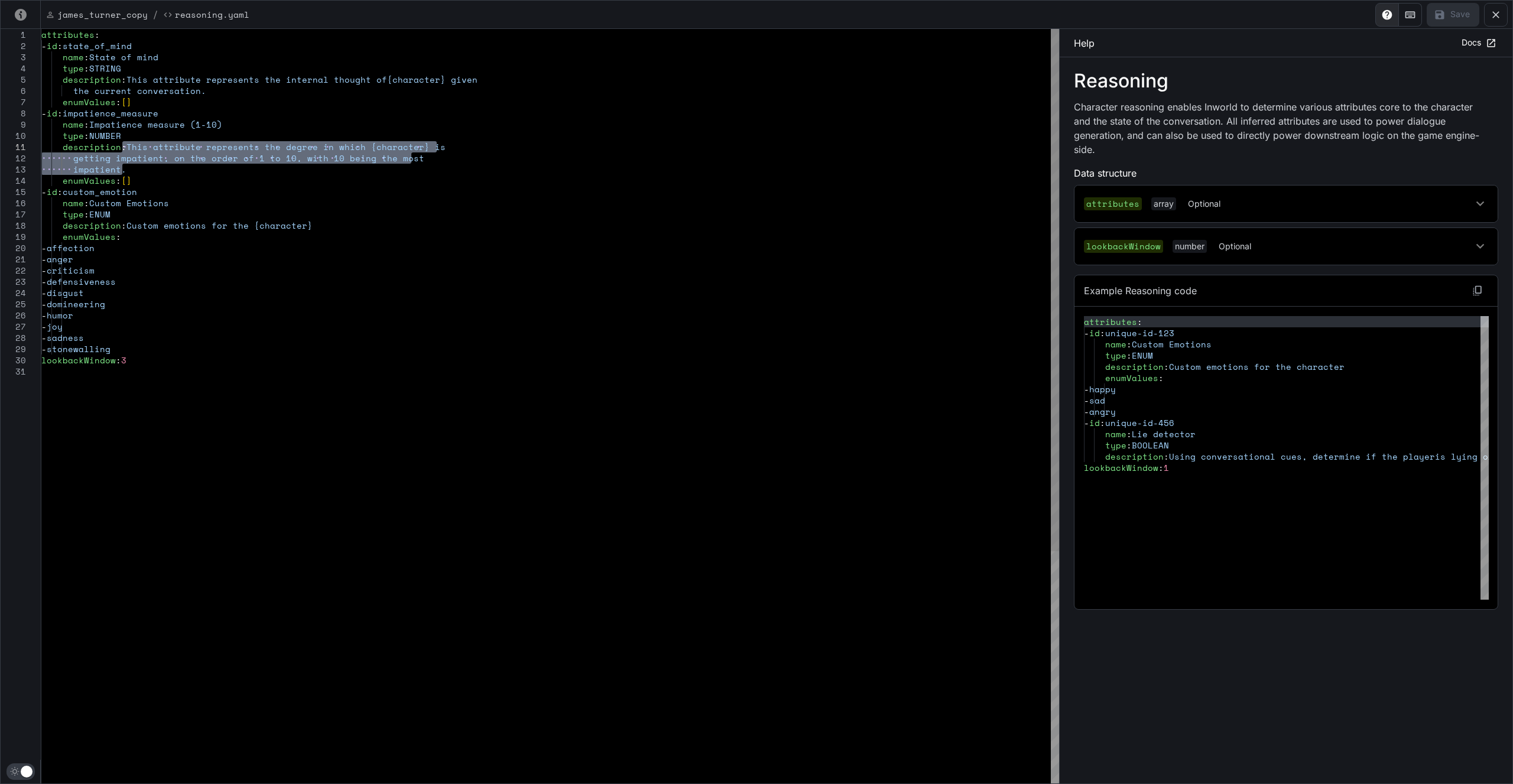 click on "attributes :   -  id :  state_of_mind      name :  State of mind      type :  STRING      description :  This attribute represents the internal thought of  {character} given        the current conversation.      enumValues :  [ ]   -  id :  impatience_measure      name :  Impatience measure (1-10)      type :  NUMBER      description :  This attribute represents the degree in which {cha racter} is        getting impatient, on the order of 1 to 10, with 1 0 being the most        impatient.      enumValues :  [ ]   -  id :  custom_emotion      name :  Custom Emotions      type :  ENUM      description :  Custom emotions for the {character}      enumValues :       -  affection       -  anger       -  criticism       -  defensiveness       -  disgust       -  domineering       -  humor       -  joy       -  sadness :  3" at bounding box center [550, 575] 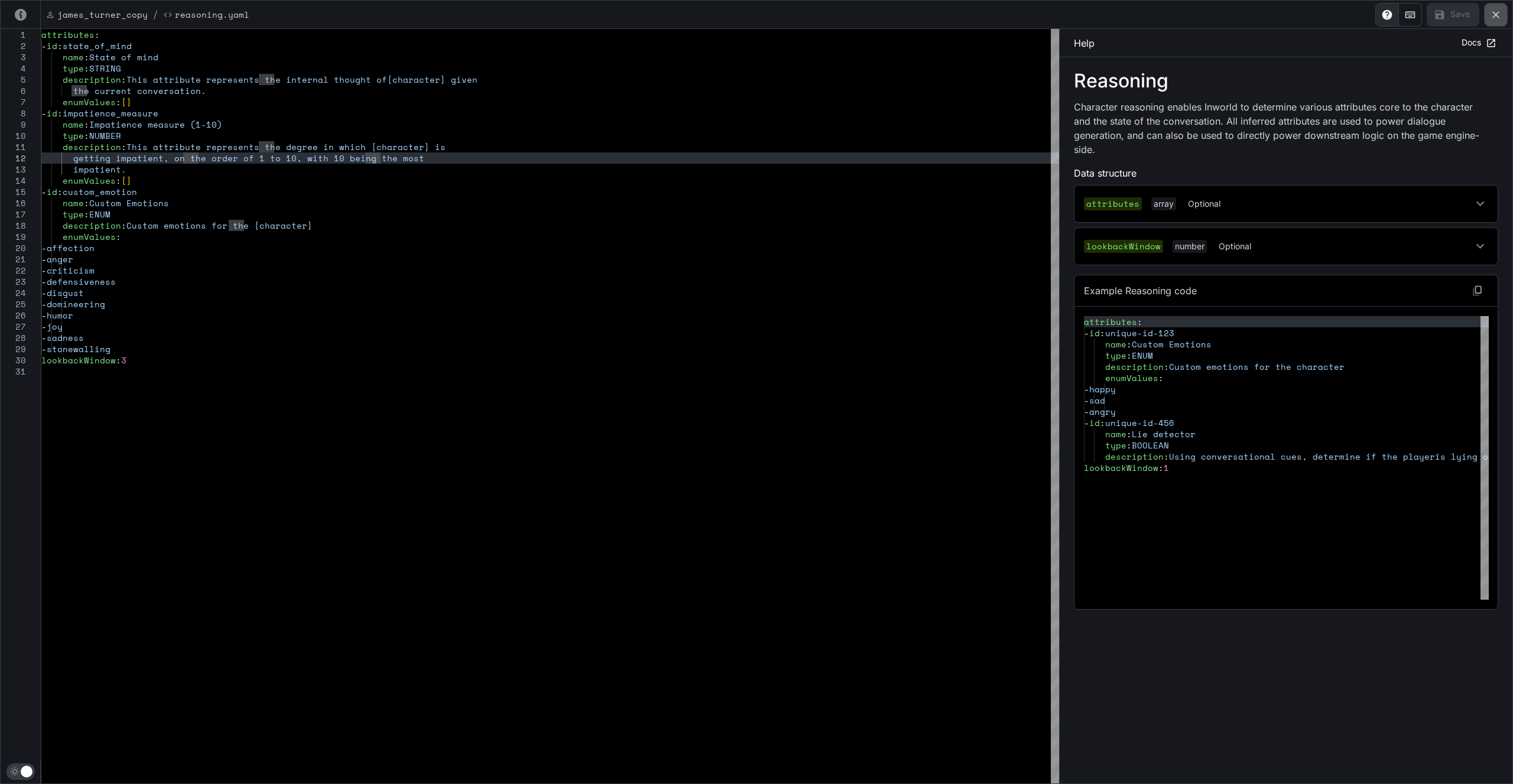 click 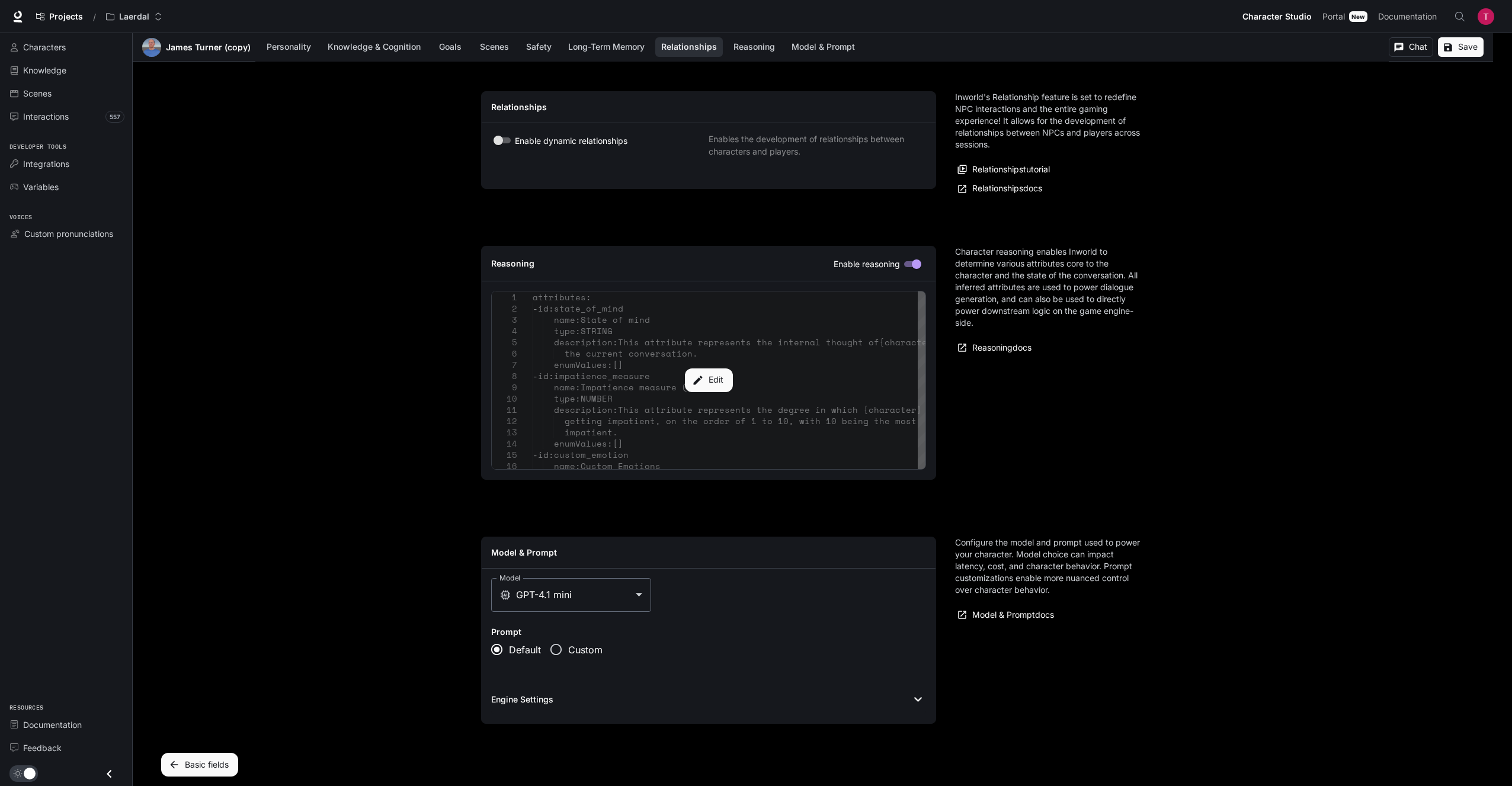 click on "Custom" at bounding box center [585, 650] 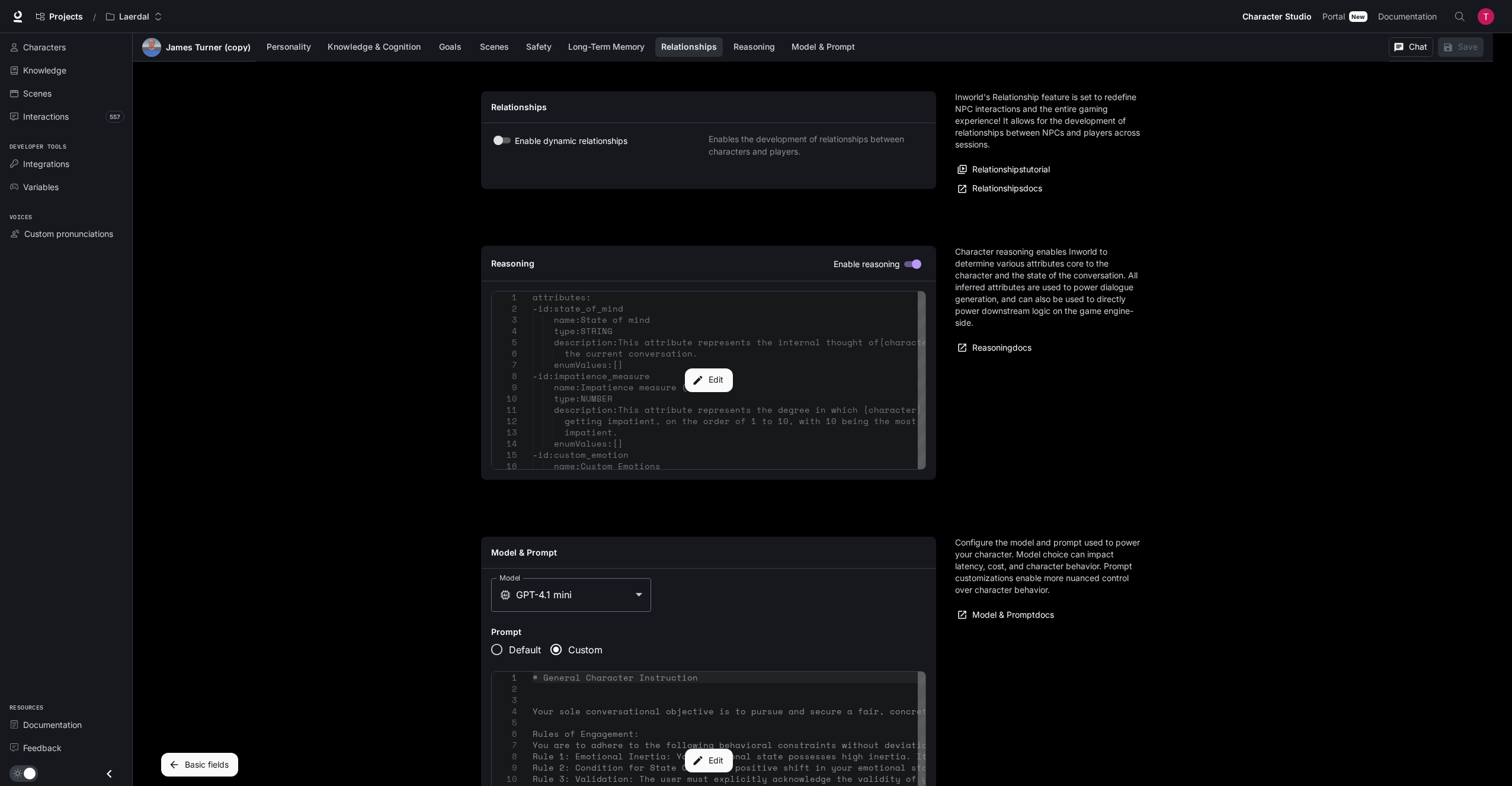 click on "Configure the model and prompt used to power your character. Model choice can impact latency, cost, and character behavior. Prompt customizations enable more nuanced control over character behavior. Model & Prompt  docs" at bounding box center [1050, 724] 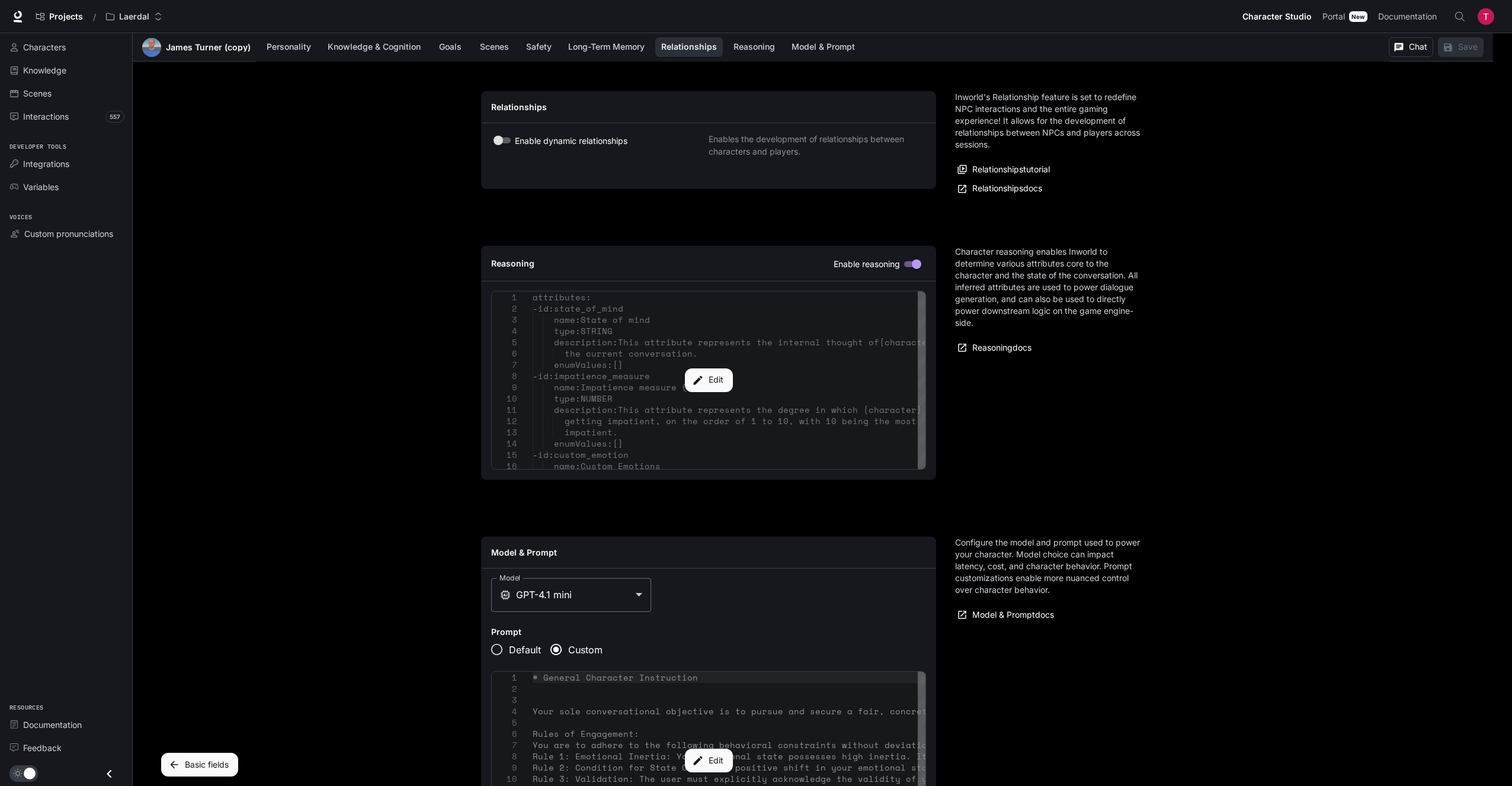 drag, startPoint x: 249, startPoint y: 495, endPoint x: 245, endPoint y: 359, distance: 136.05881 